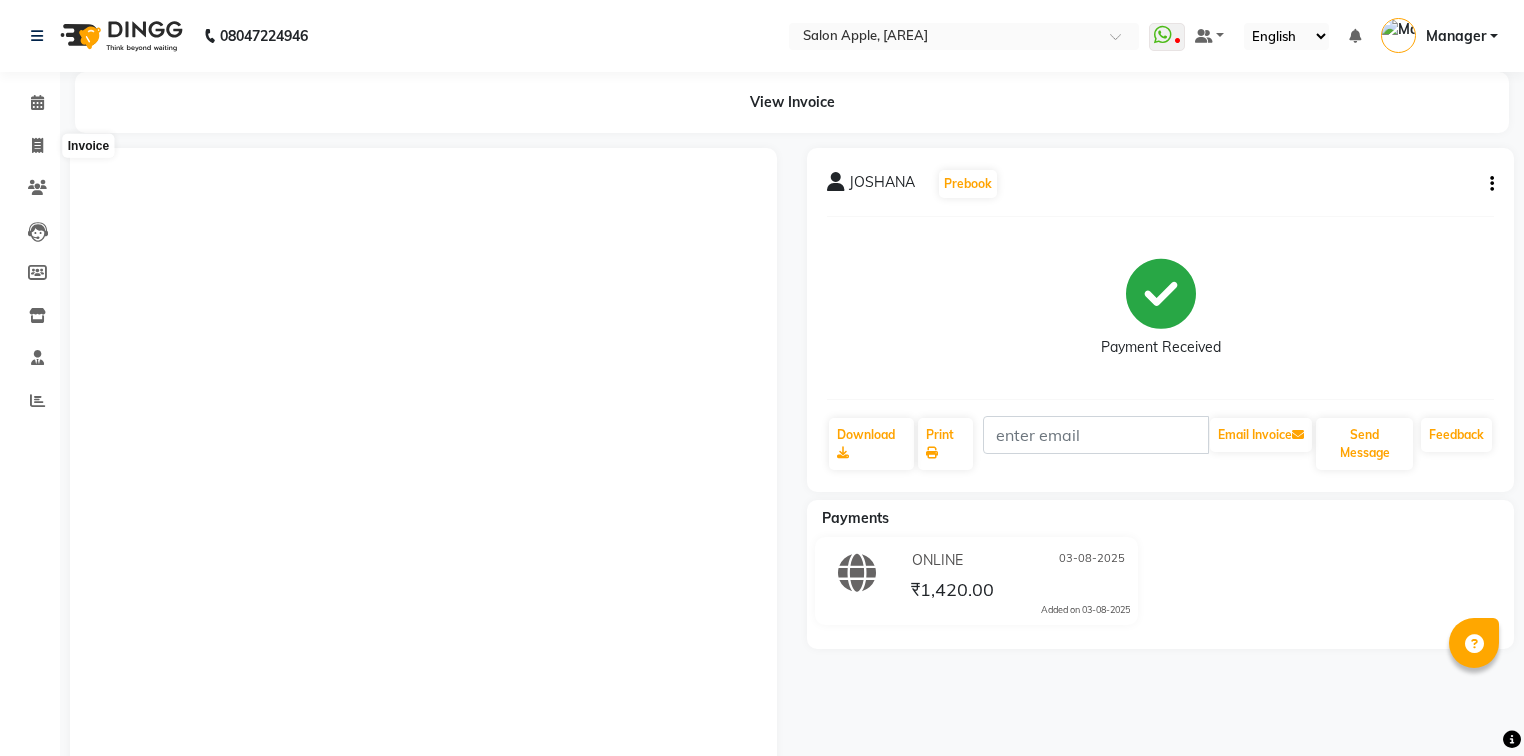 click 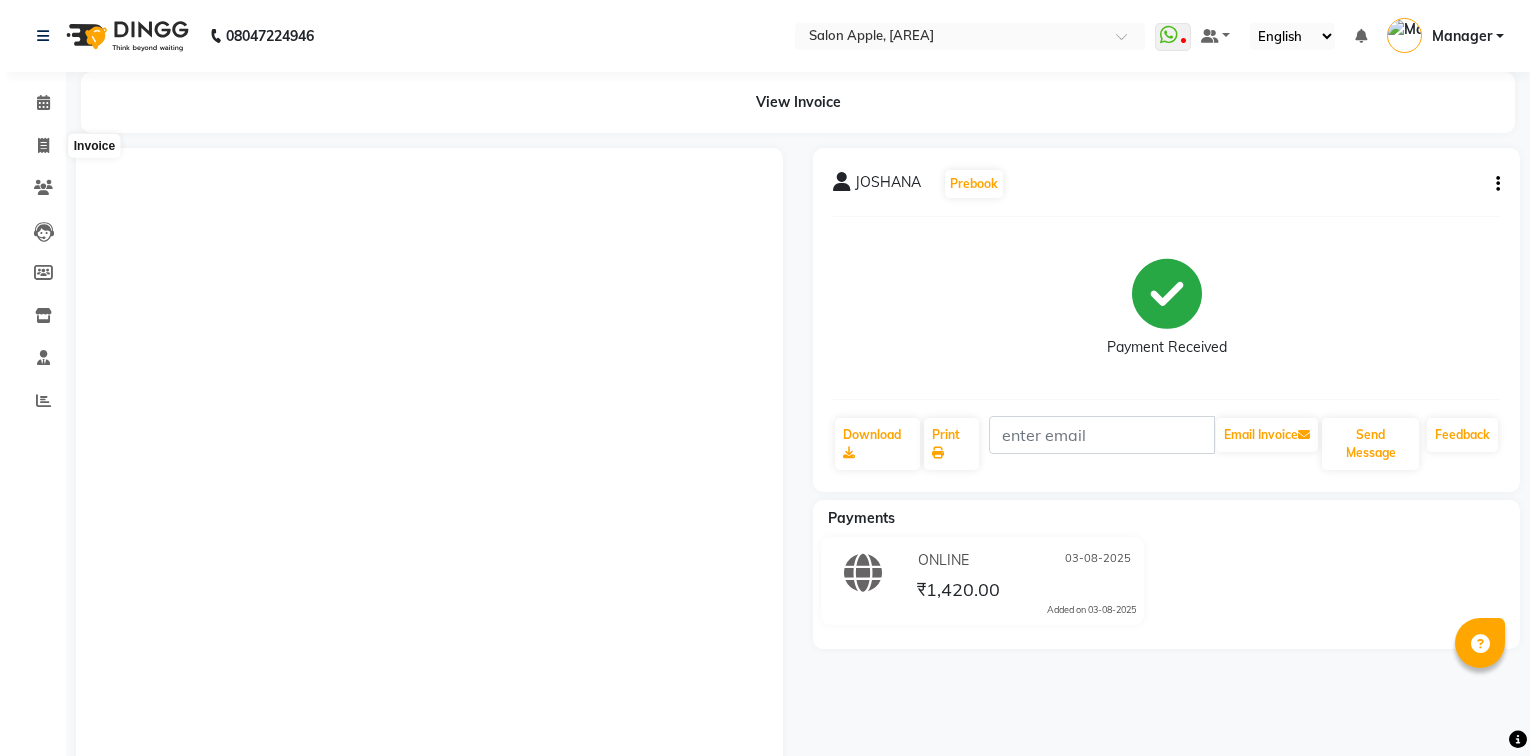 scroll, scrollTop: 0, scrollLeft: 0, axis: both 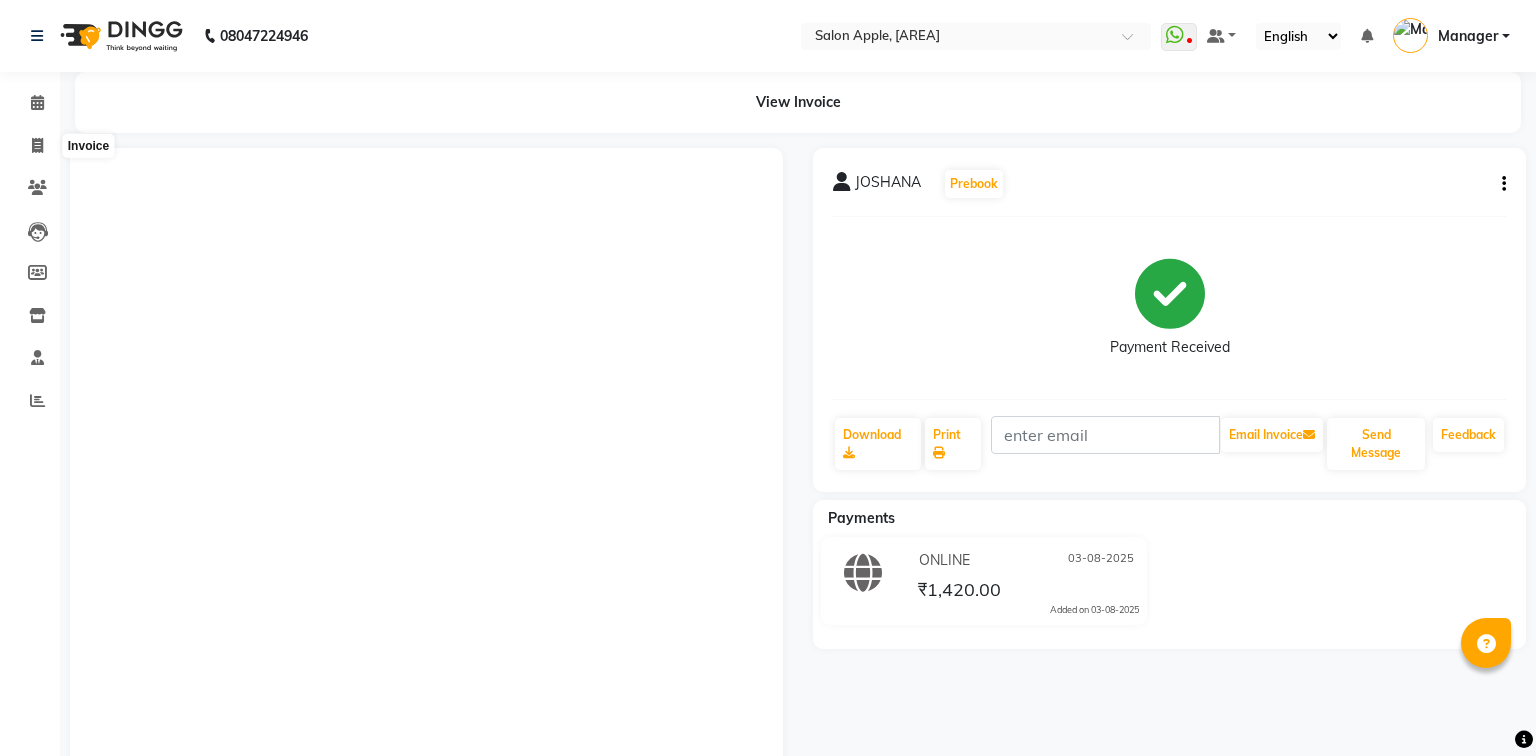 select on "4743" 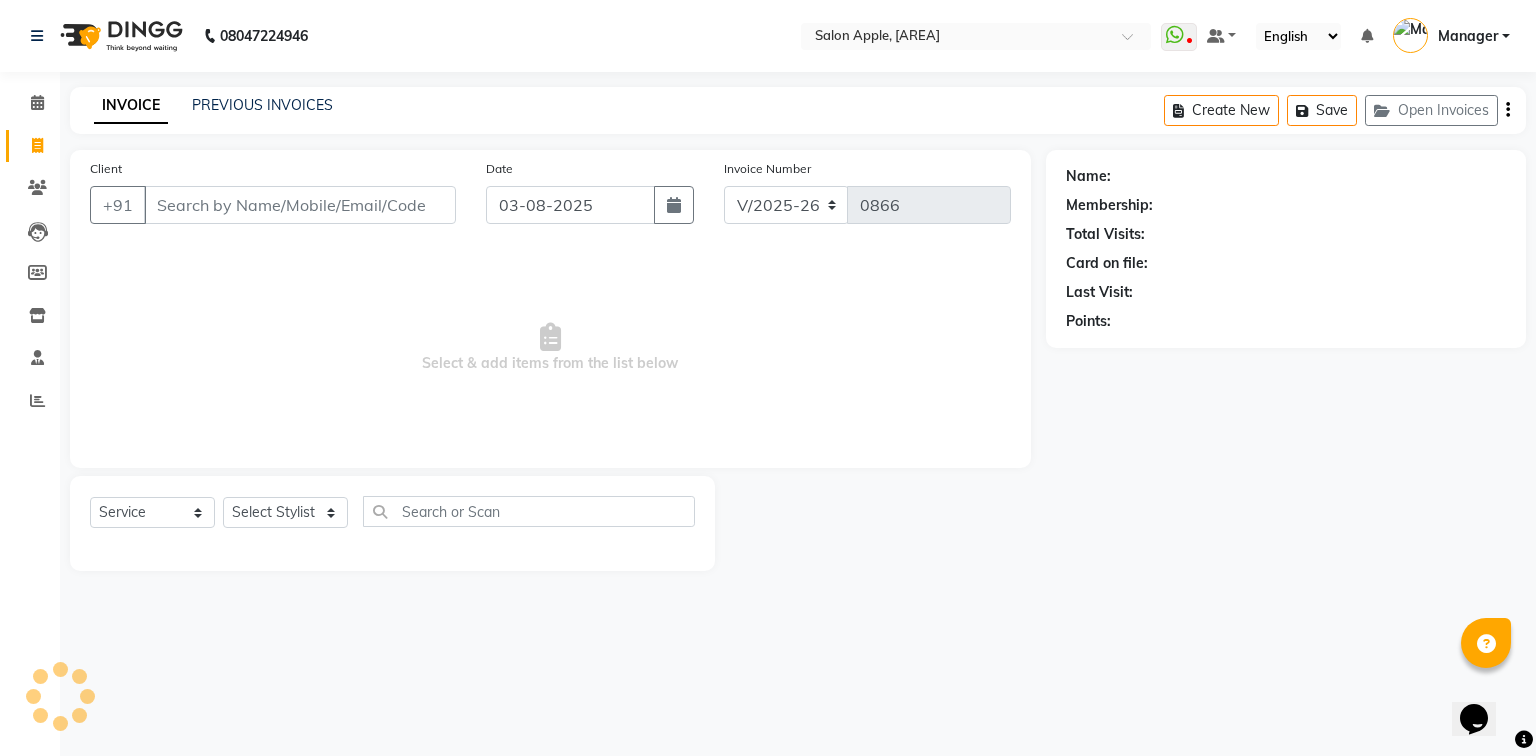 click on "Client" at bounding box center (300, 205) 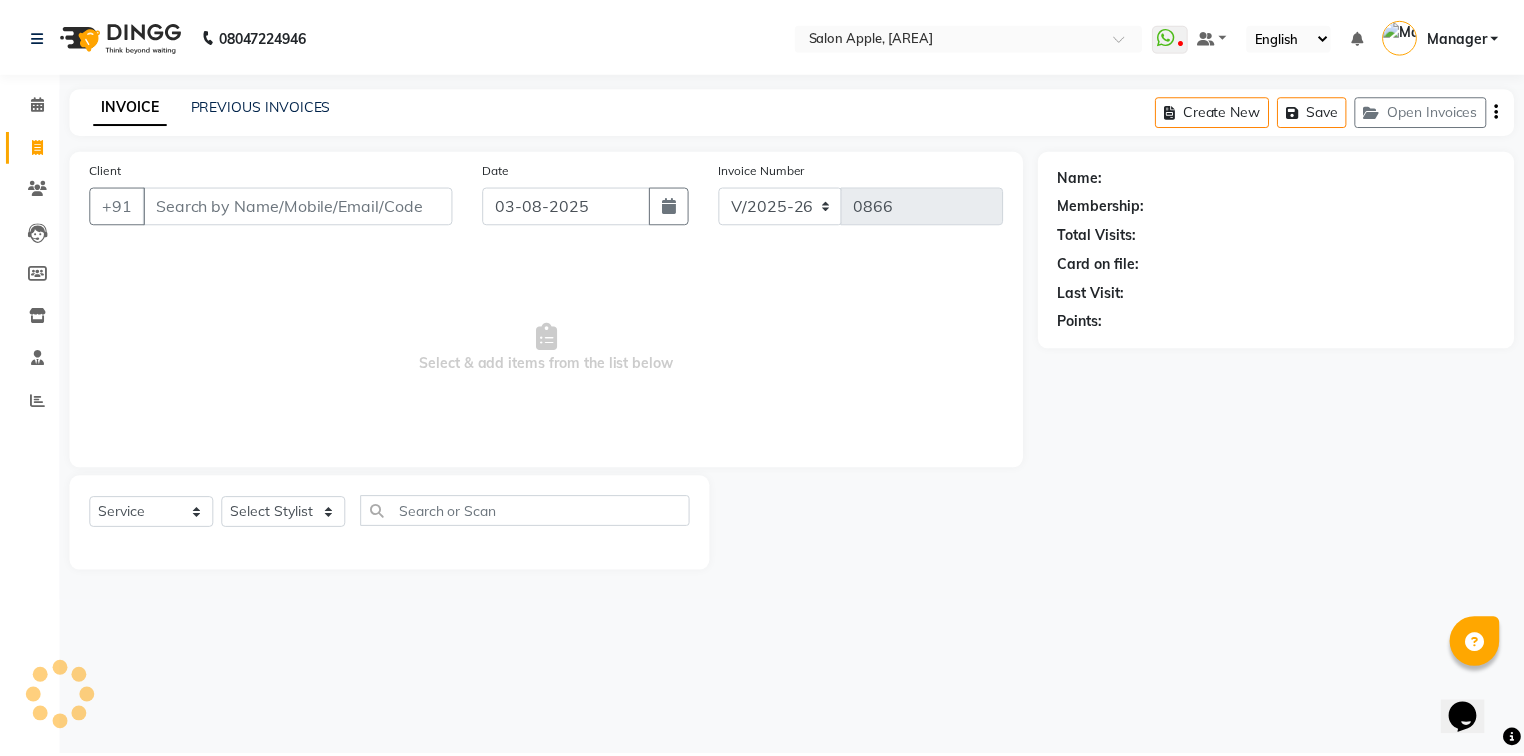 scroll, scrollTop: 0, scrollLeft: 0, axis: both 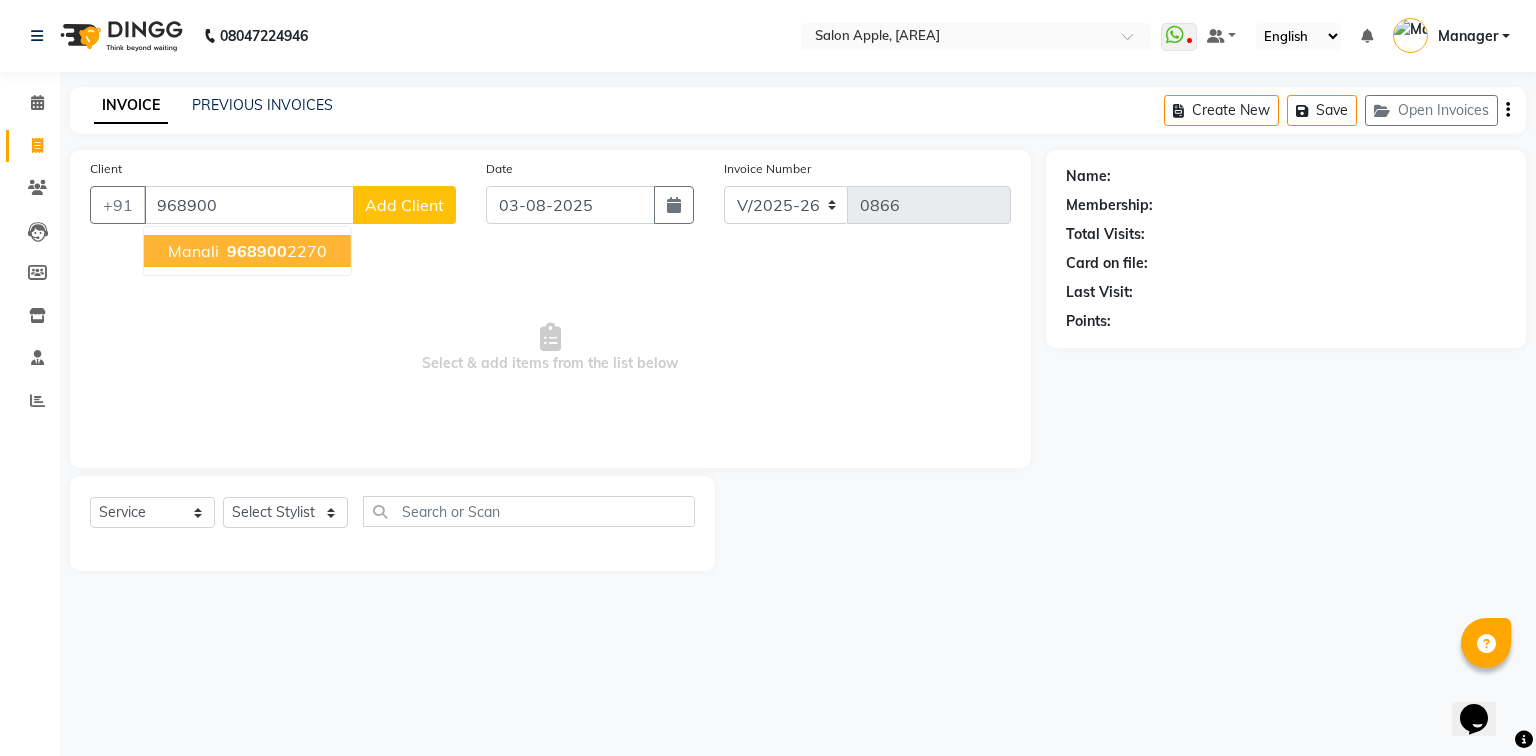 click on "[PHONE]" at bounding box center (275, 251) 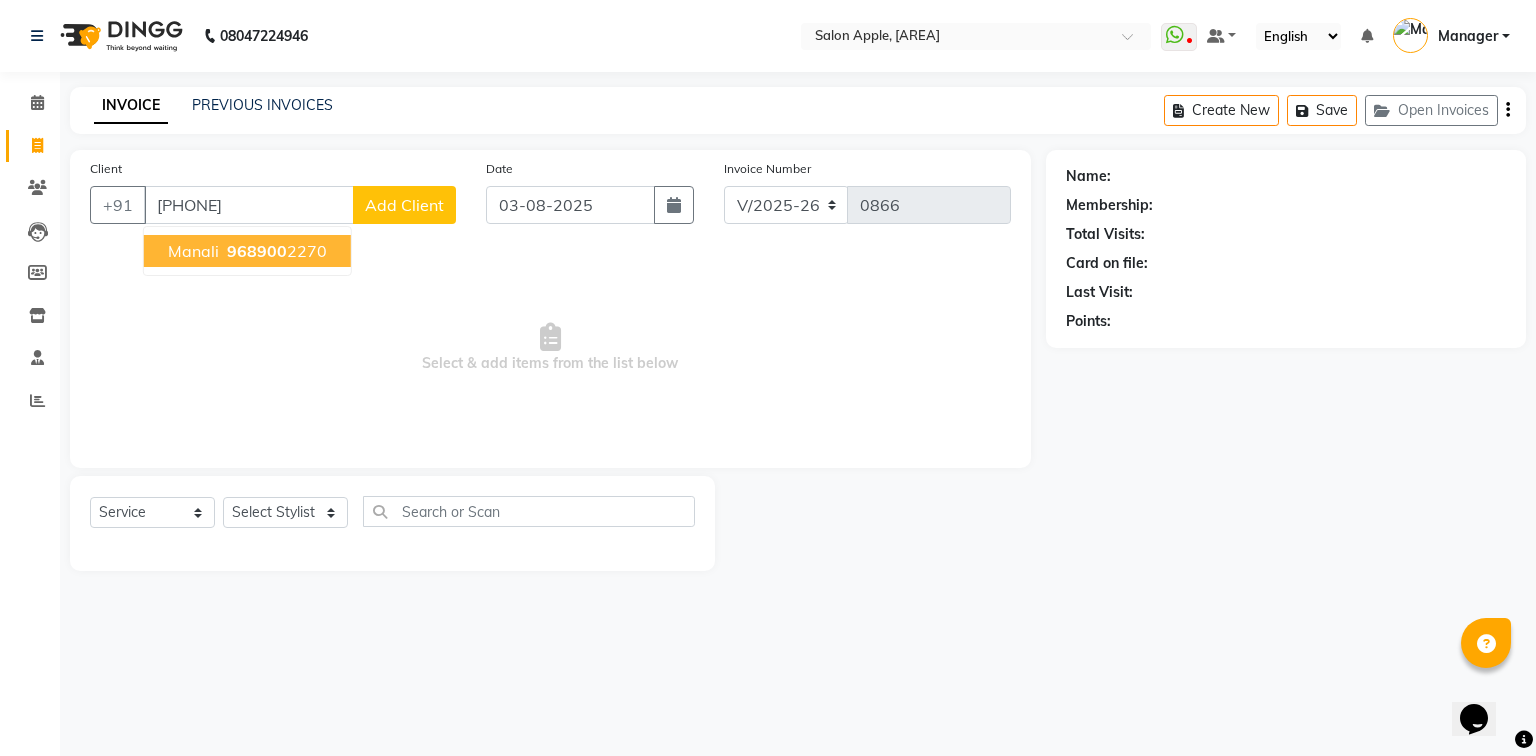 type on "[PHONE]" 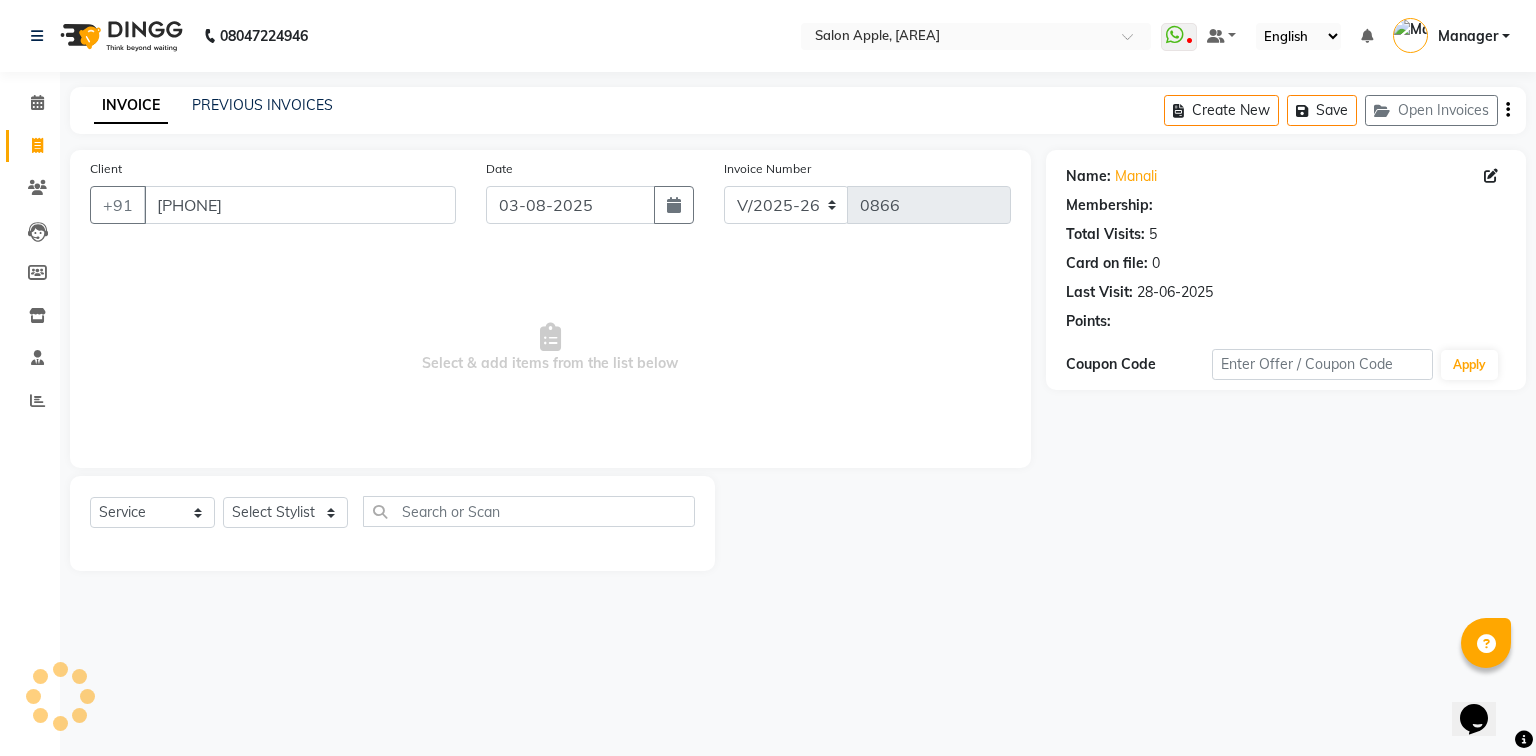 select on "1: Object" 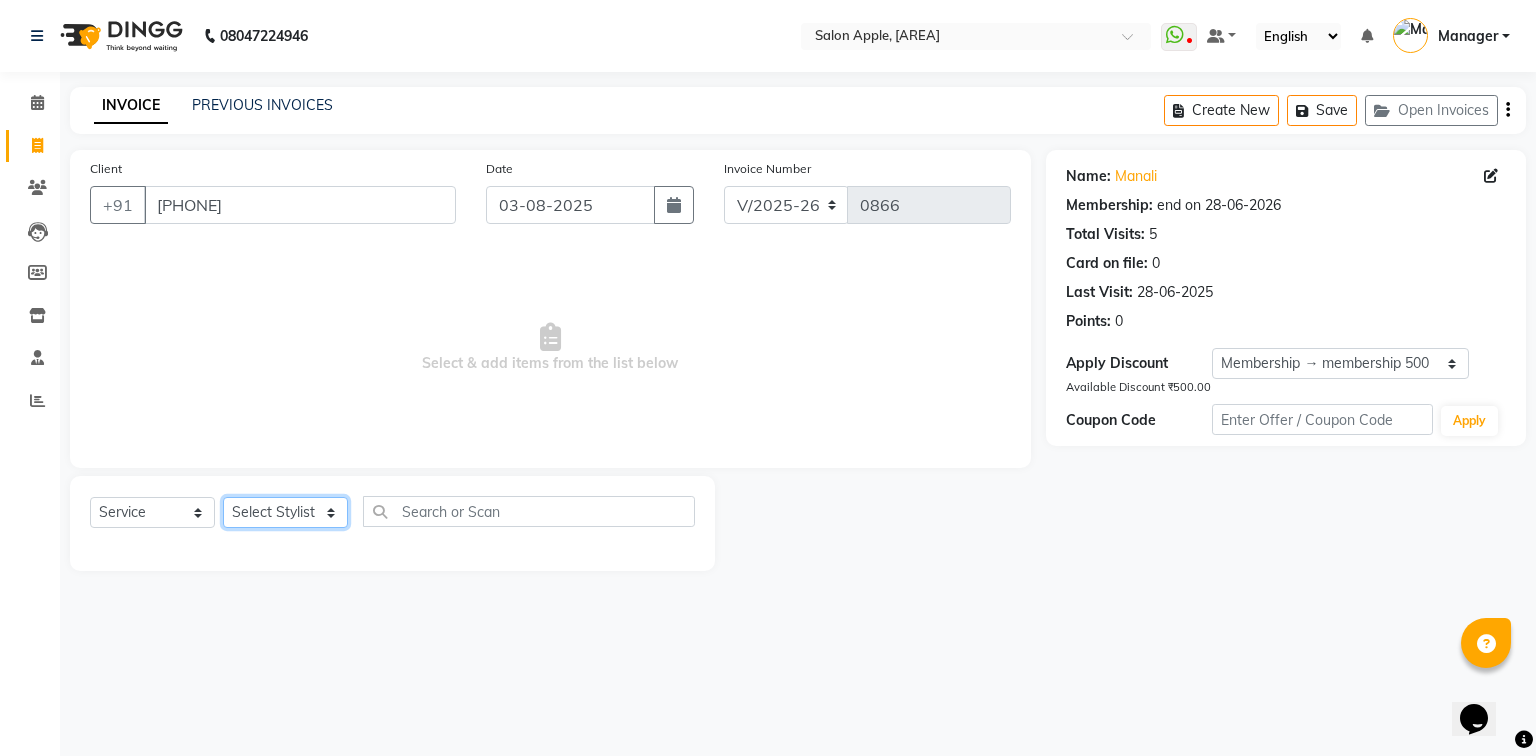 click on "Select Stylist [NAME] [NAME] [NAME] [NAME] [NAME] [NAME] [NAME] [NAME] [NAME] [NAME]" 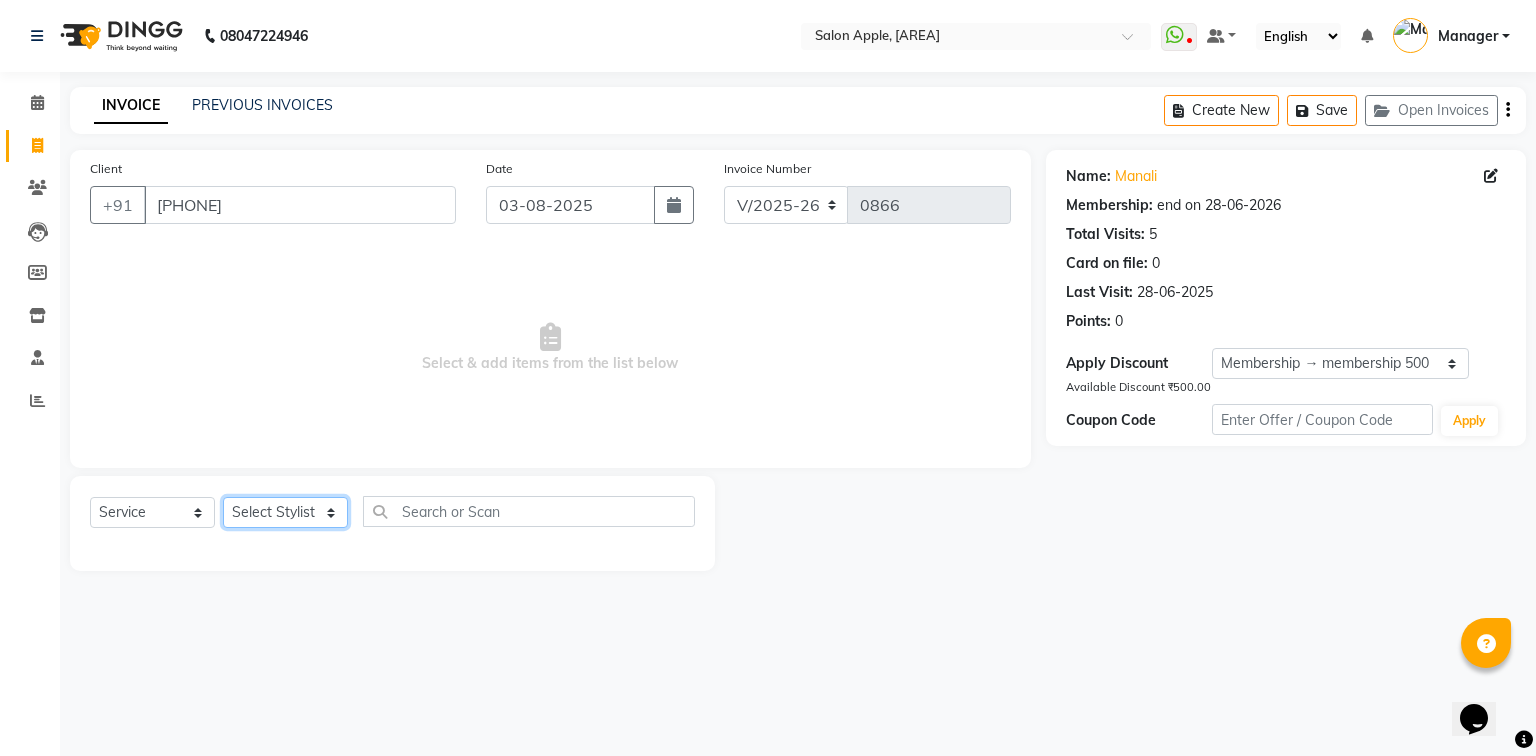 select on "84445" 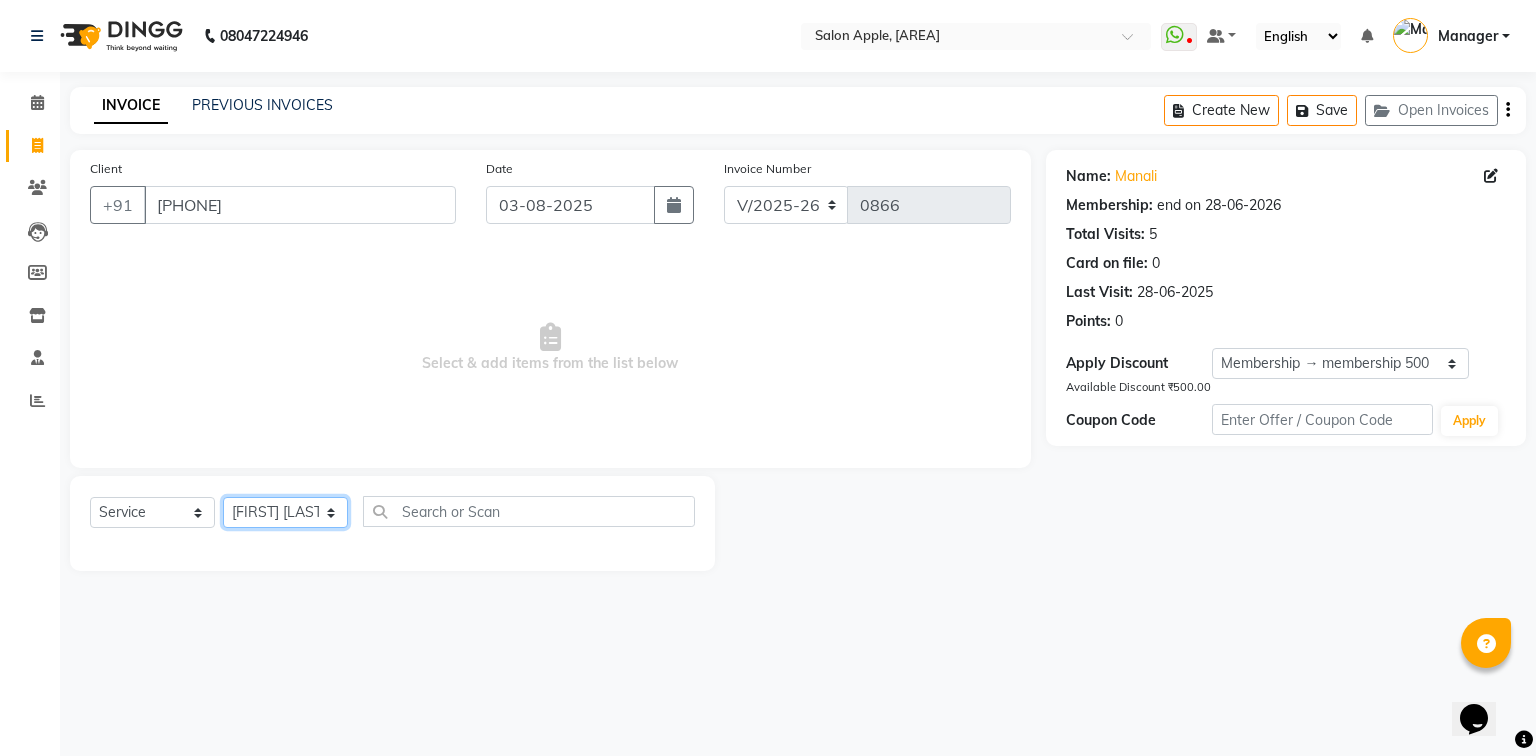 click on "Select Stylist [NAME] [NAME] [NAME] [NAME] [NAME] [NAME] [NAME] [NAME] [NAME] [NAME]" 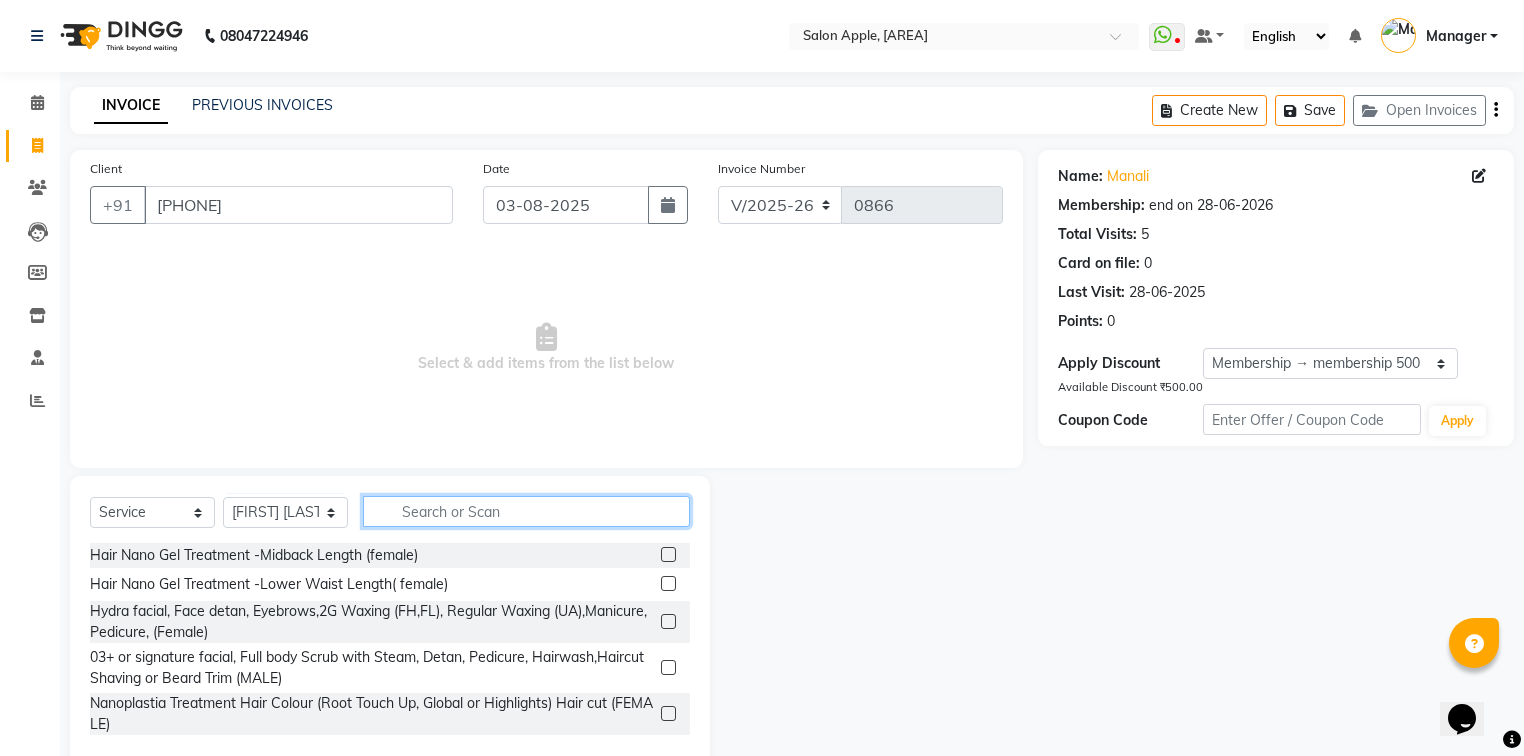 click 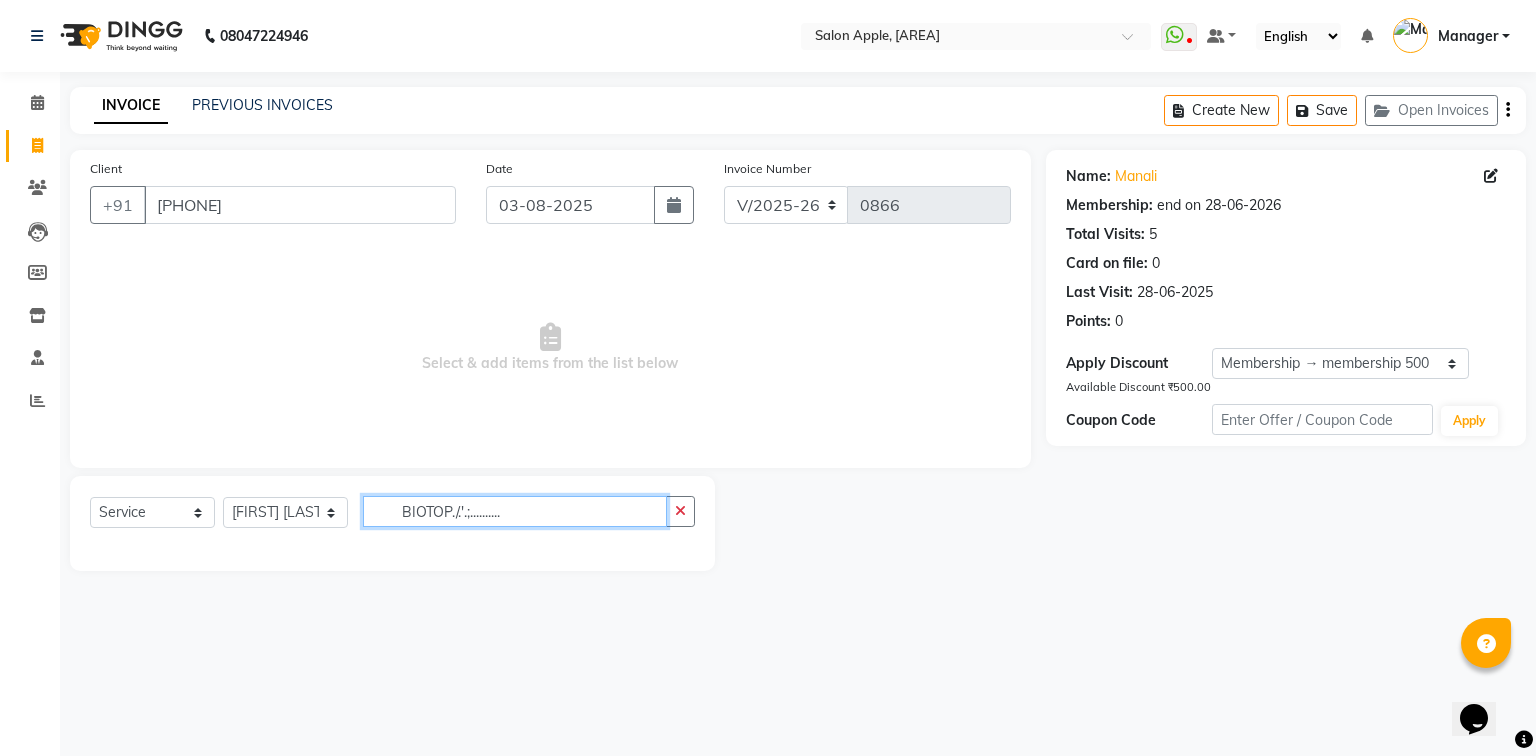 type on "BIOTOP./.'.;.........." 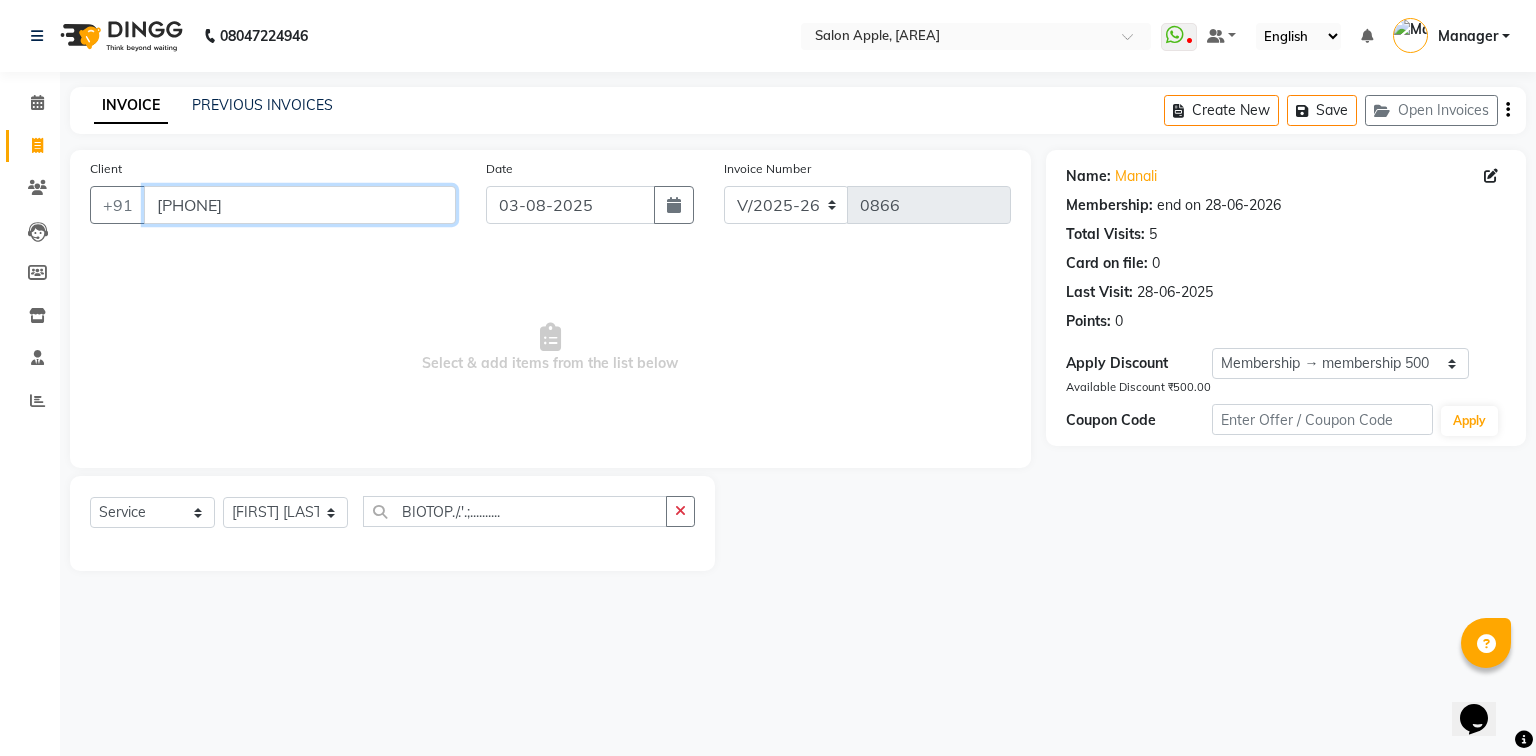 click on "[PHONE]" at bounding box center (300, 205) 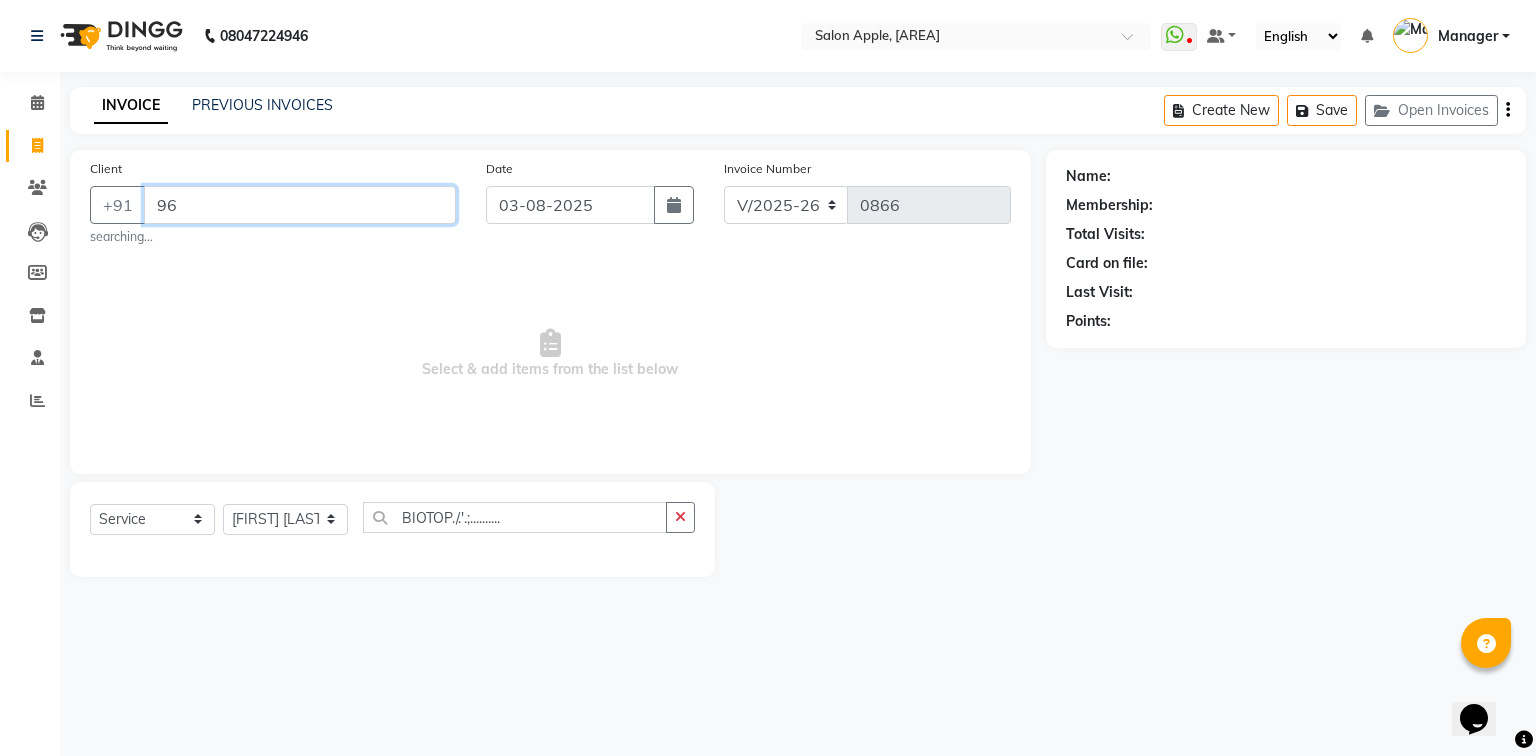 type on "9" 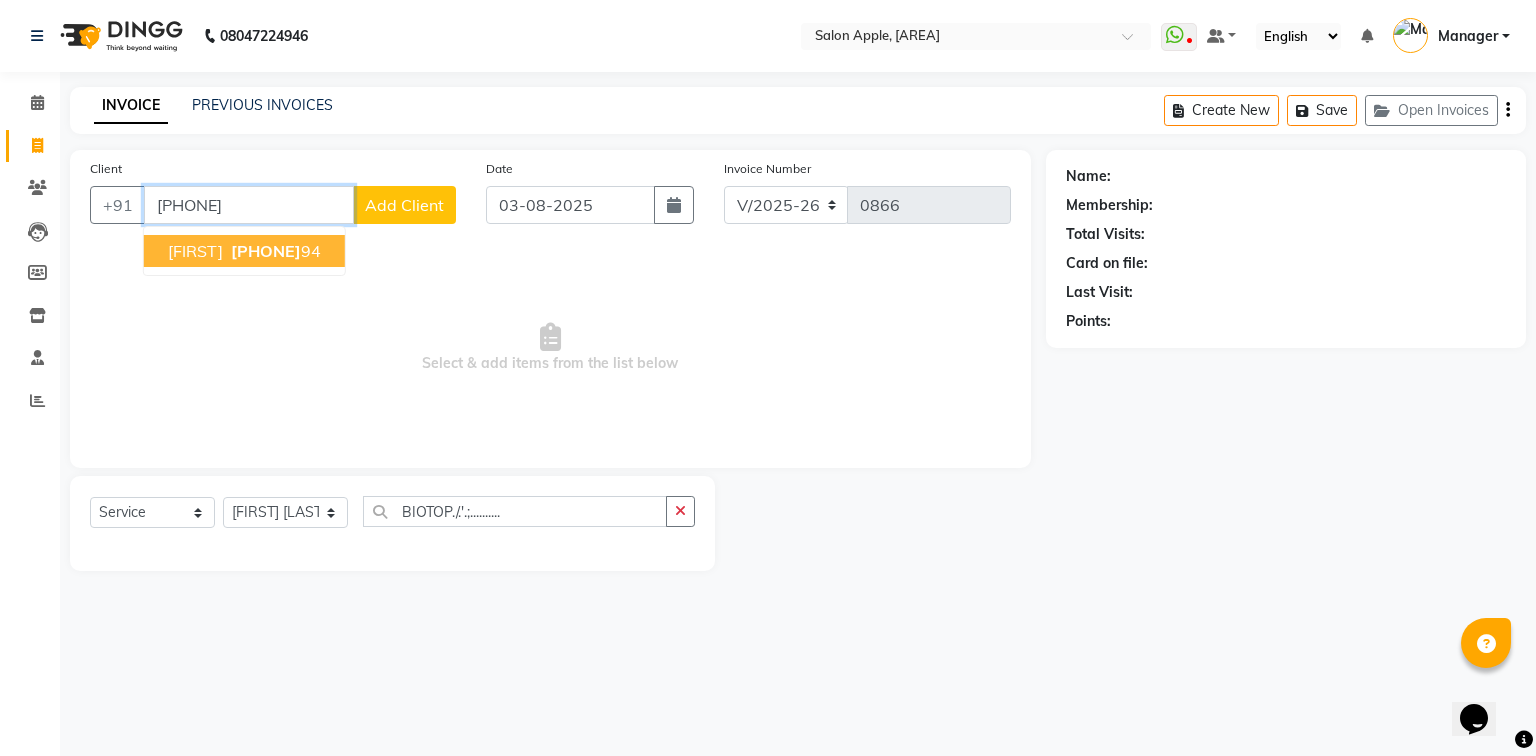click on "[PHONE]" at bounding box center [274, 251] 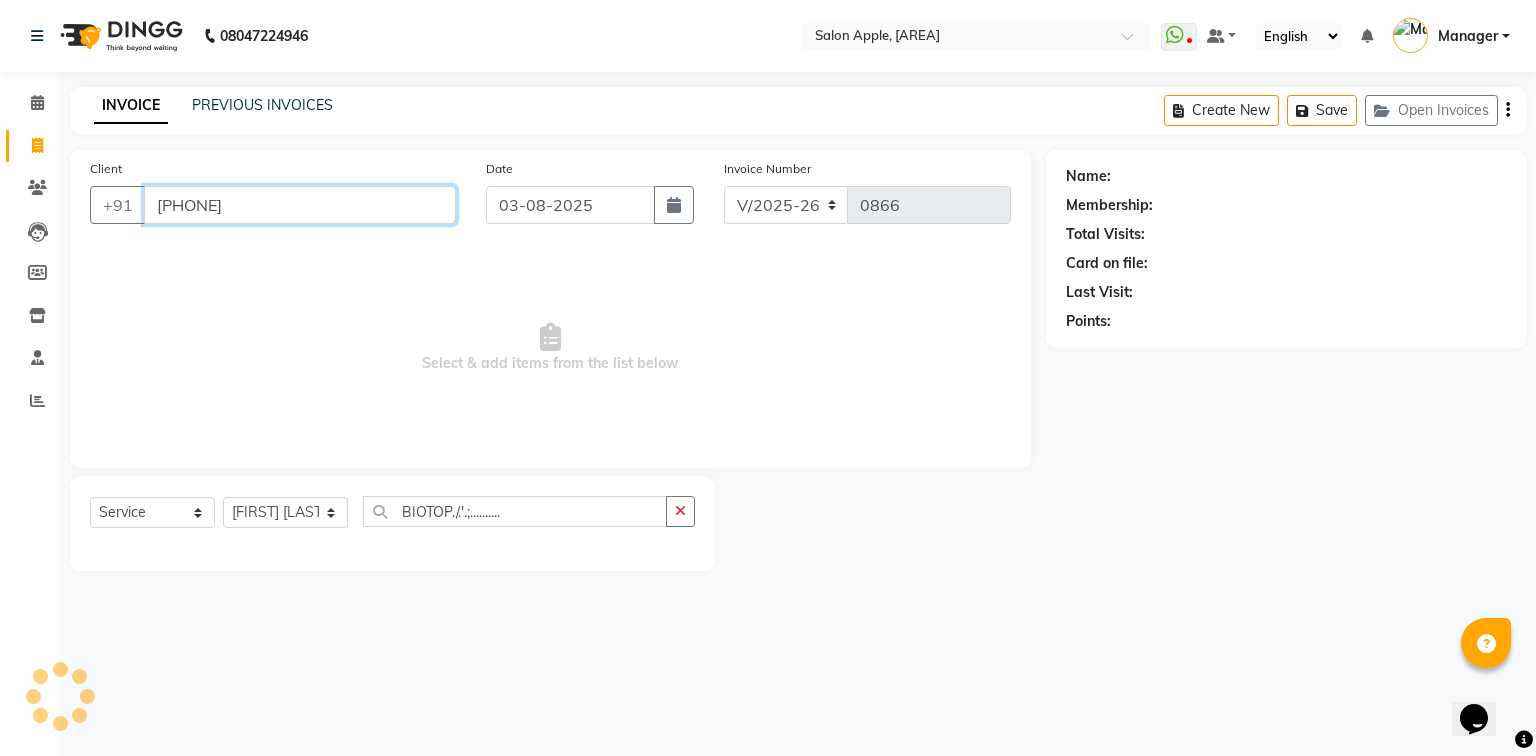 type on "[PHONE]" 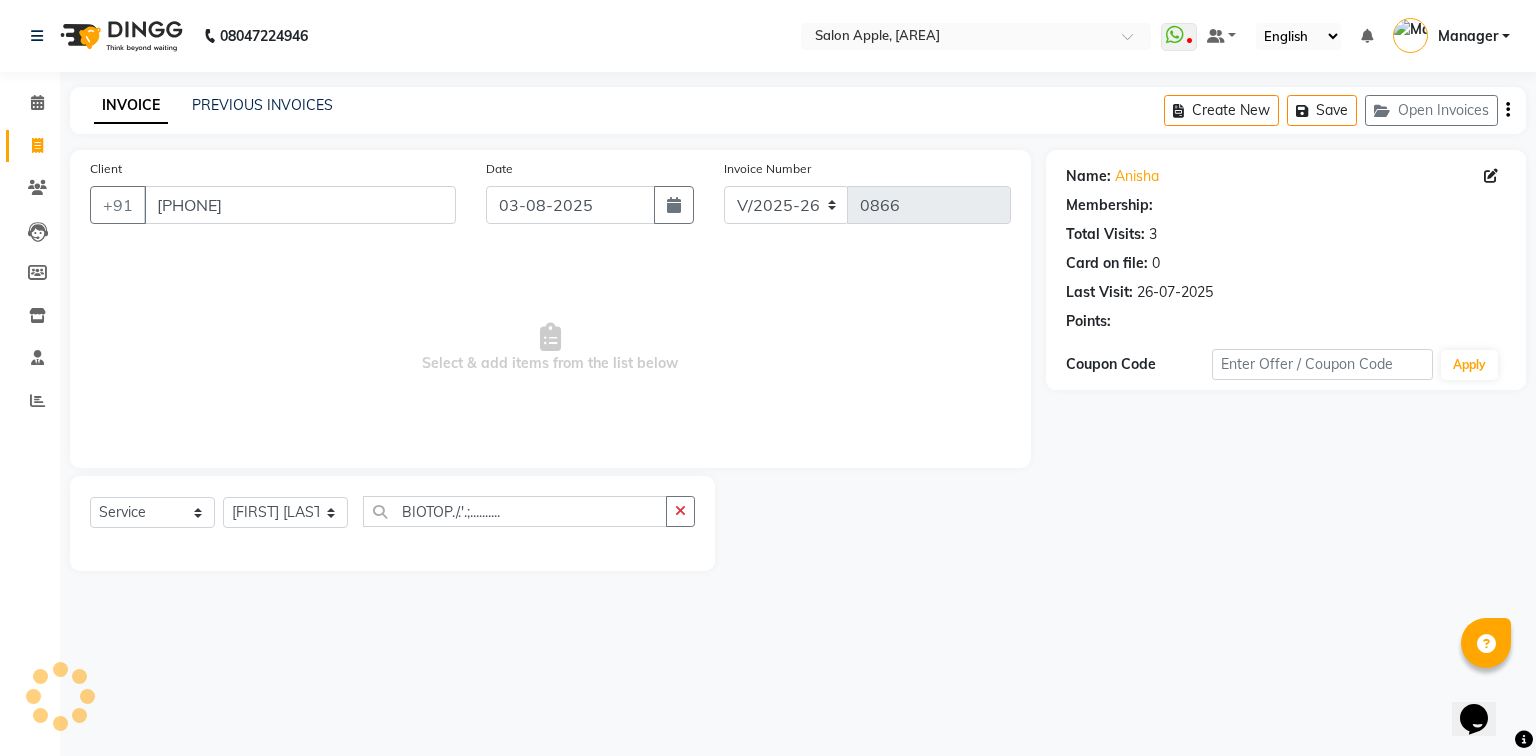 select on "1: Object" 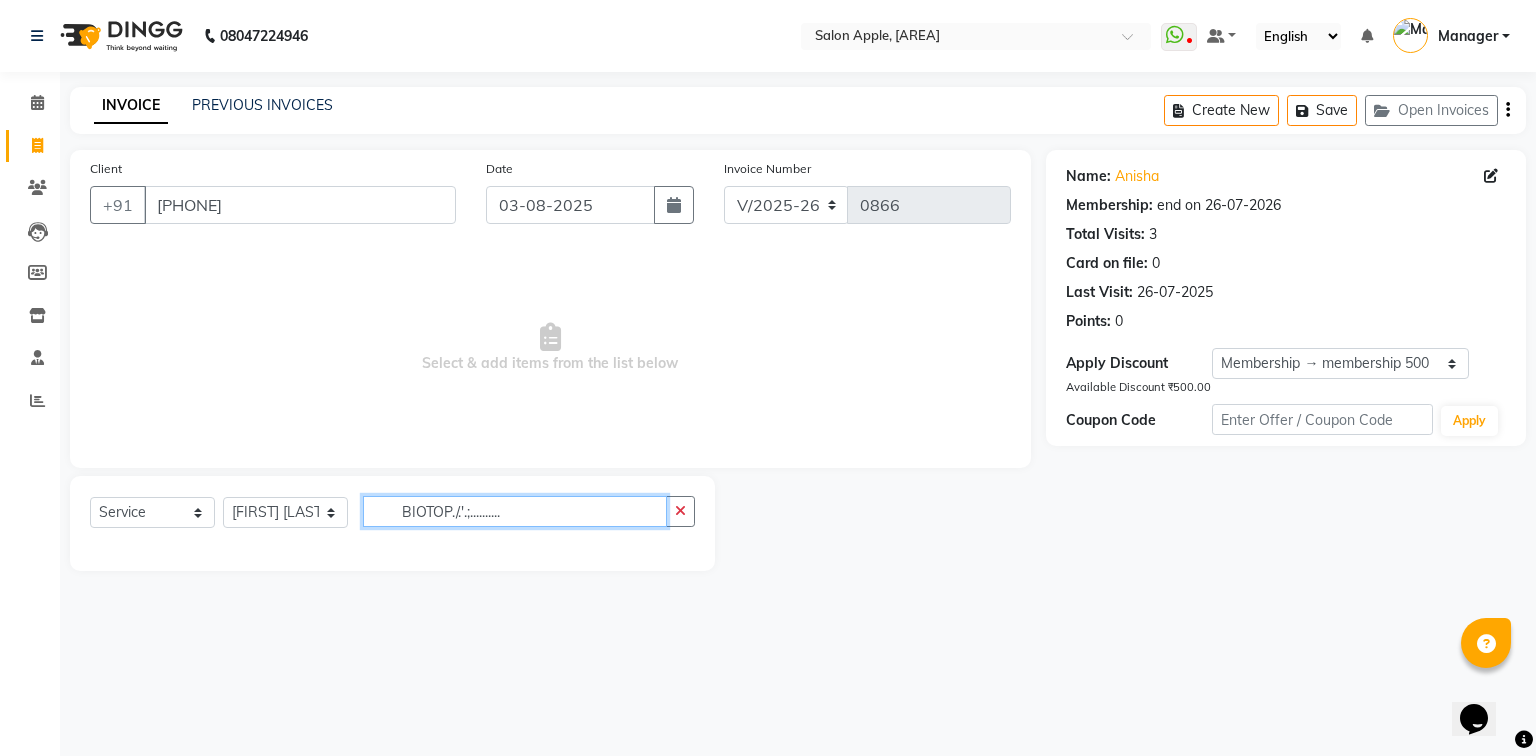 click on "BIOTOP./.'.;.........." 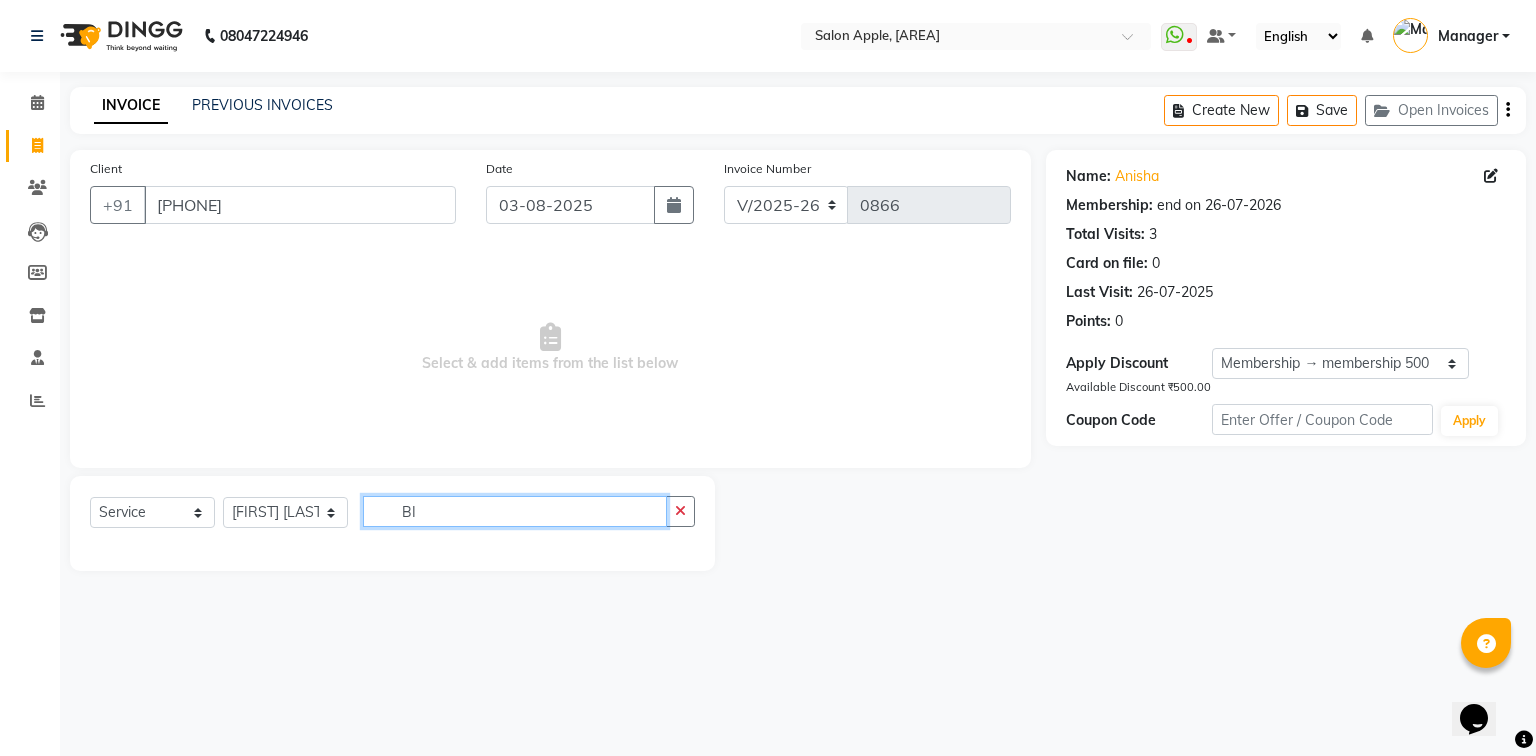 type on "B" 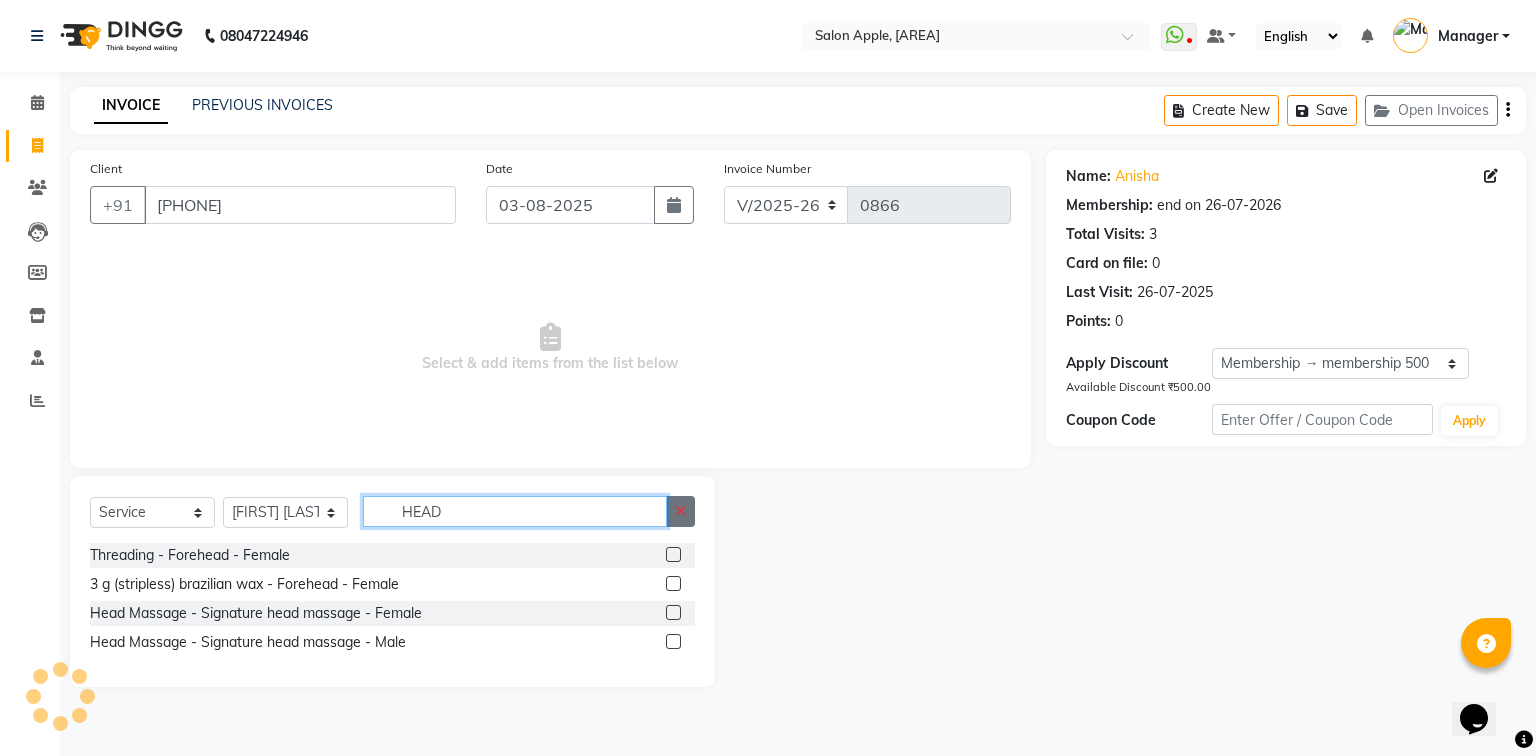 type on "HEAD" 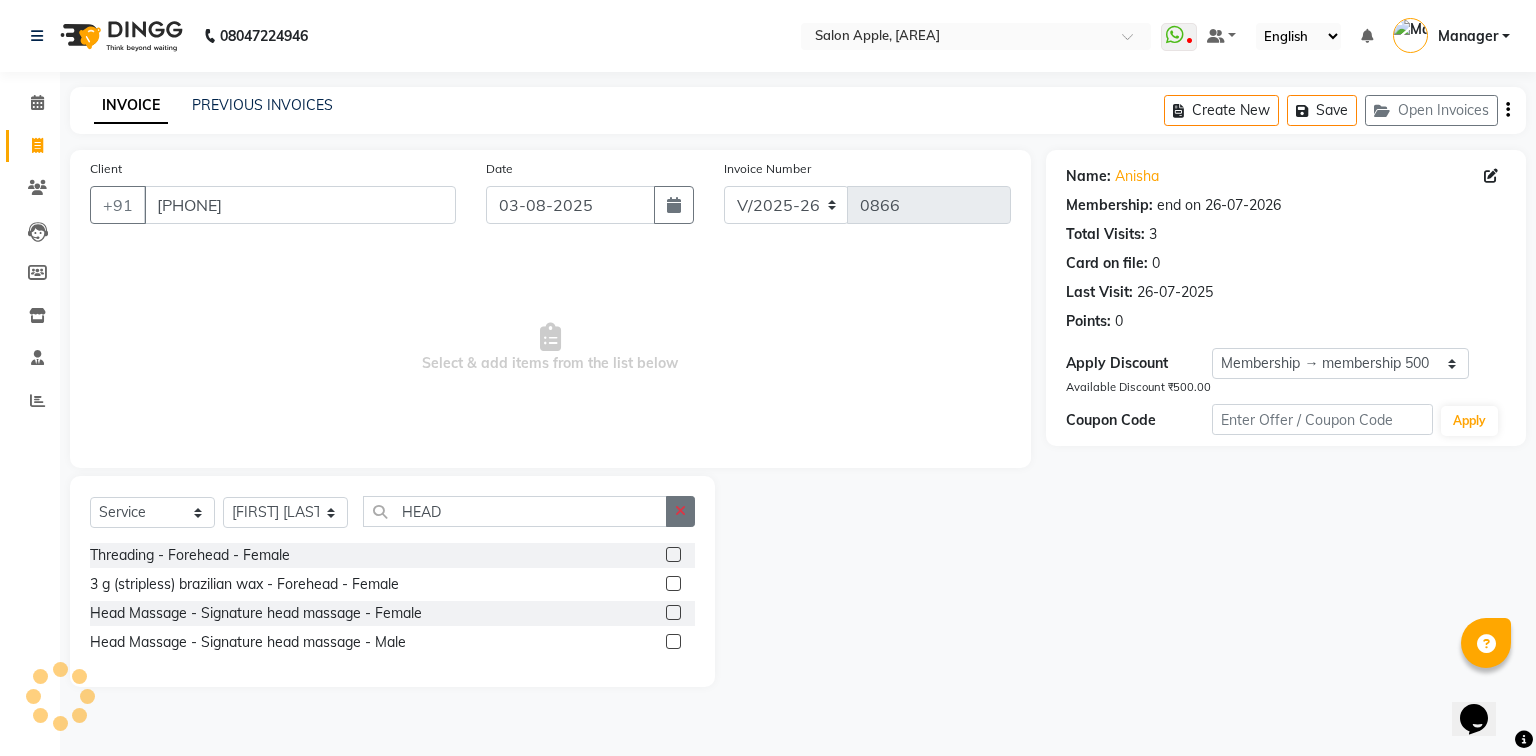 click 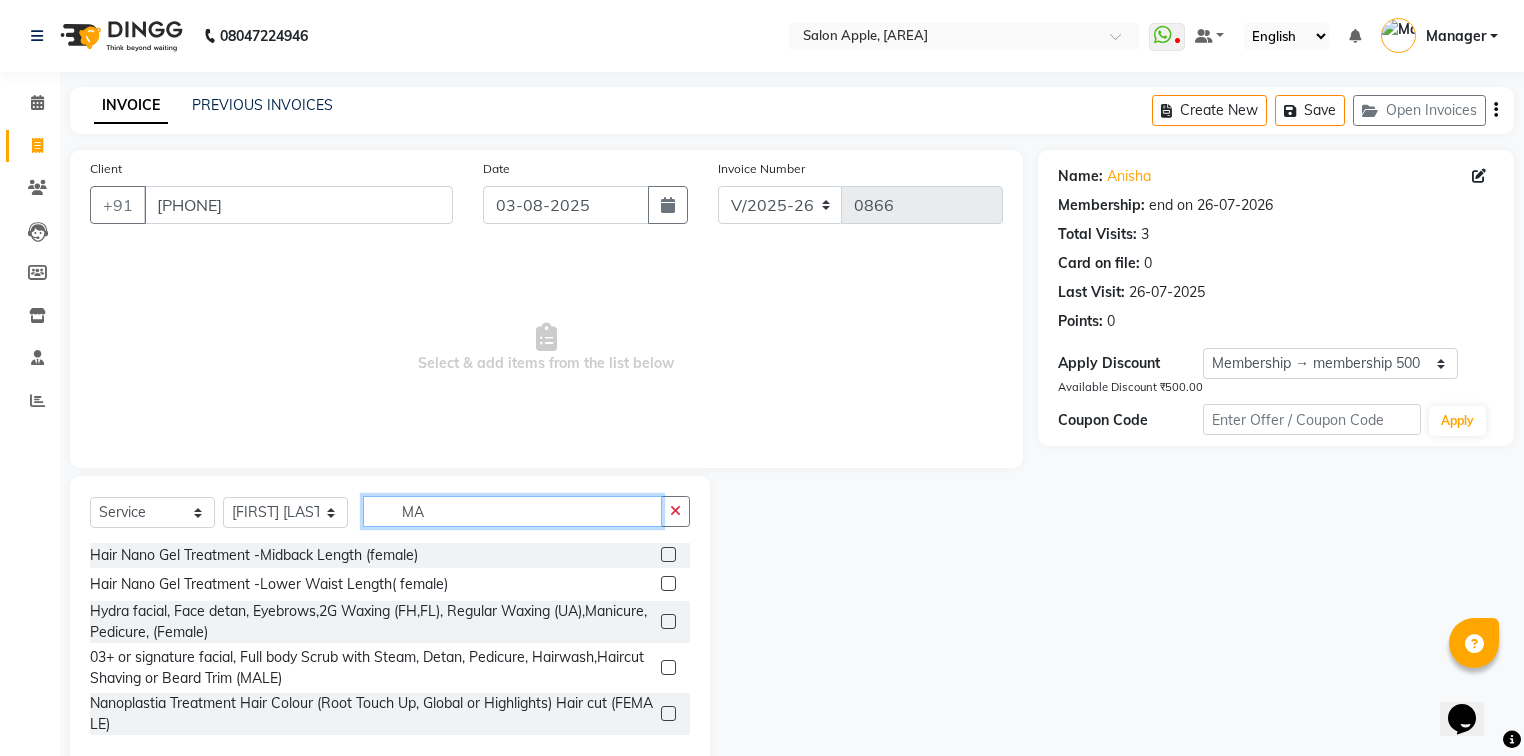 type on "M" 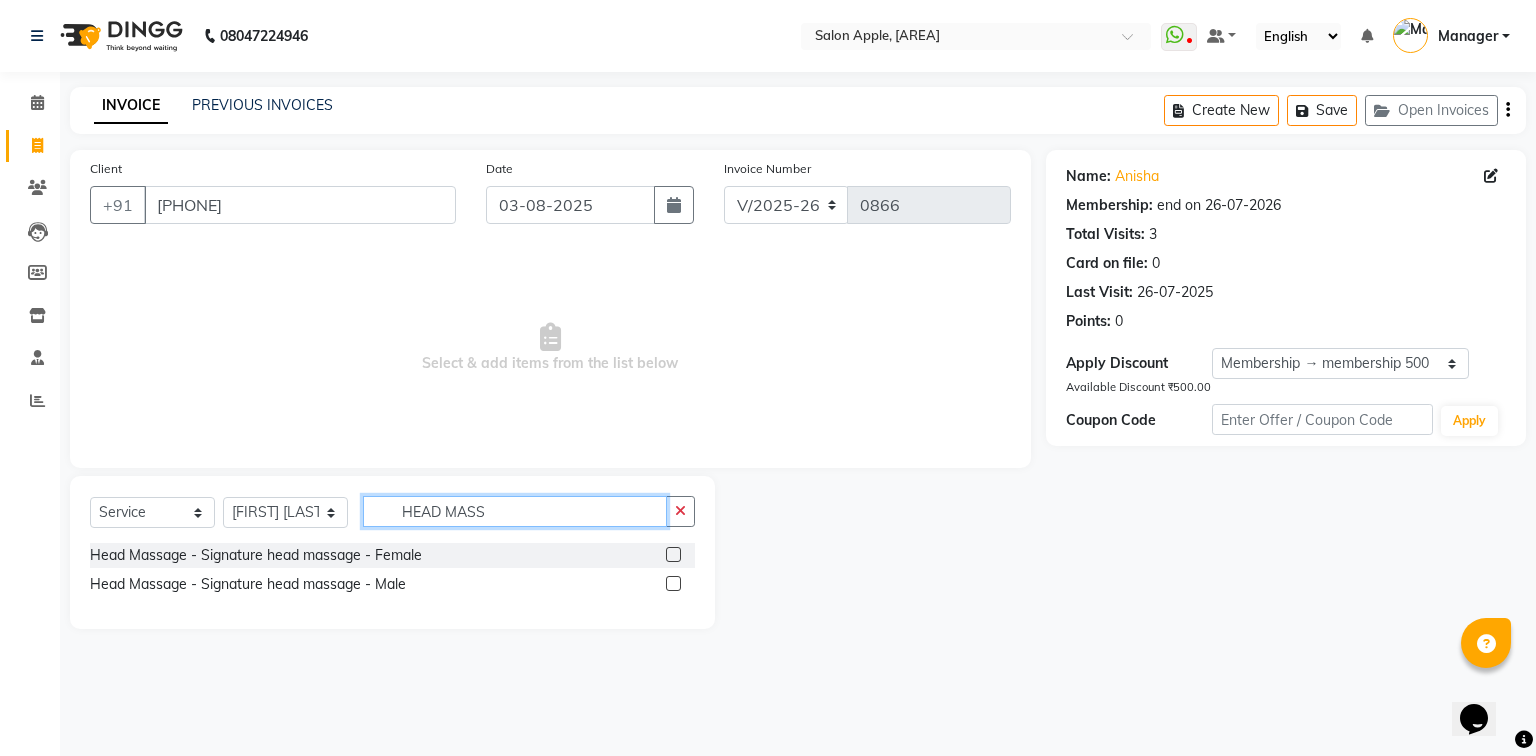 type on "HEAD MASS" 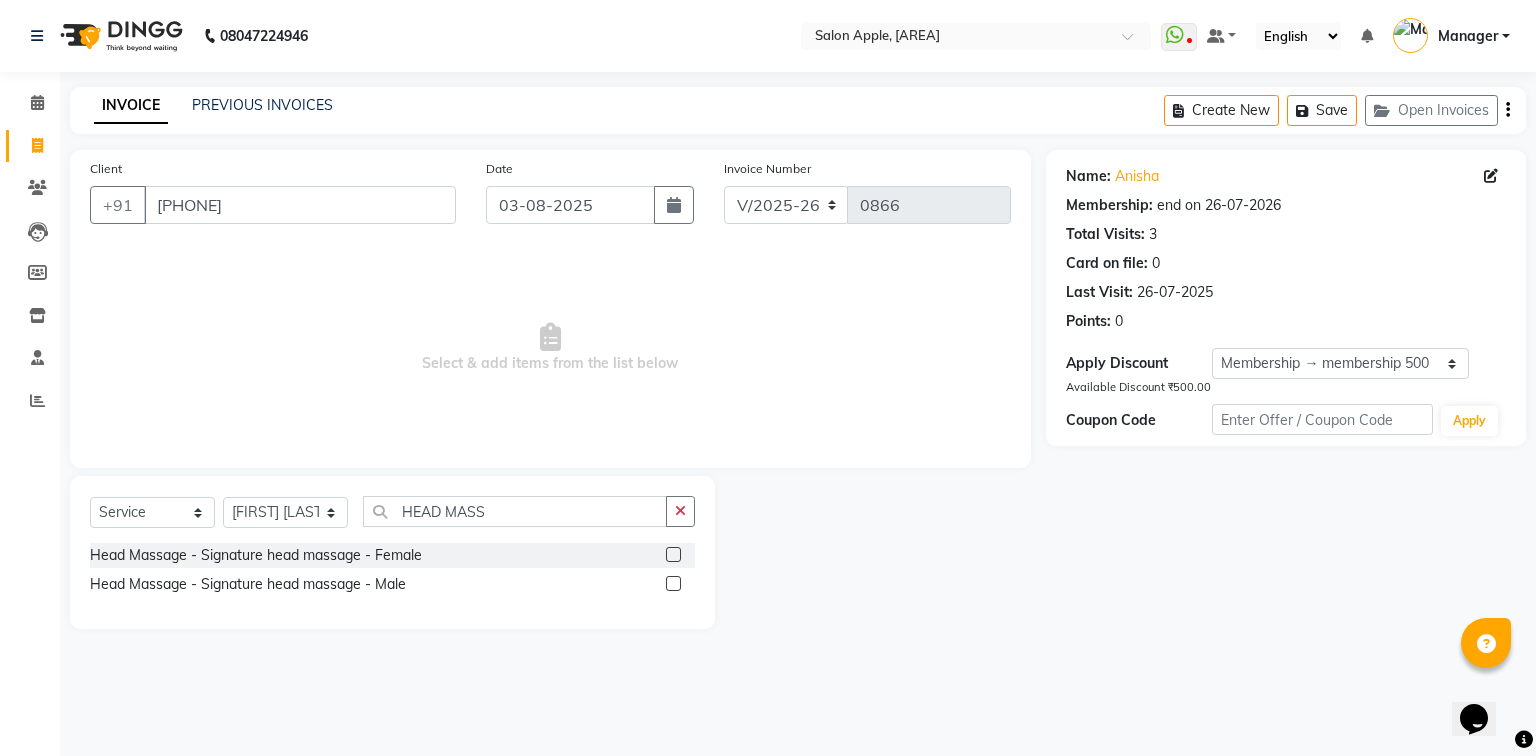 click 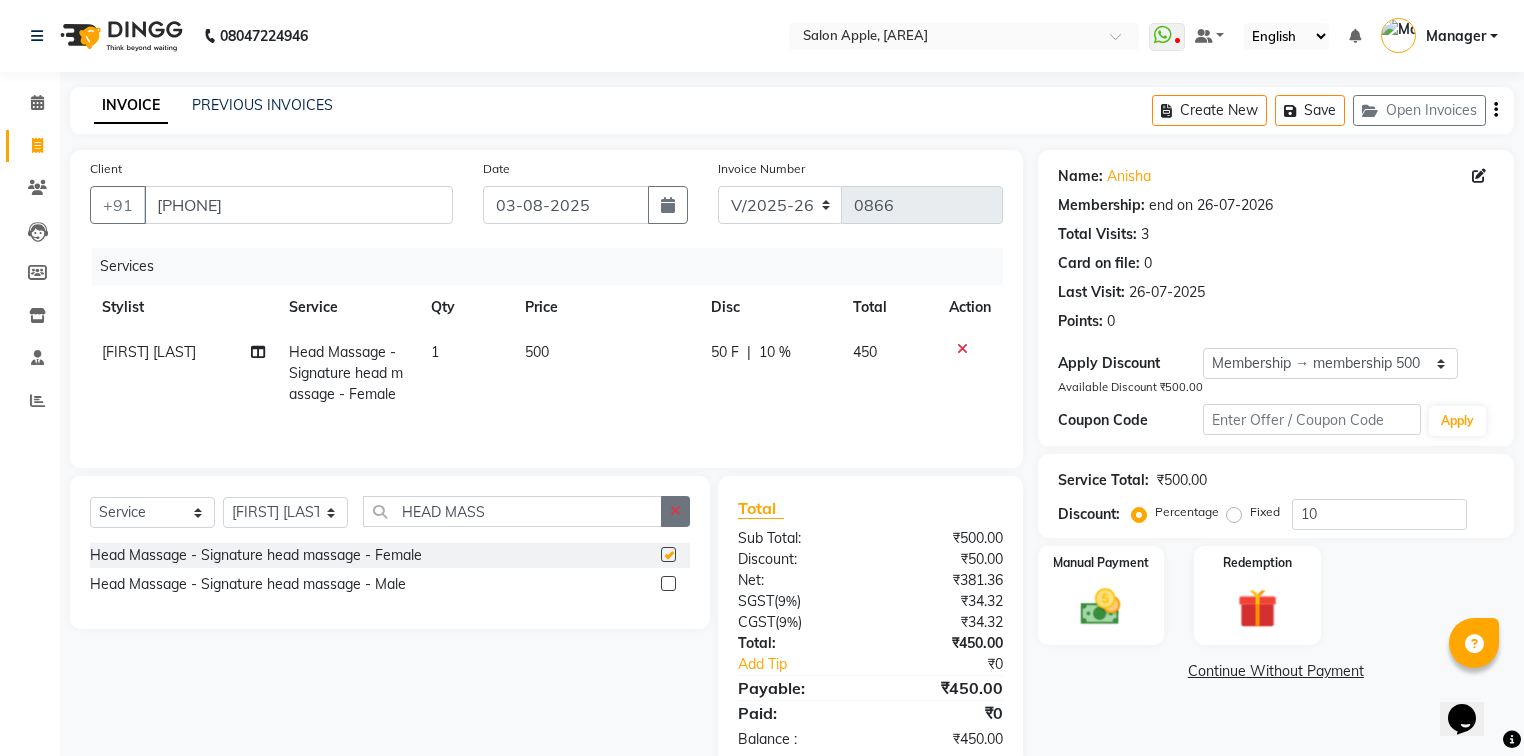 checkbox on "false" 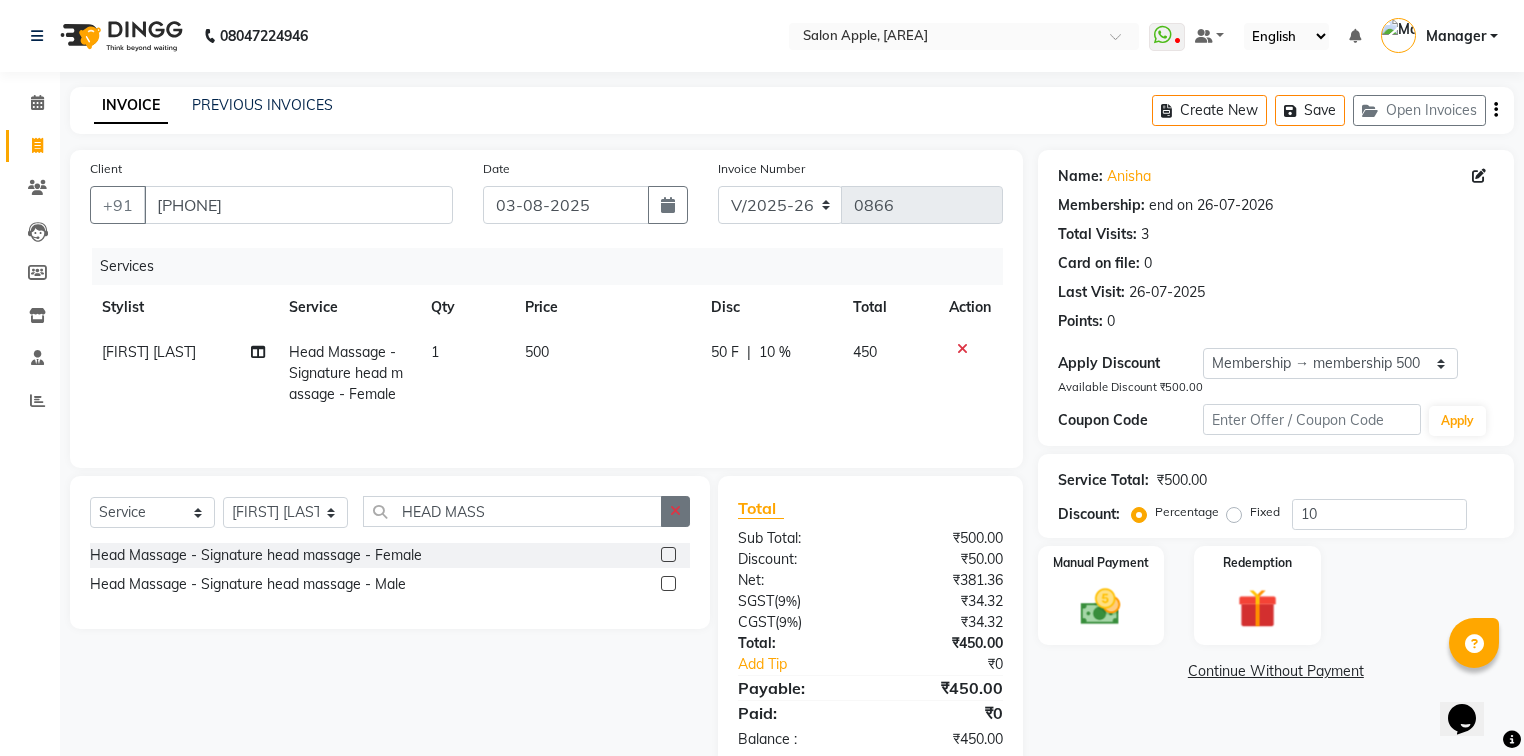 click 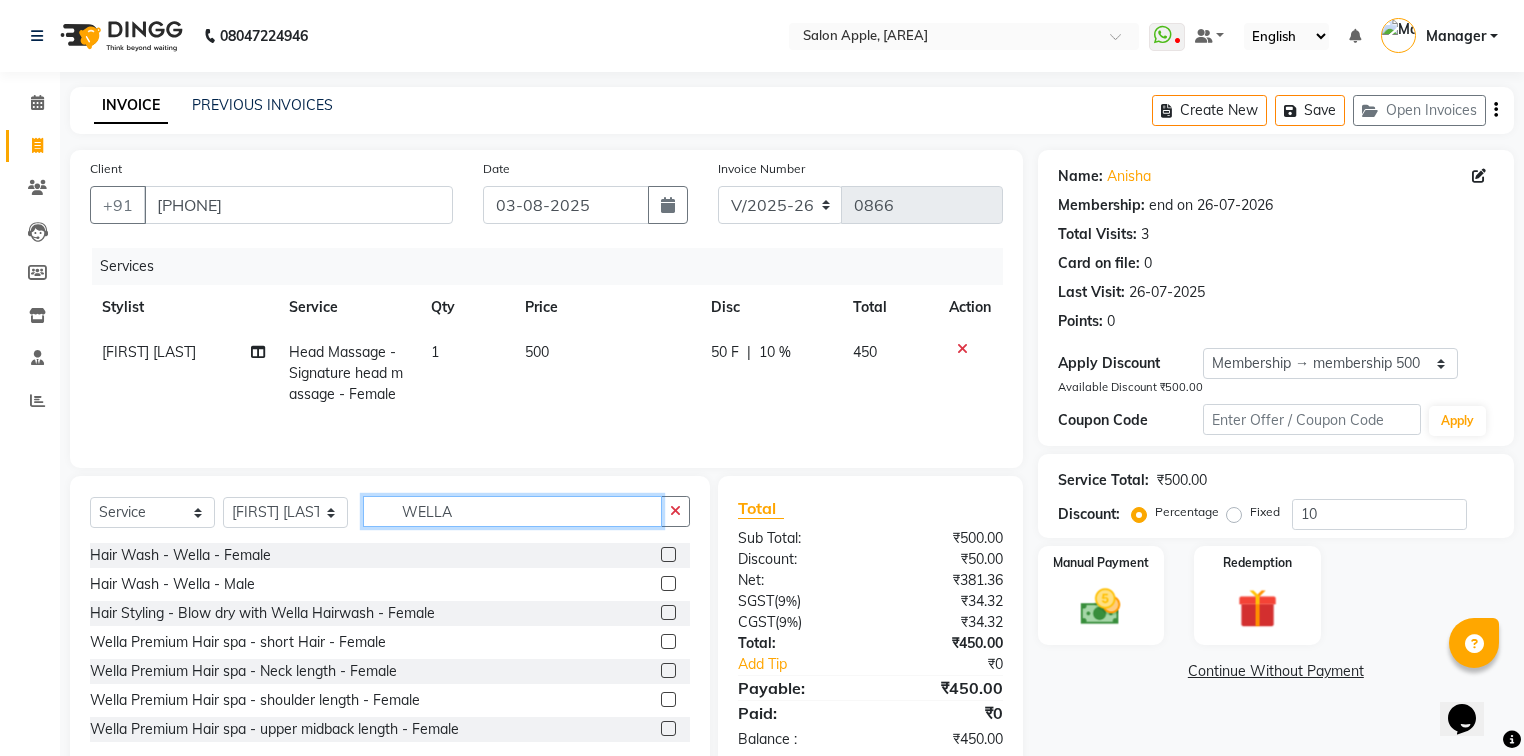type on "WELLA" 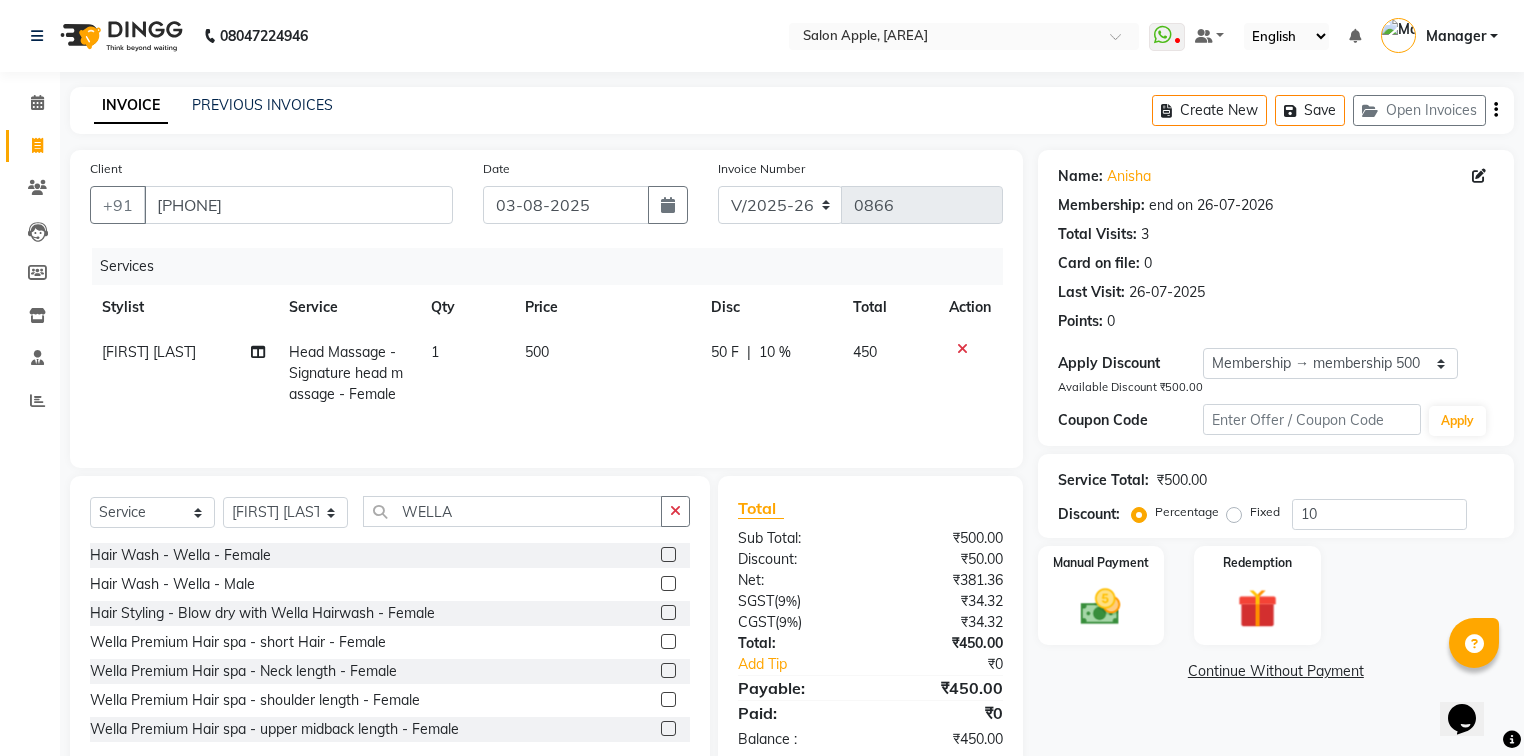 click 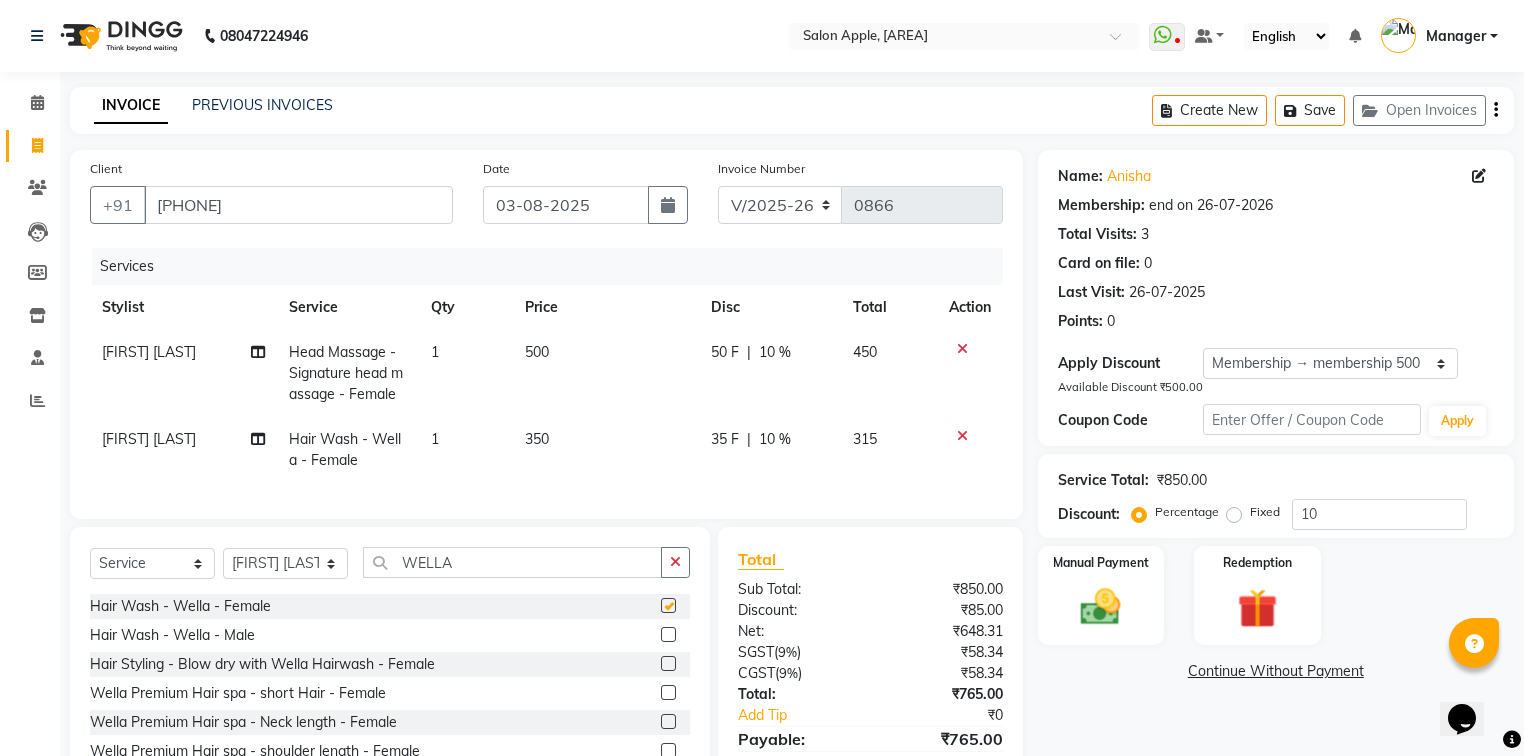 checkbox on "false" 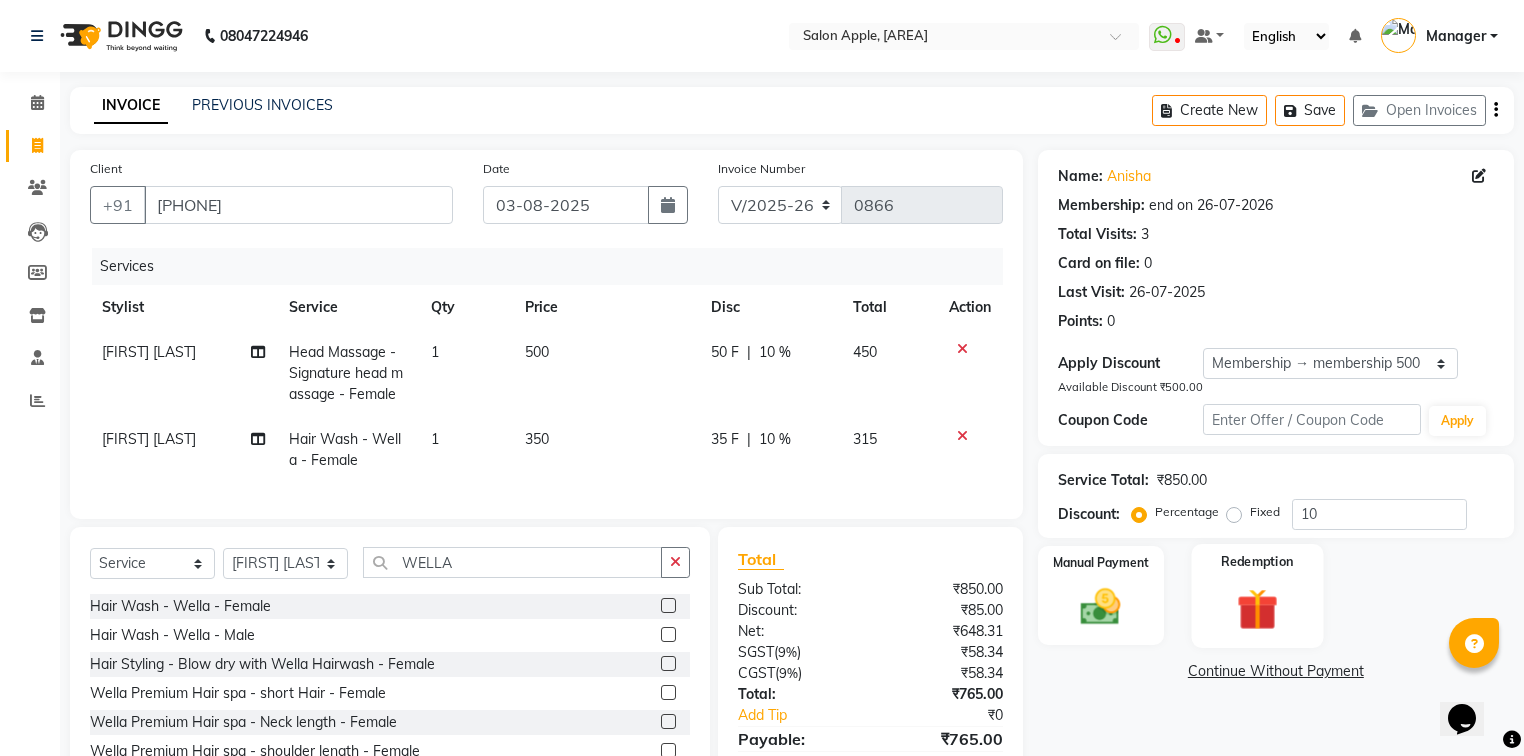 scroll, scrollTop: 108, scrollLeft: 0, axis: vertical 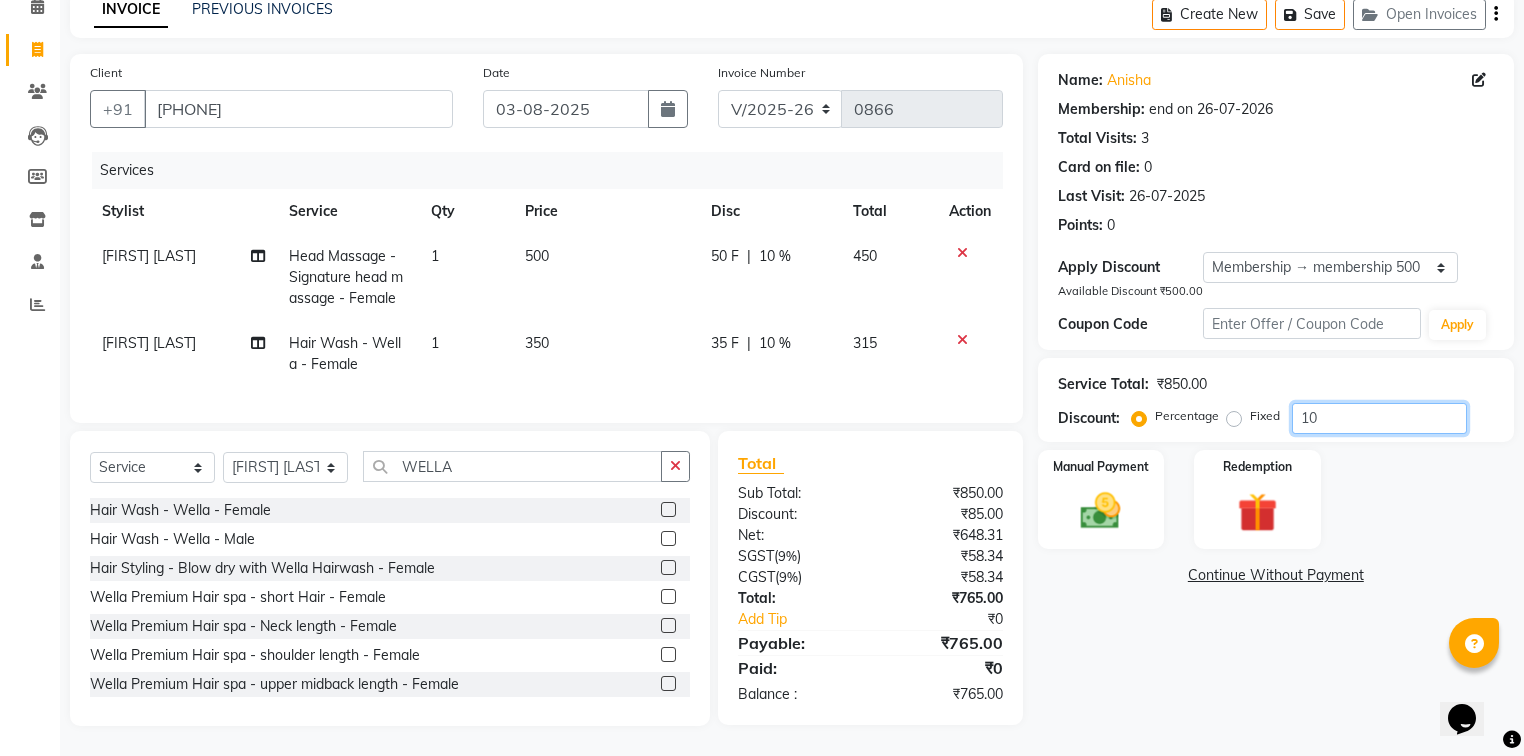 click on "10" 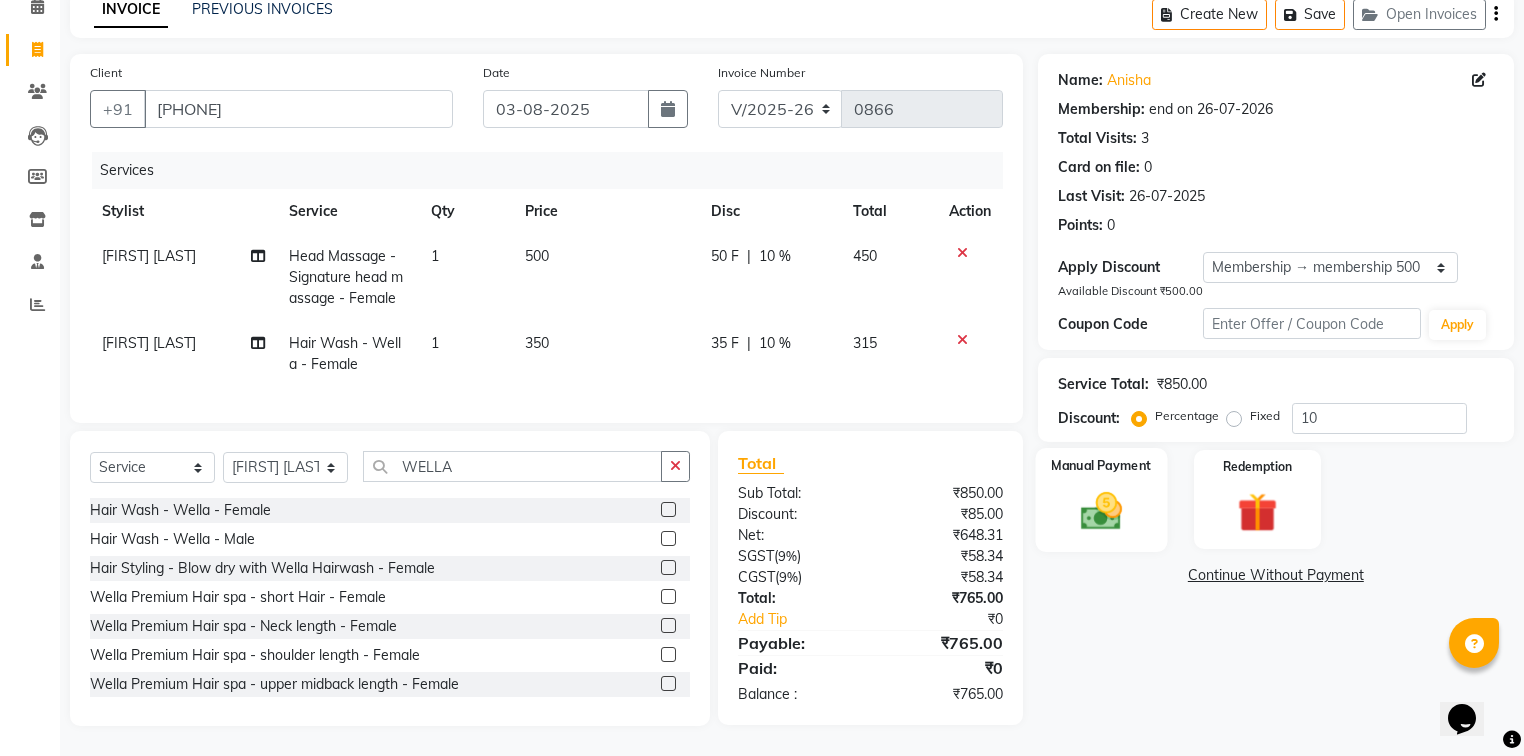 click on "Manual Payment" 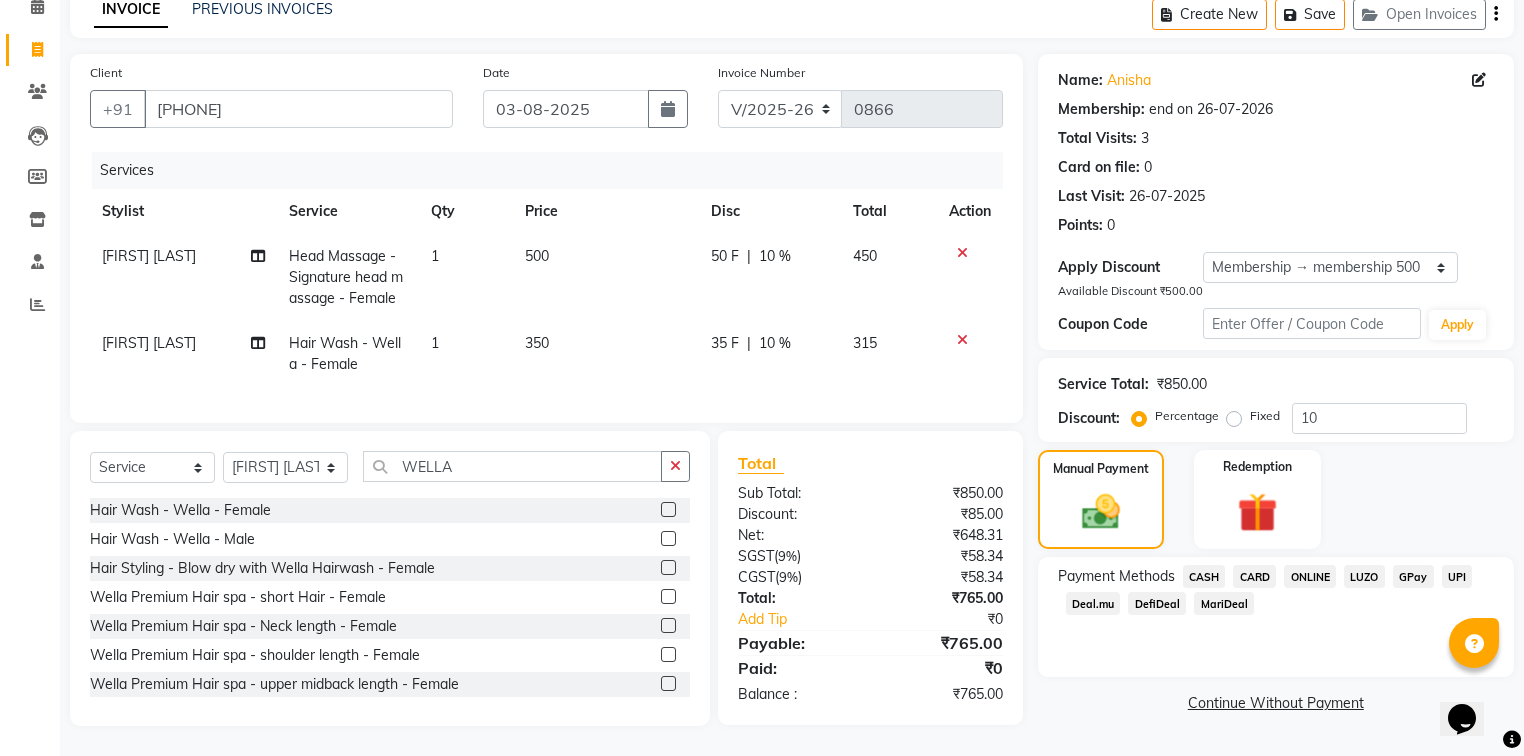 click on "ONLINE" 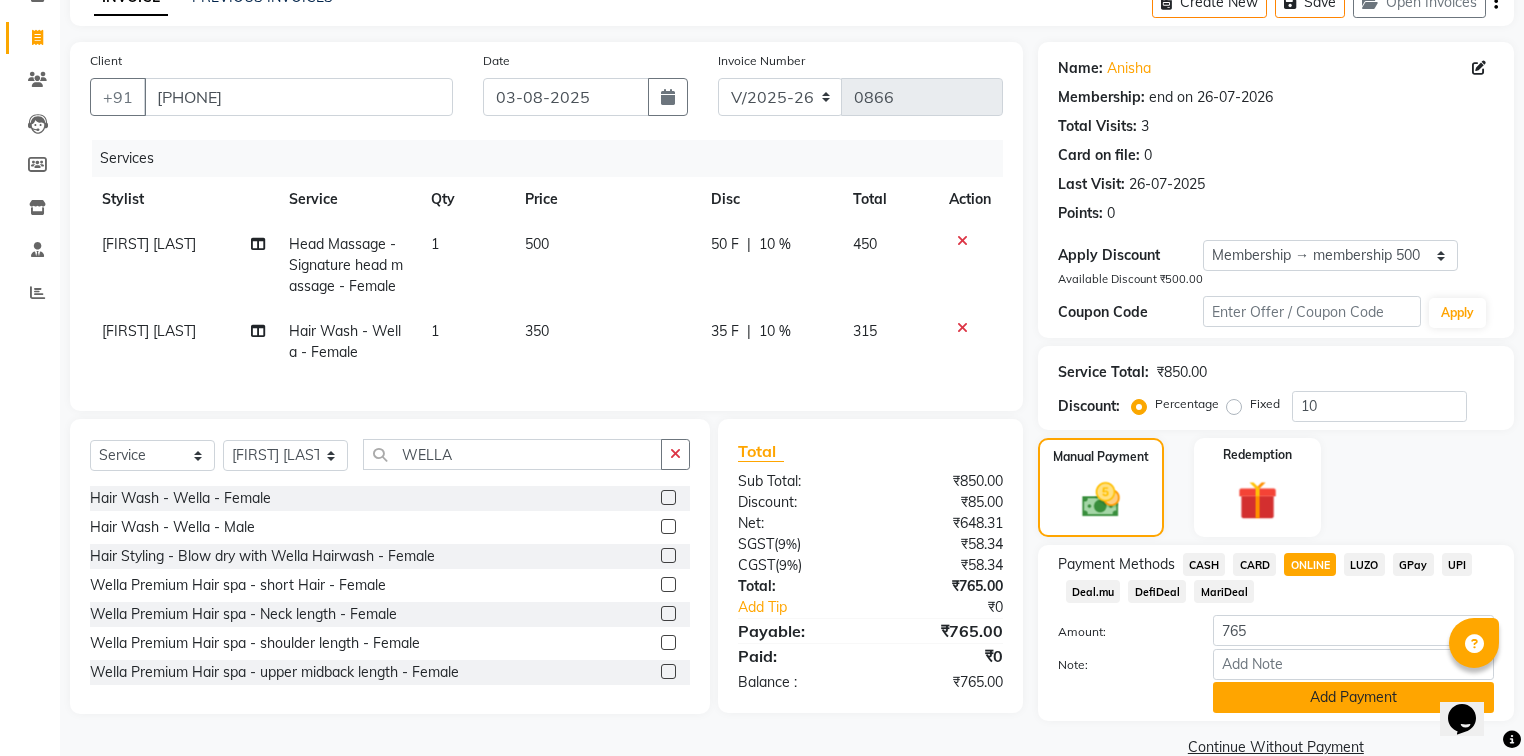 click on "Add Payment" 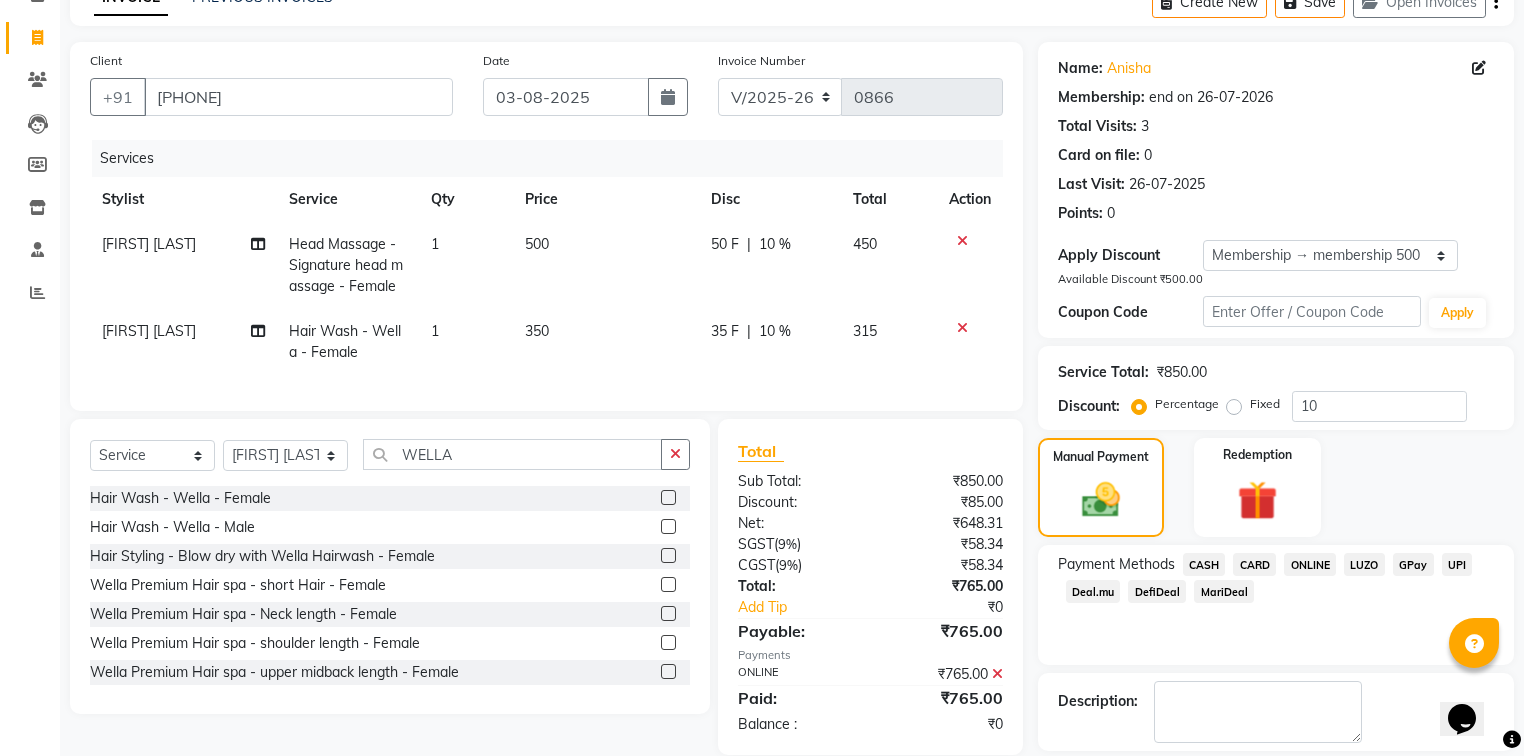 scroll, scrollTop: 200, scrollLeft: 0, axis: vertical 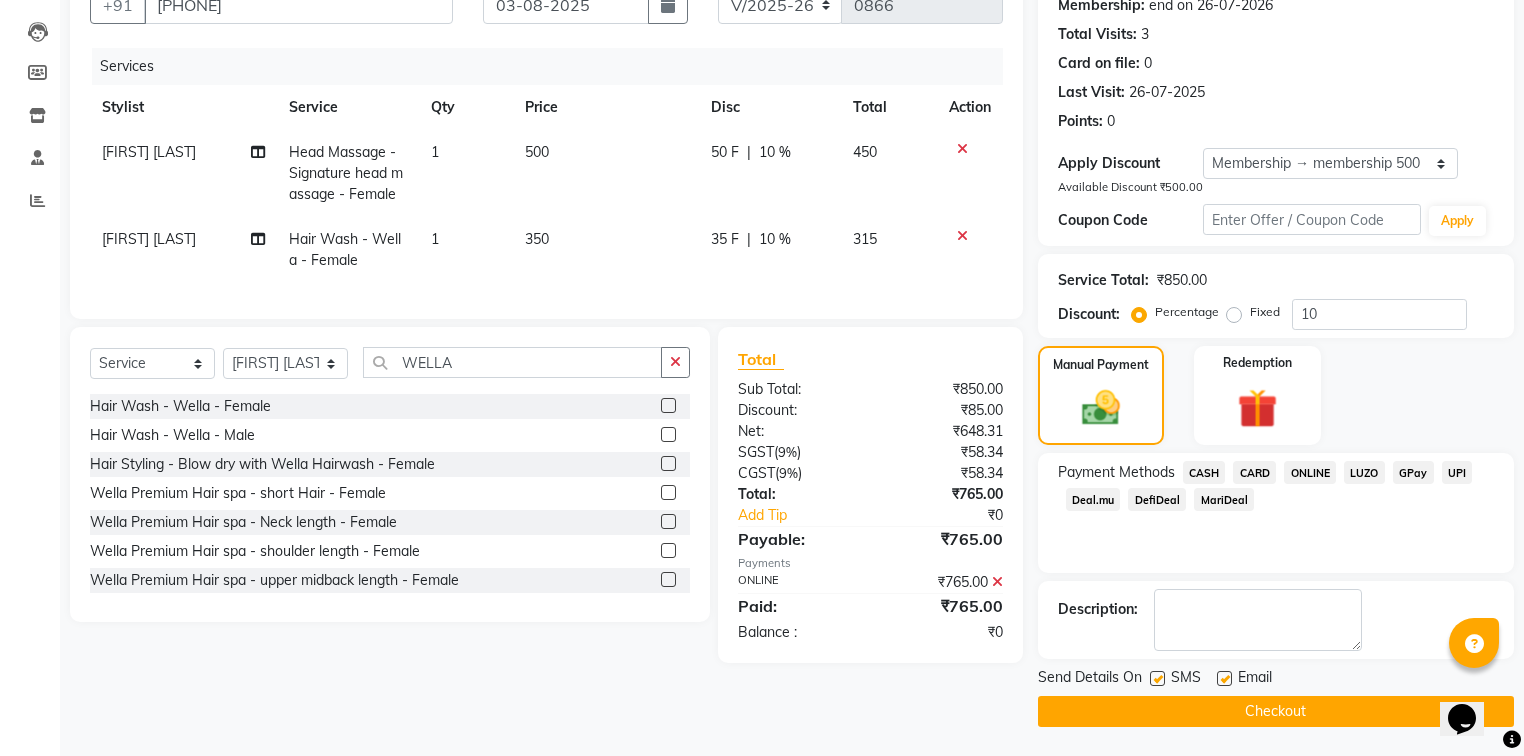 click on "Checkout" 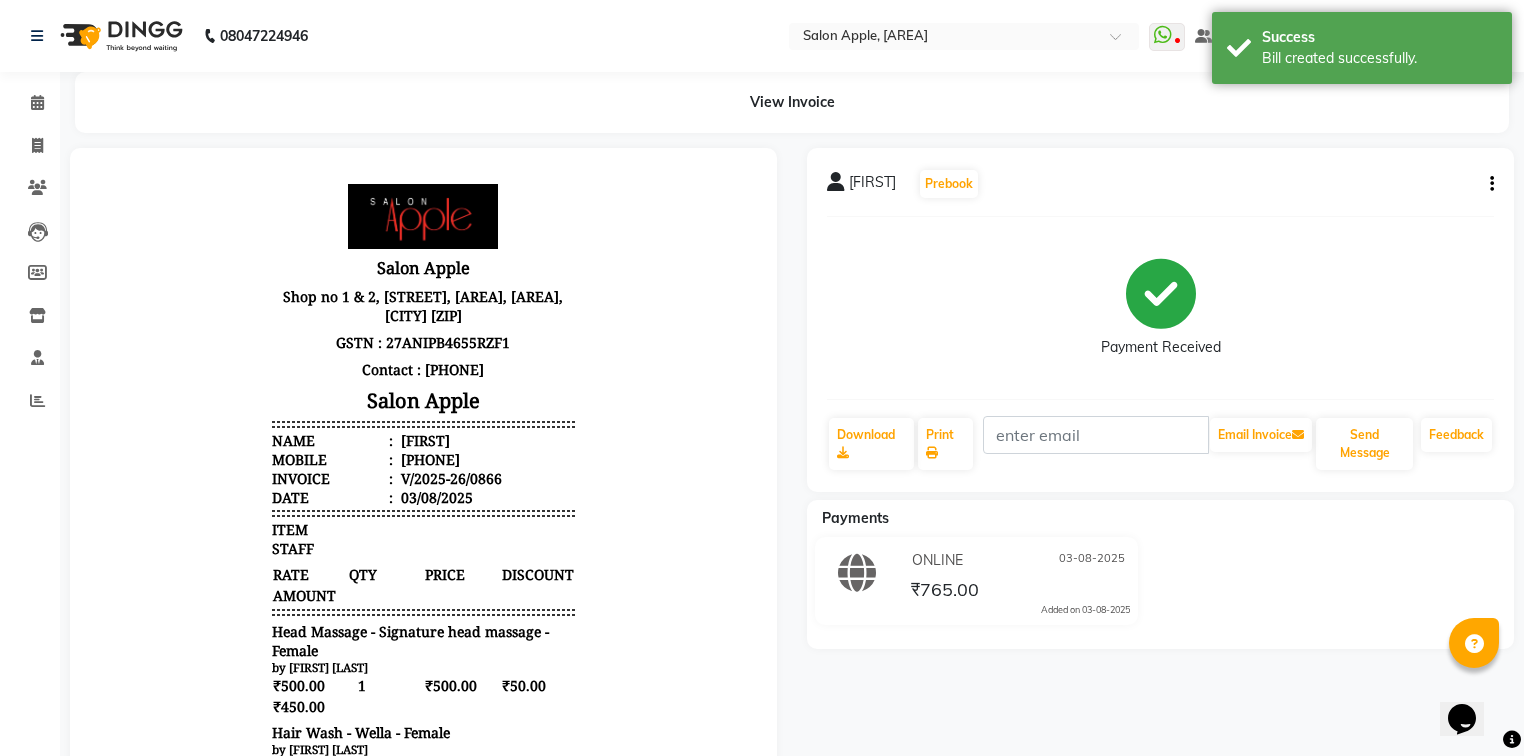 scroll, scrollTop: 0, scrollLeft: 0, axis: both 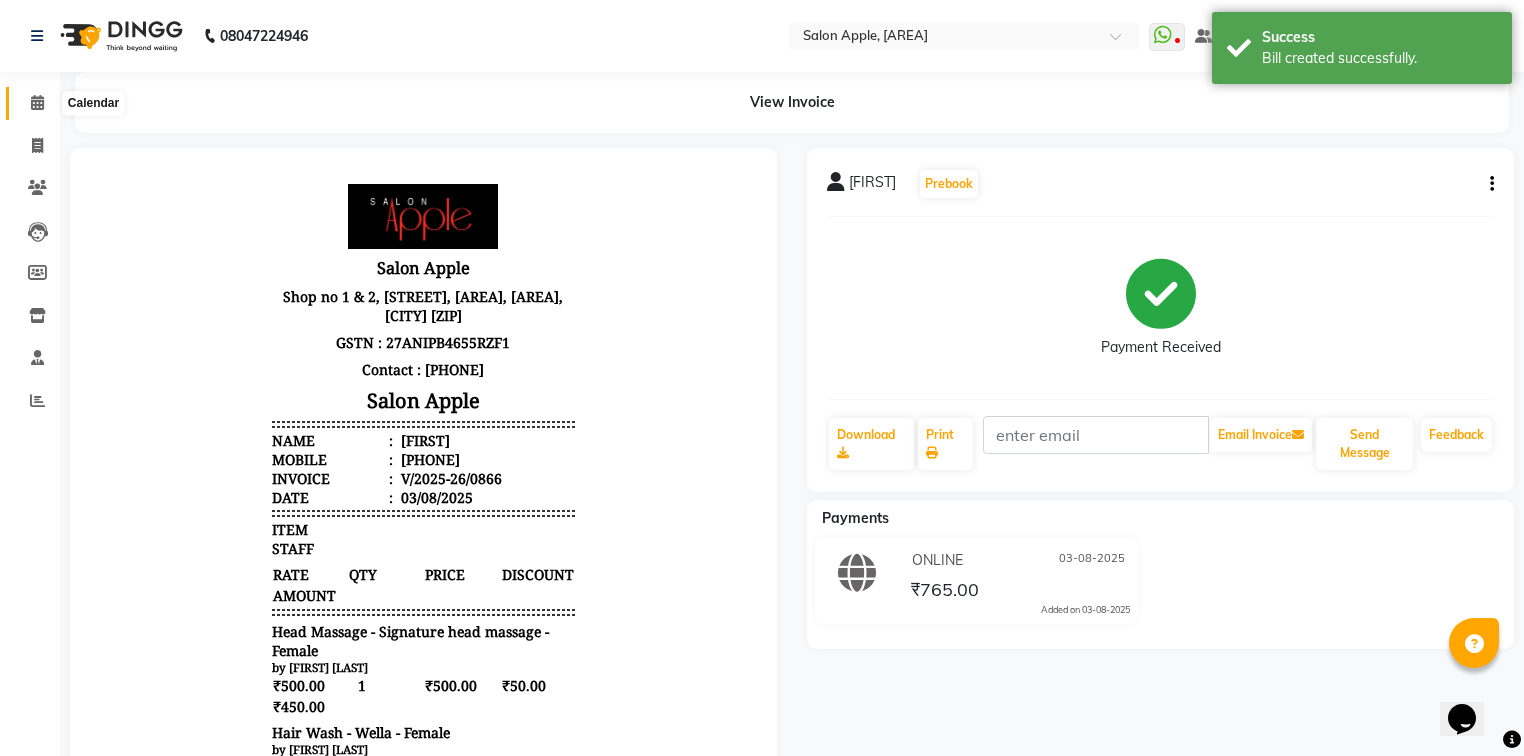click 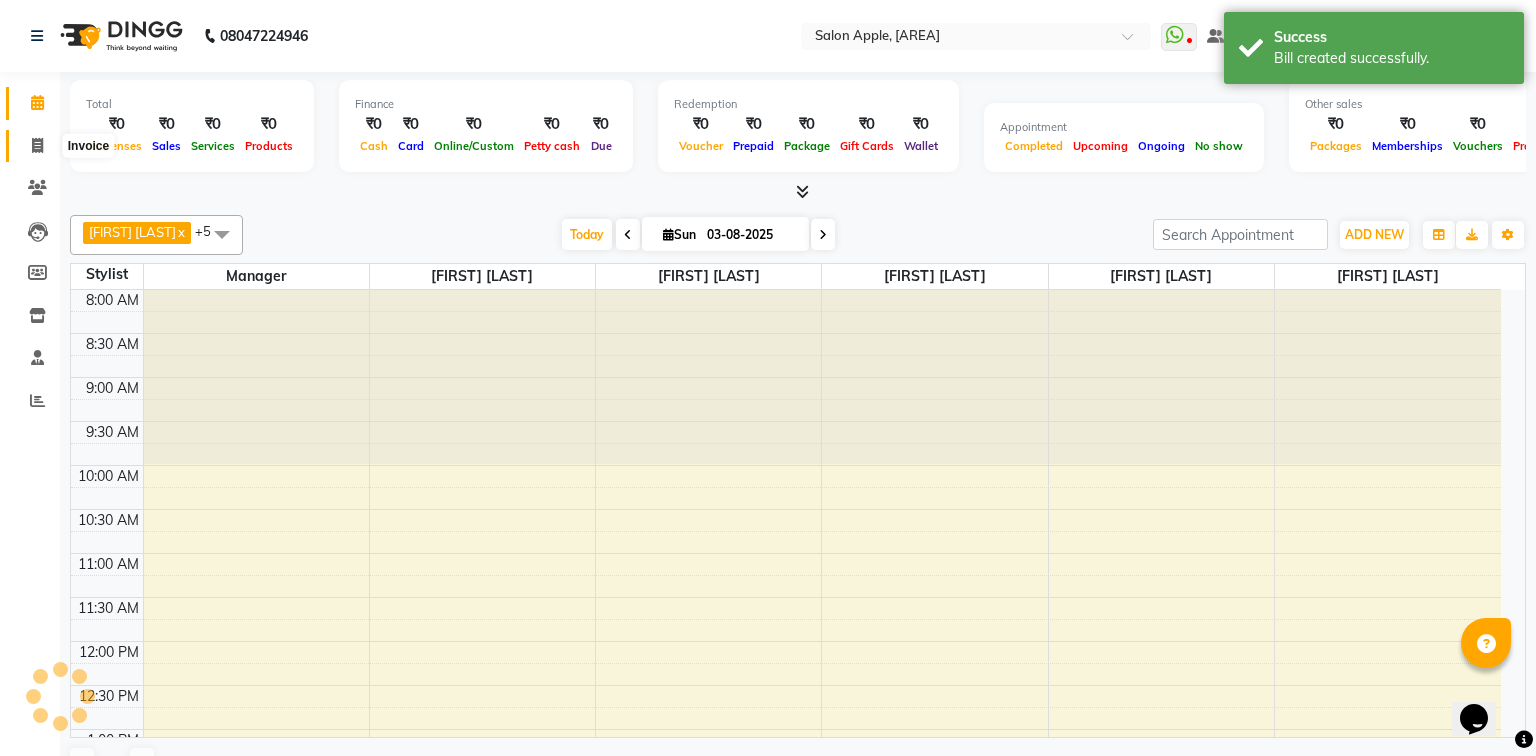 click 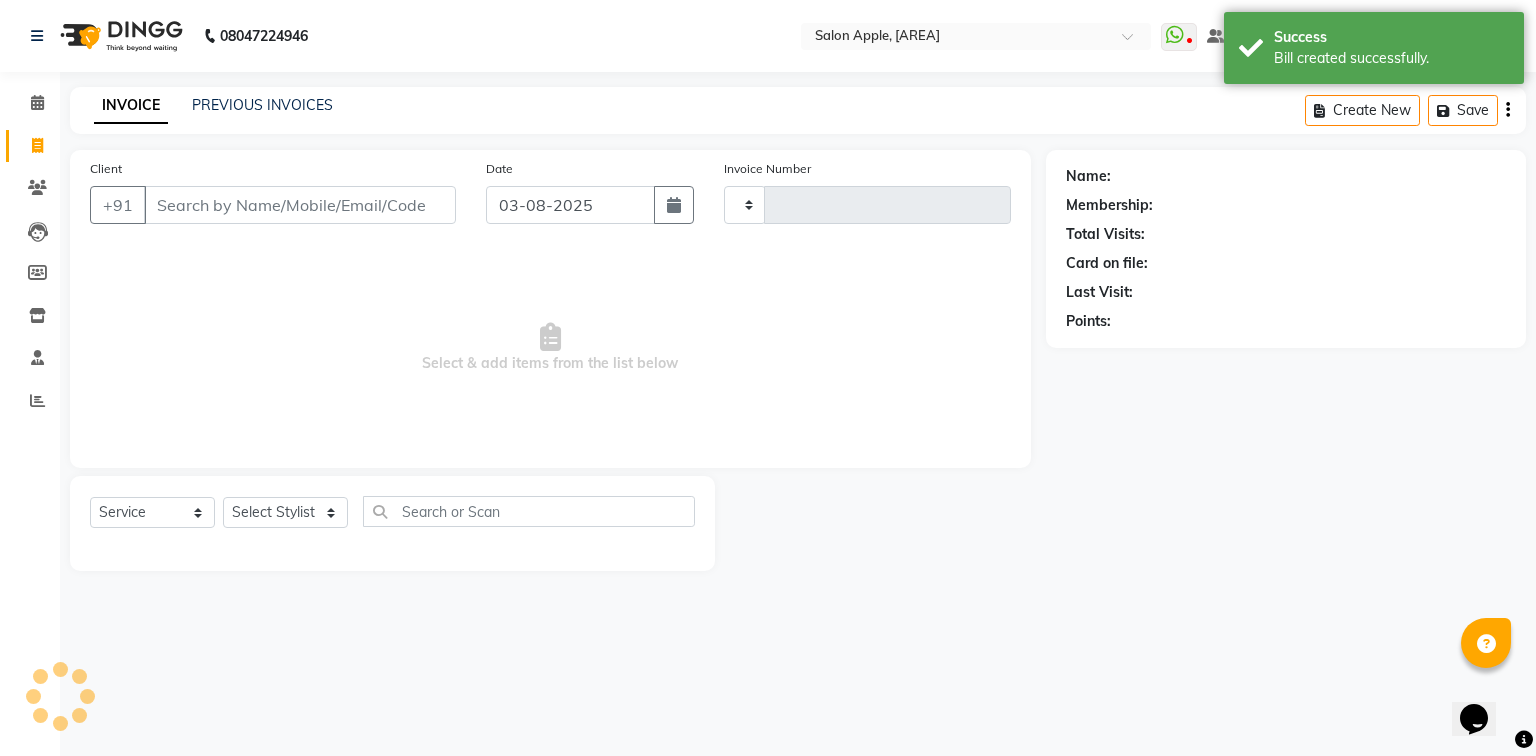 type on "0867" 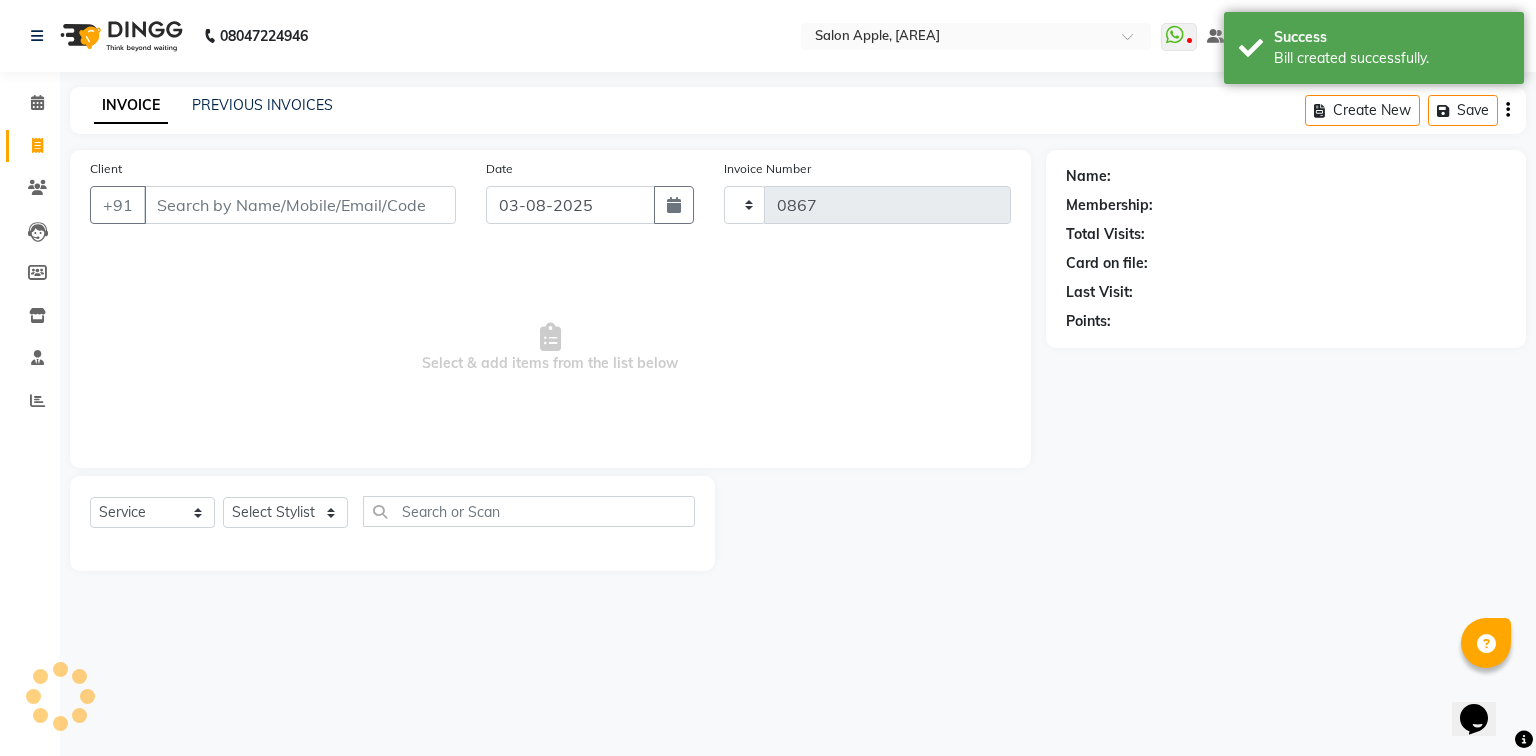 select on "4743" 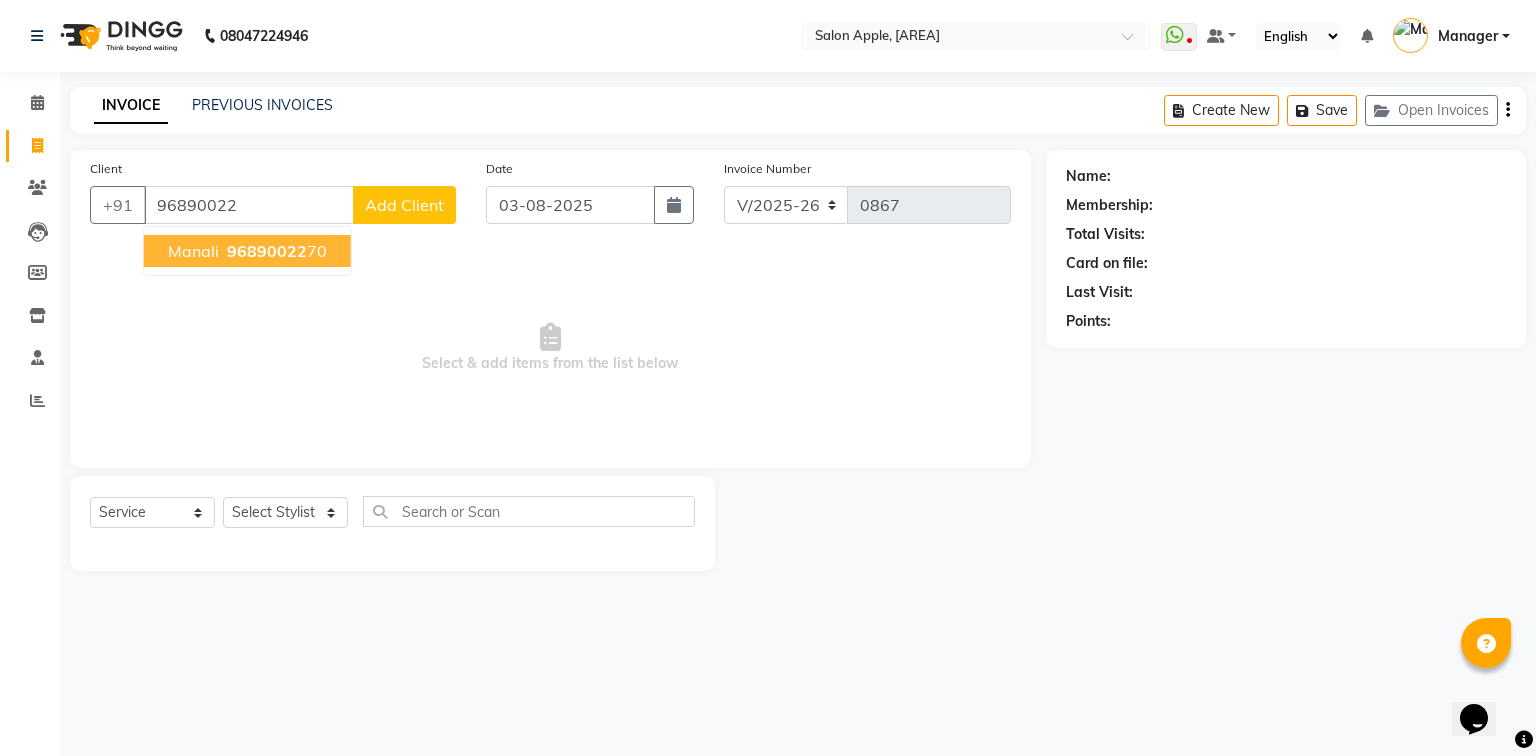click on "96890022" at bounding box center (267, 251) 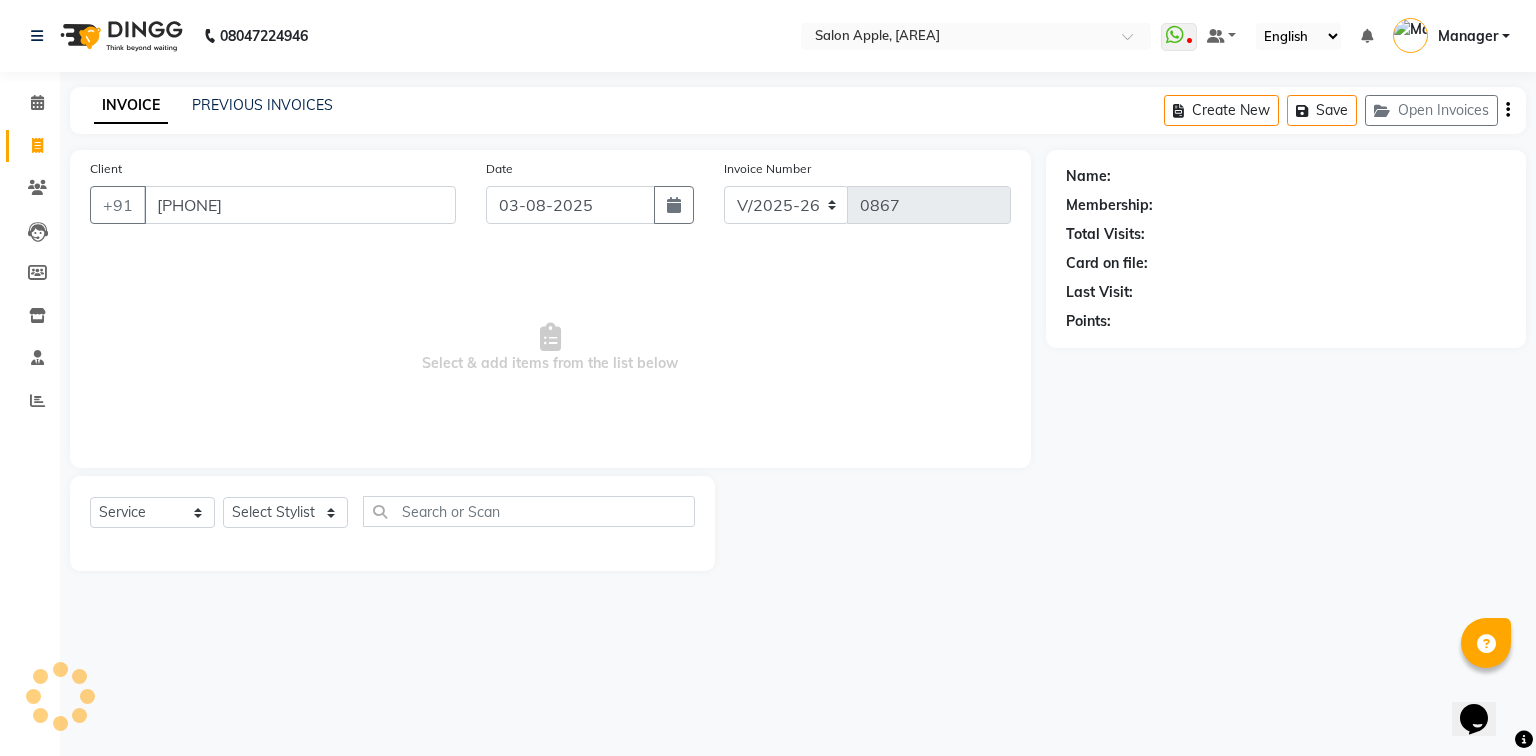 type on "[PHONE]" 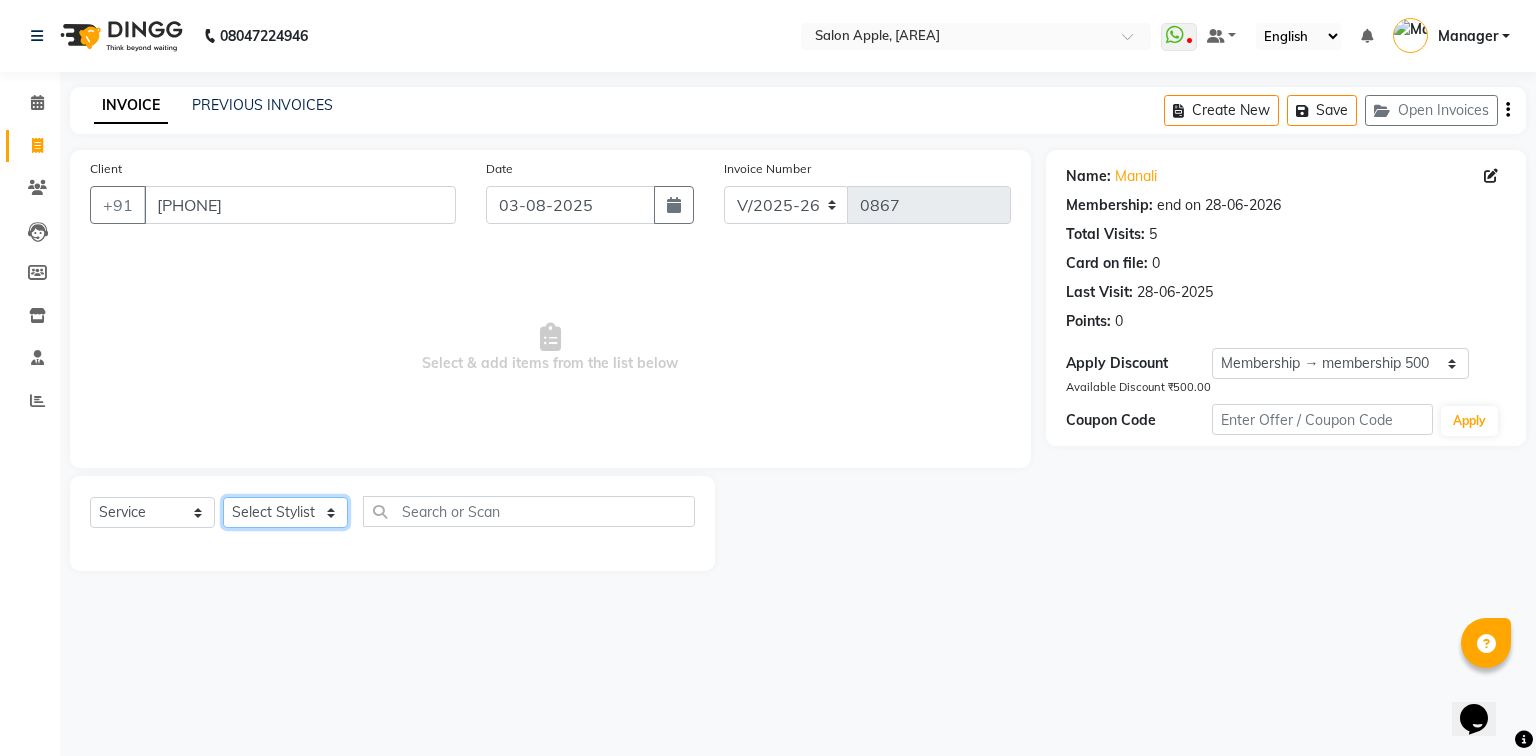 click on "Select Stylist [NAME] [NAME] [NAME] [NAME] [NAME] [NAME] [NAME] [NAME] [NAME] [NAME]" 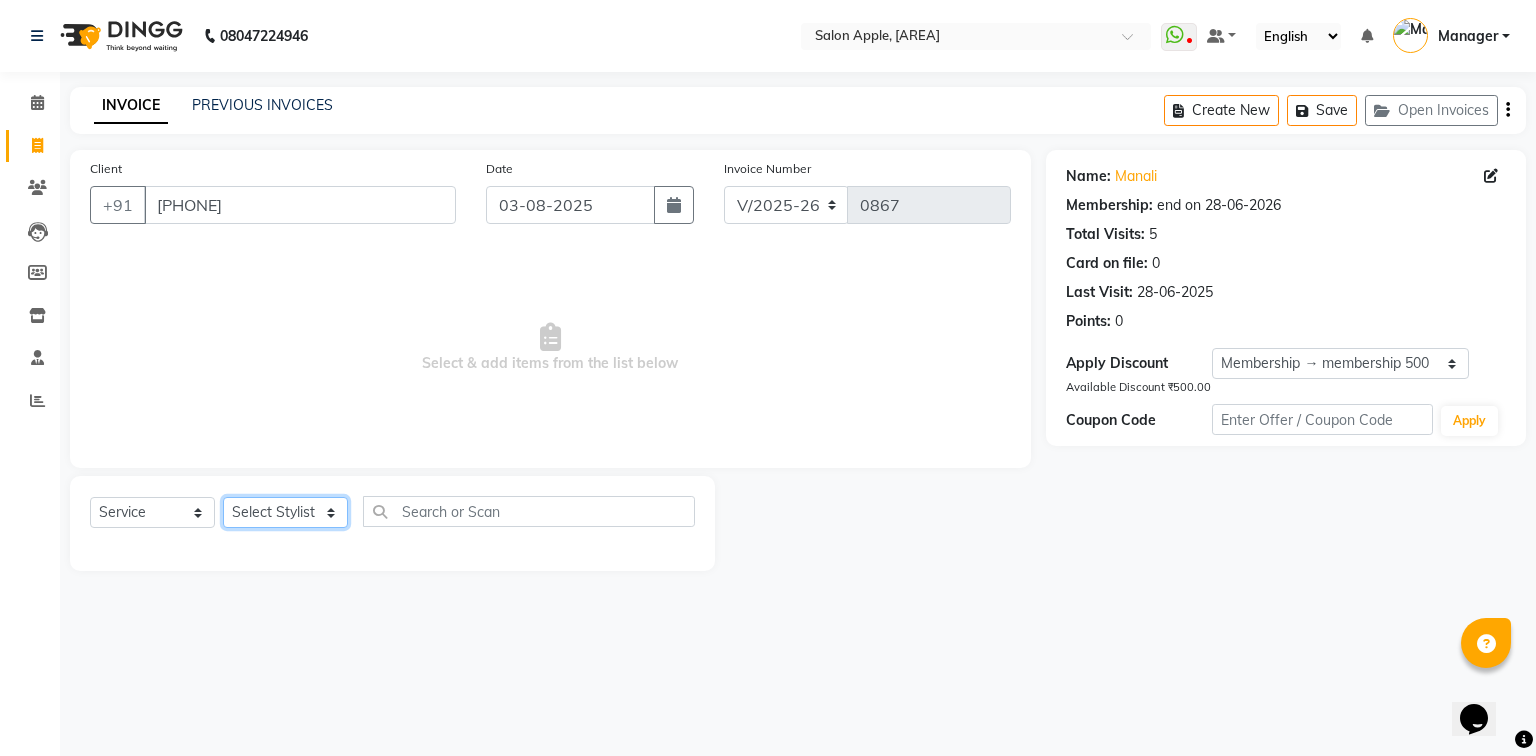 select on "84445" 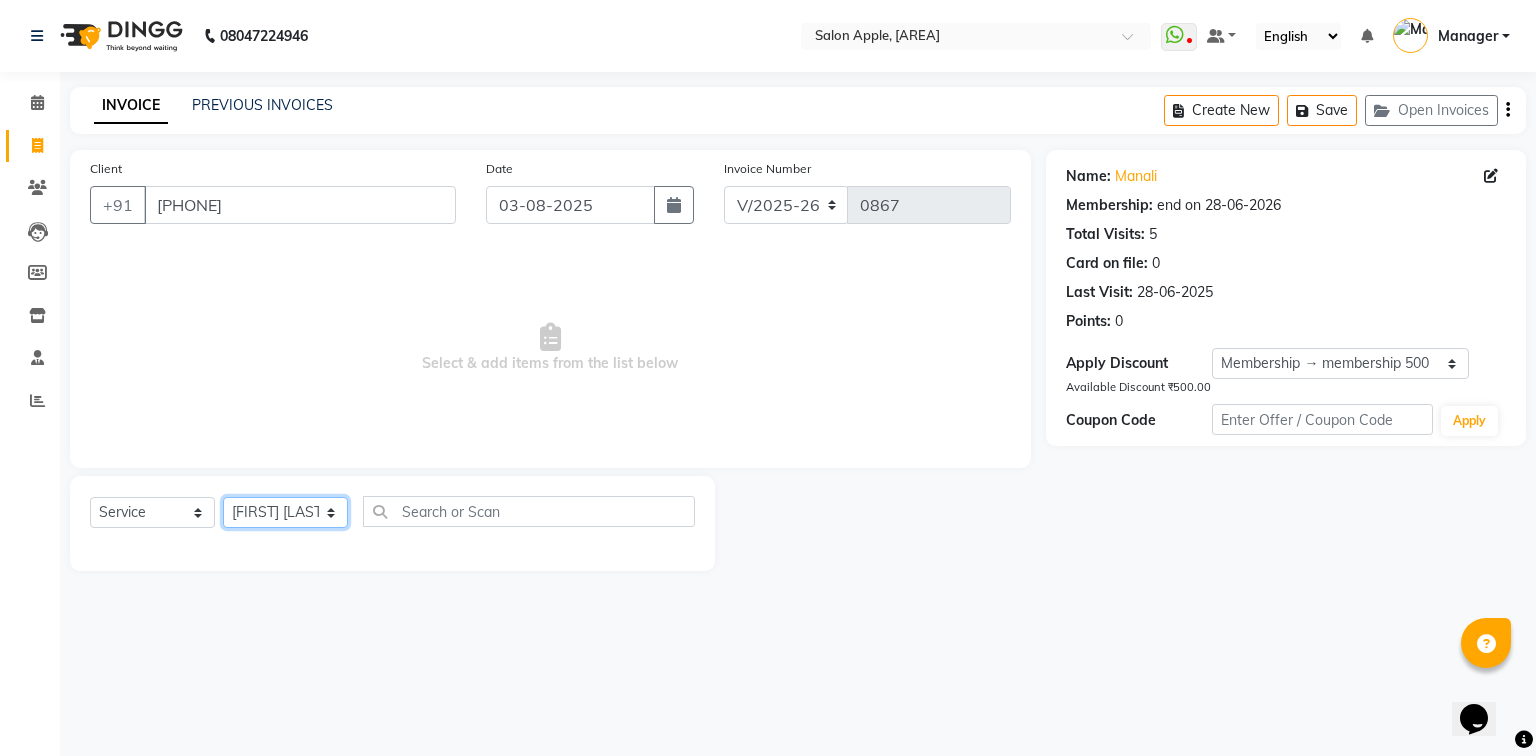 click on "Select Stylist [NAME] [NAME] [NAME] [NAME] [NAME] [NAME] [NAME] [NAME] [NAME] [NAME]" 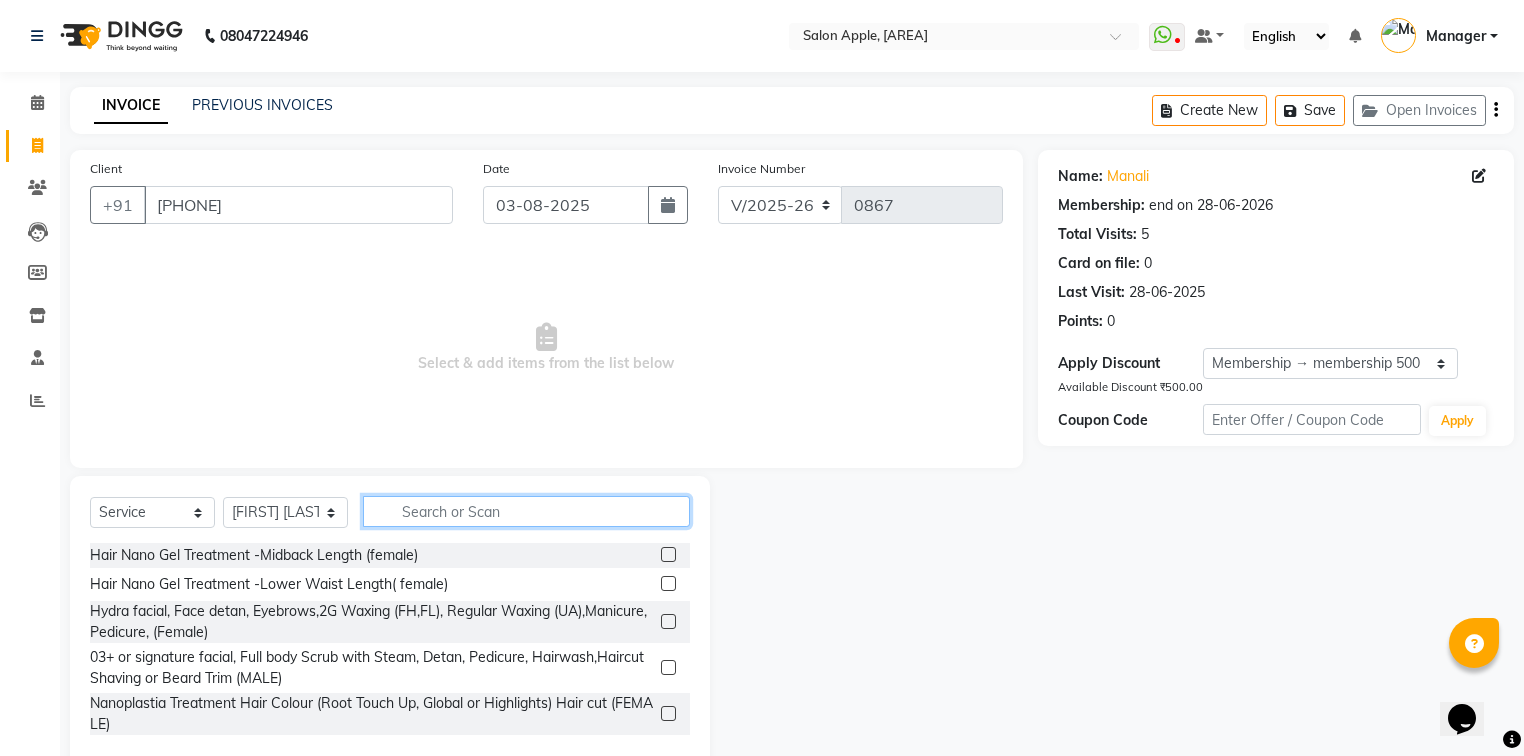 click 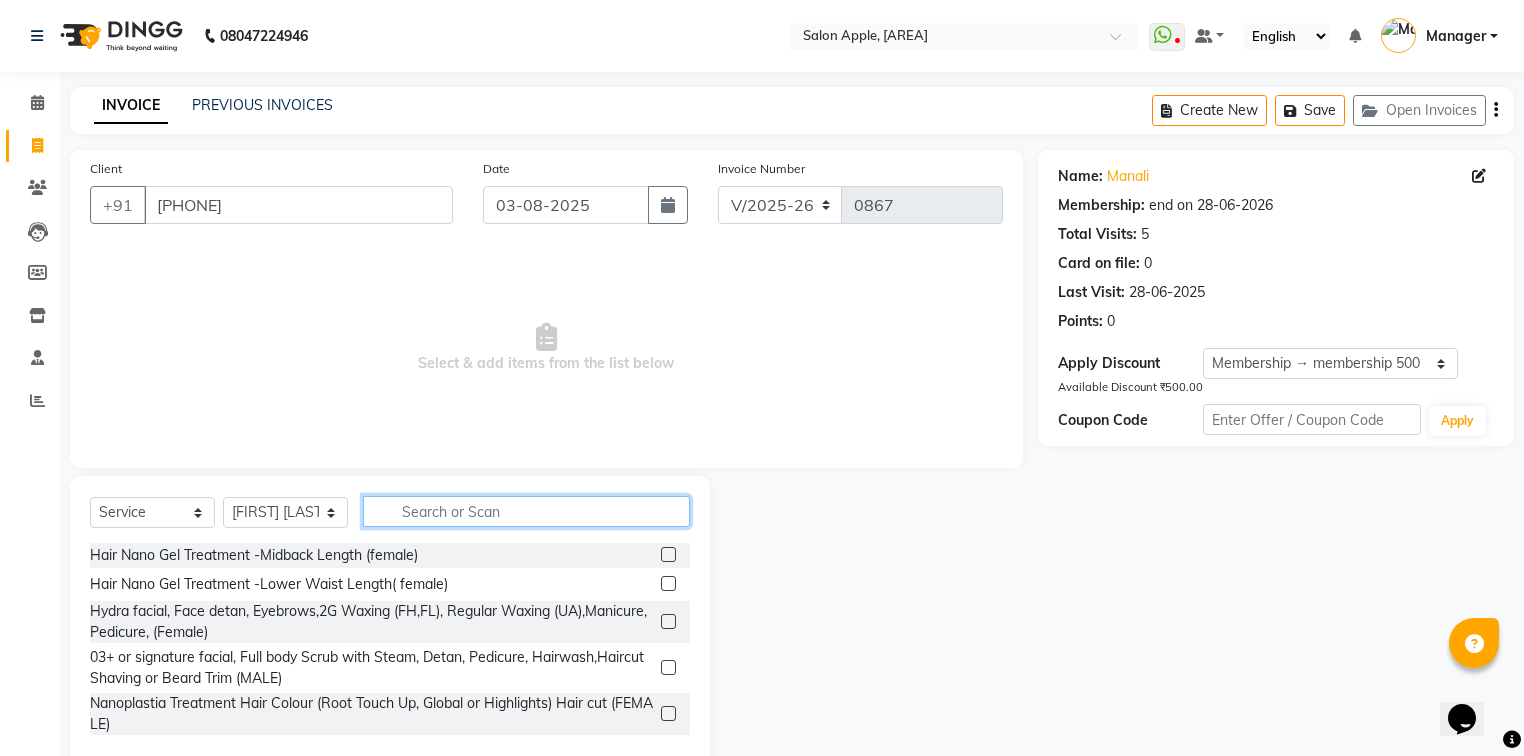 type on "H" 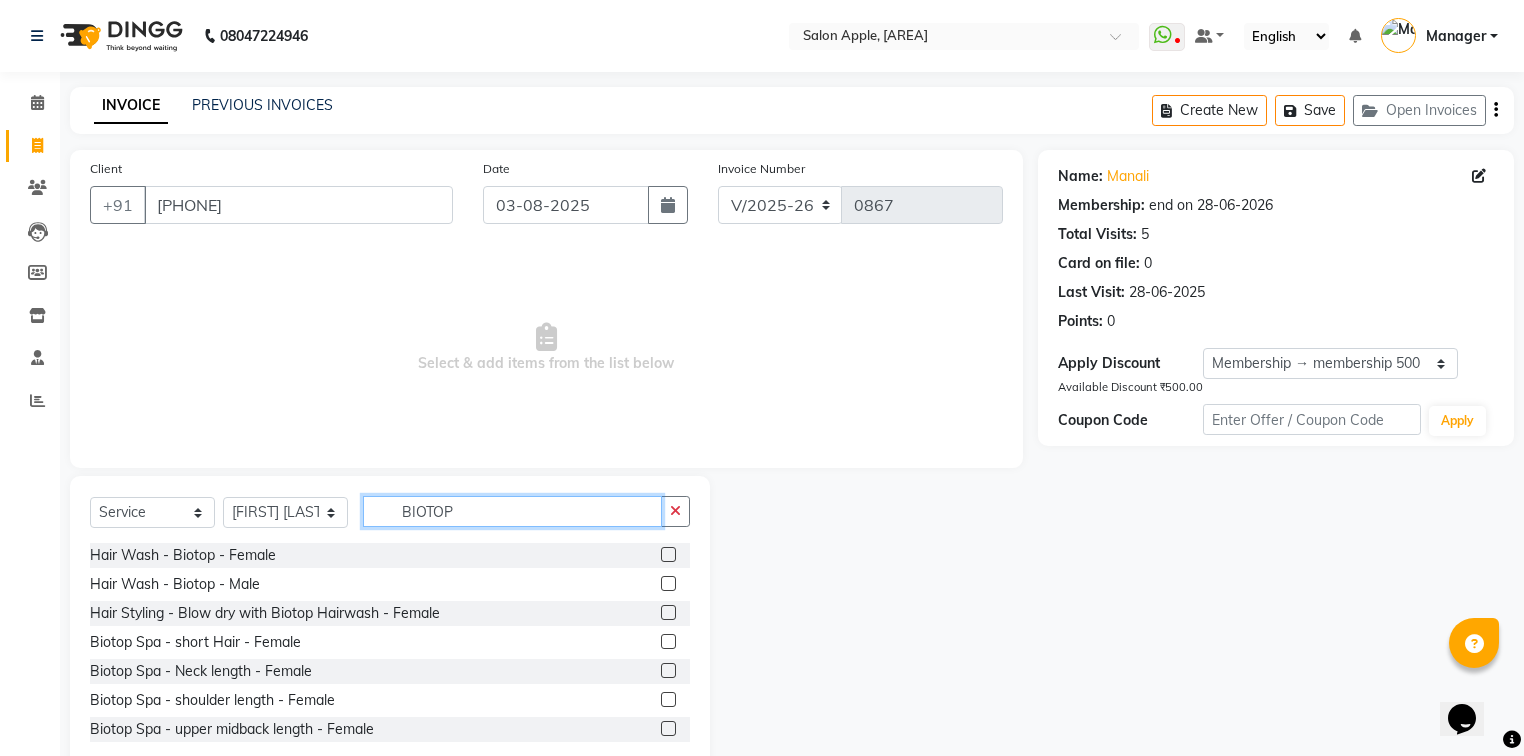type on "BIOTOP" 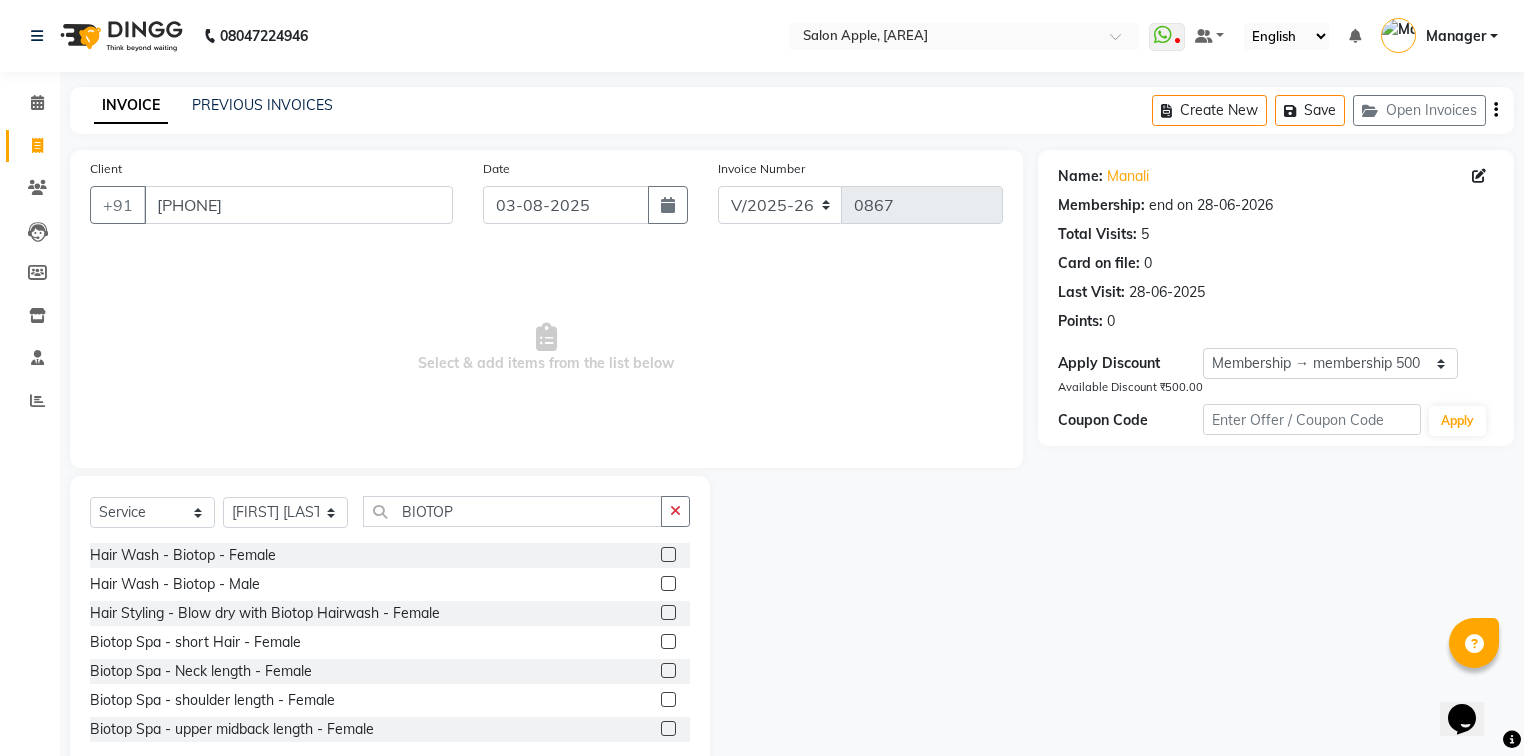click 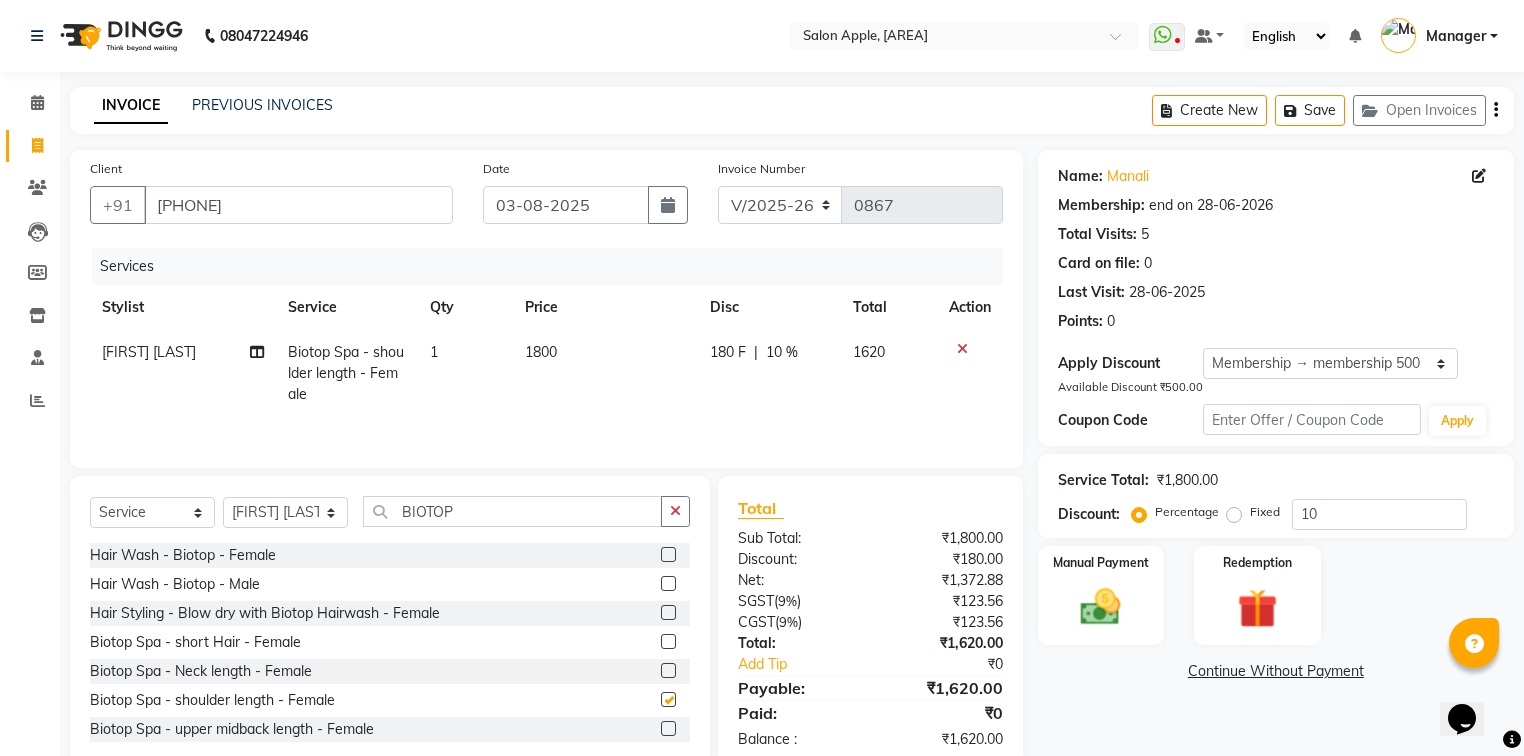 checkbox on "false" 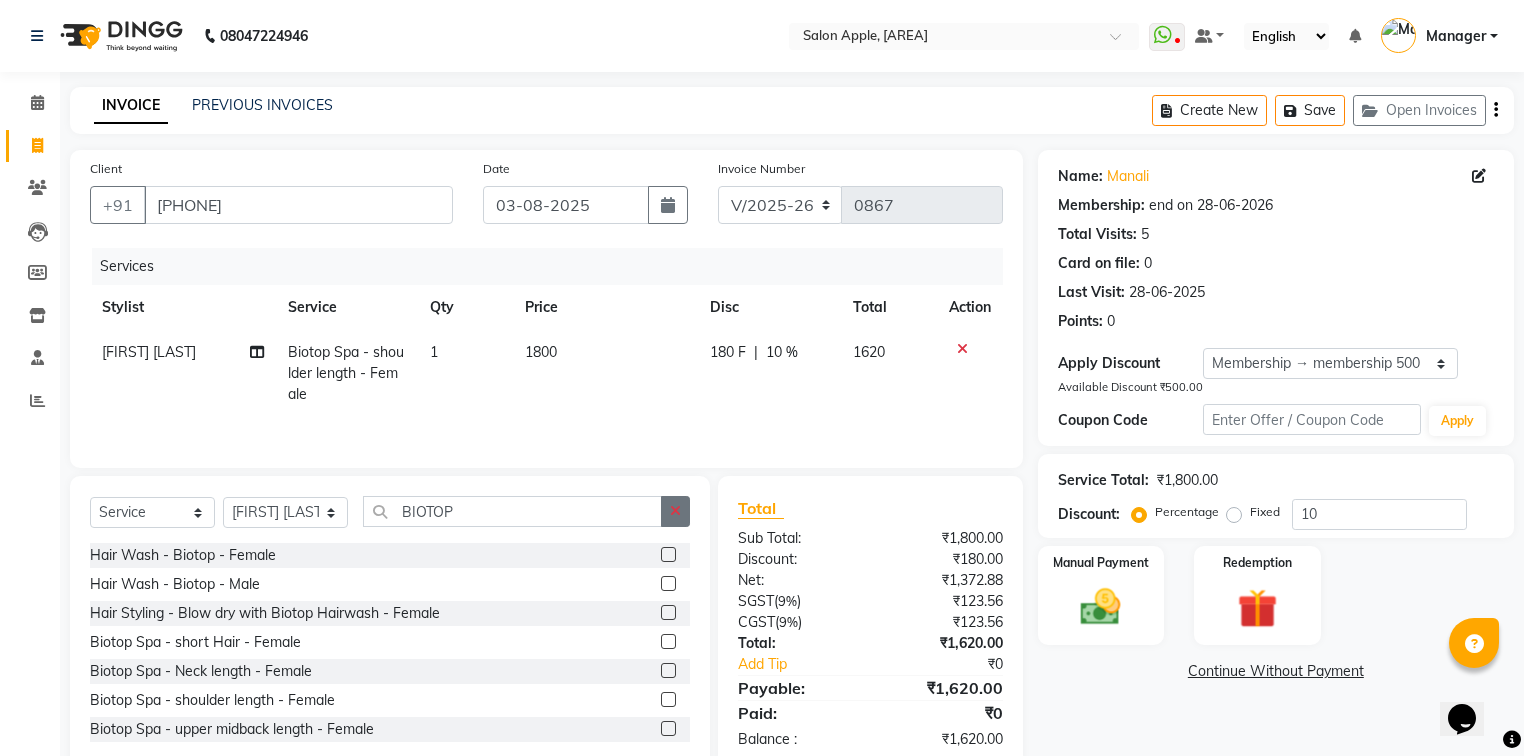click 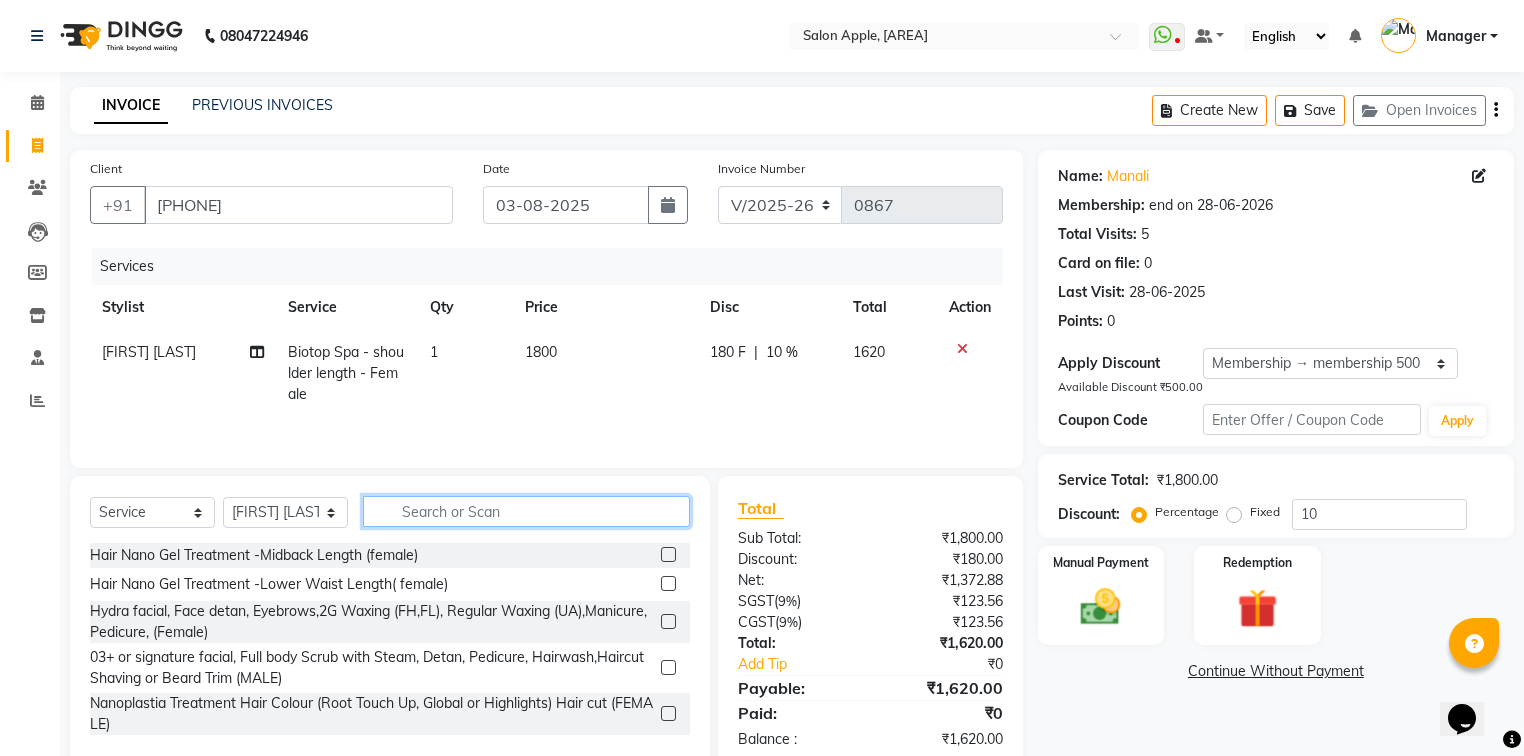 click 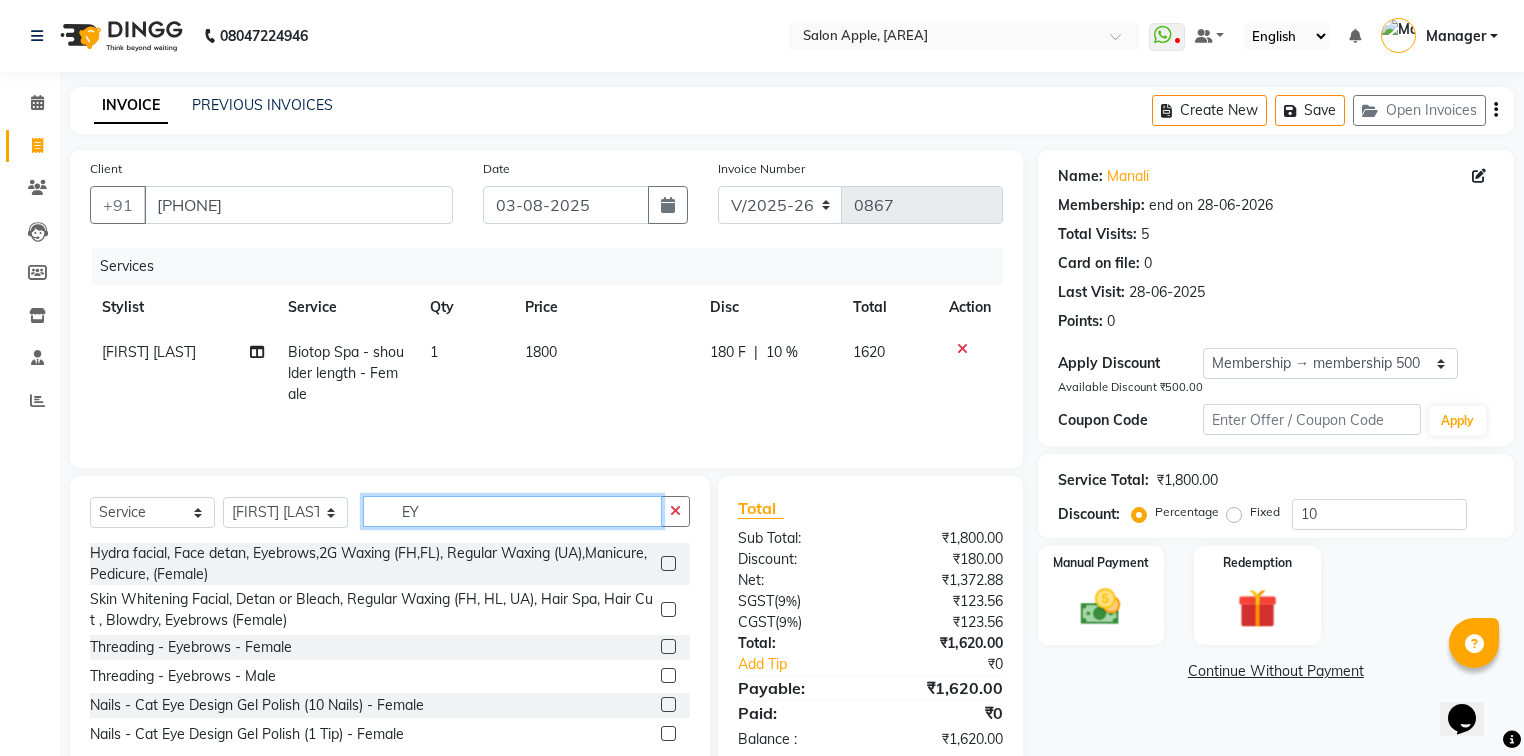 type on "E" 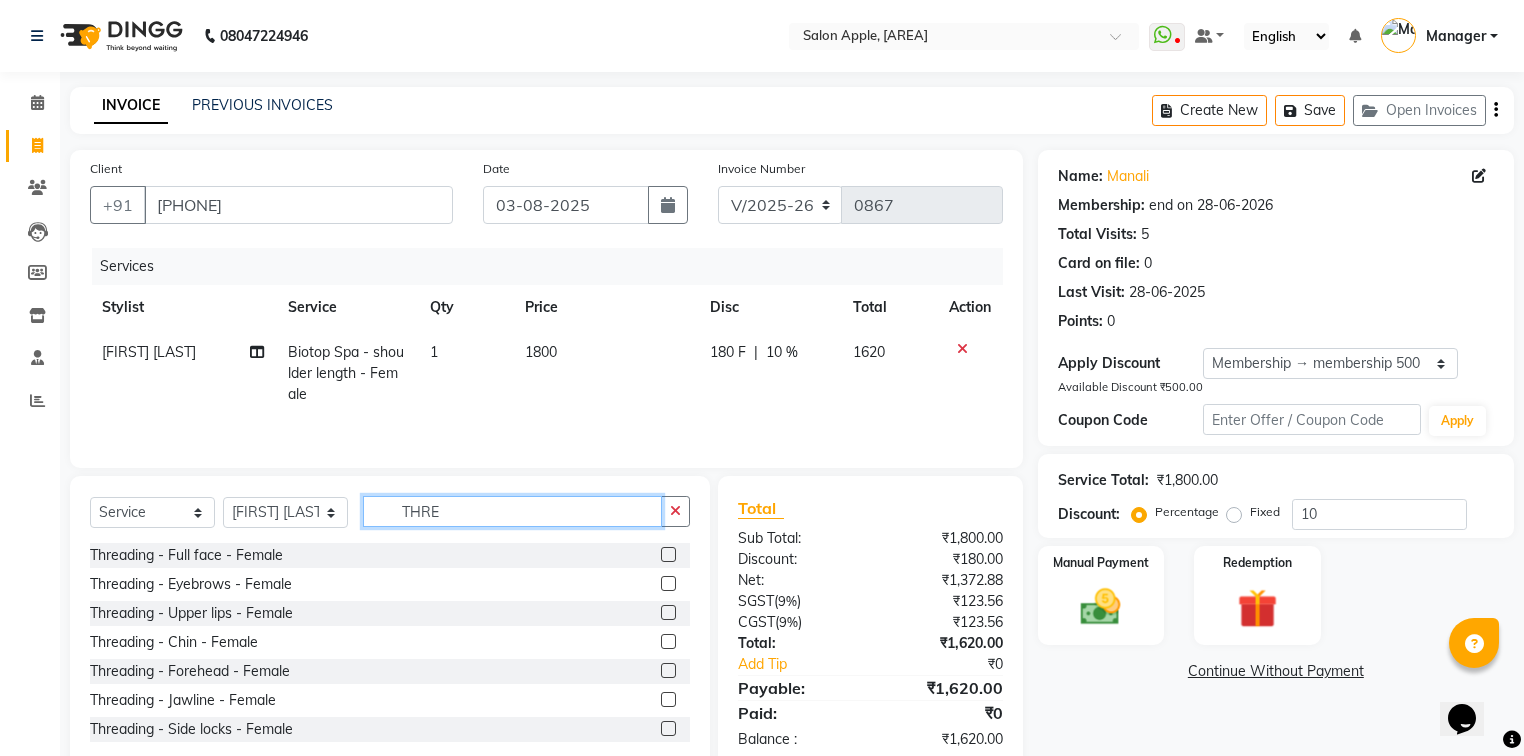 type on "THRE" 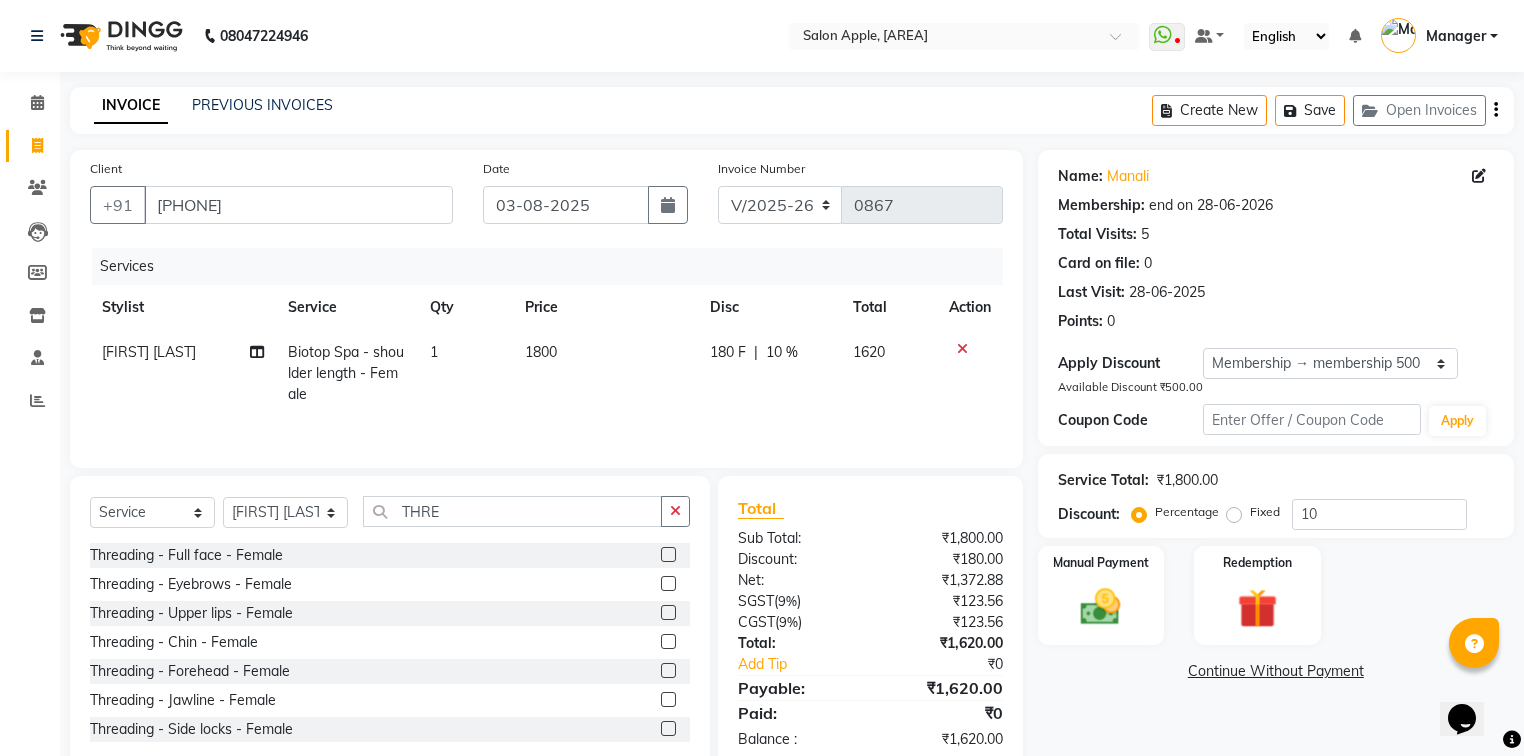click 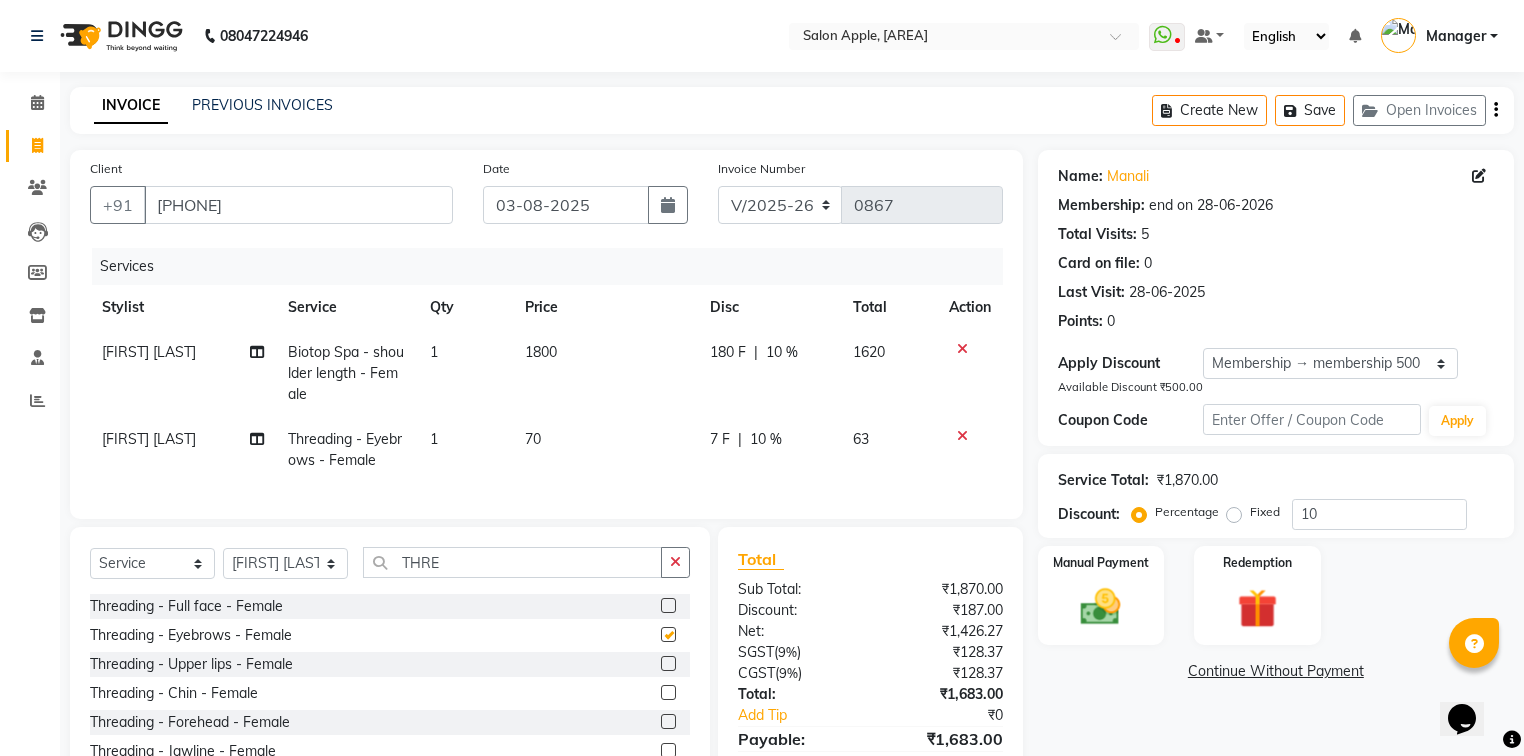 checkbox on "false" 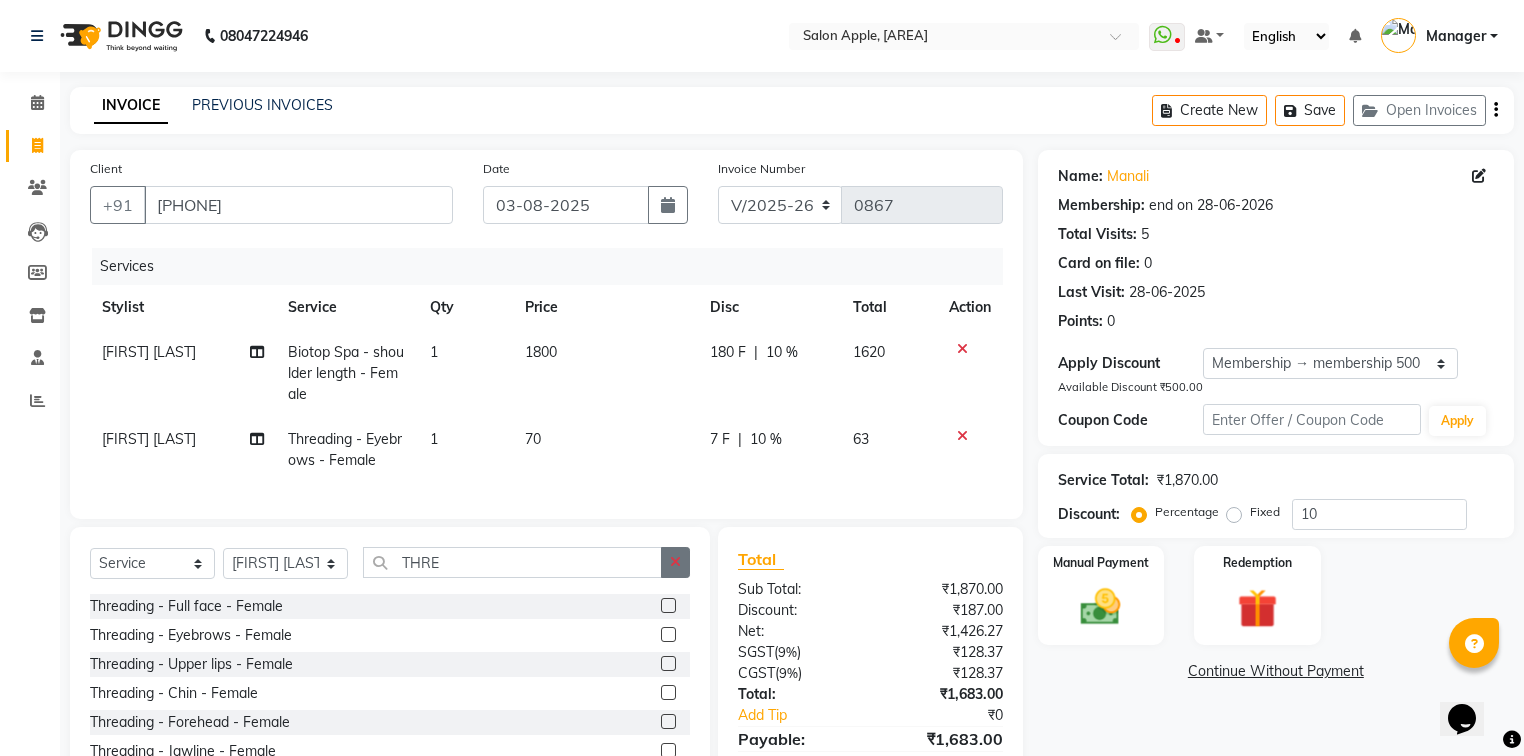click 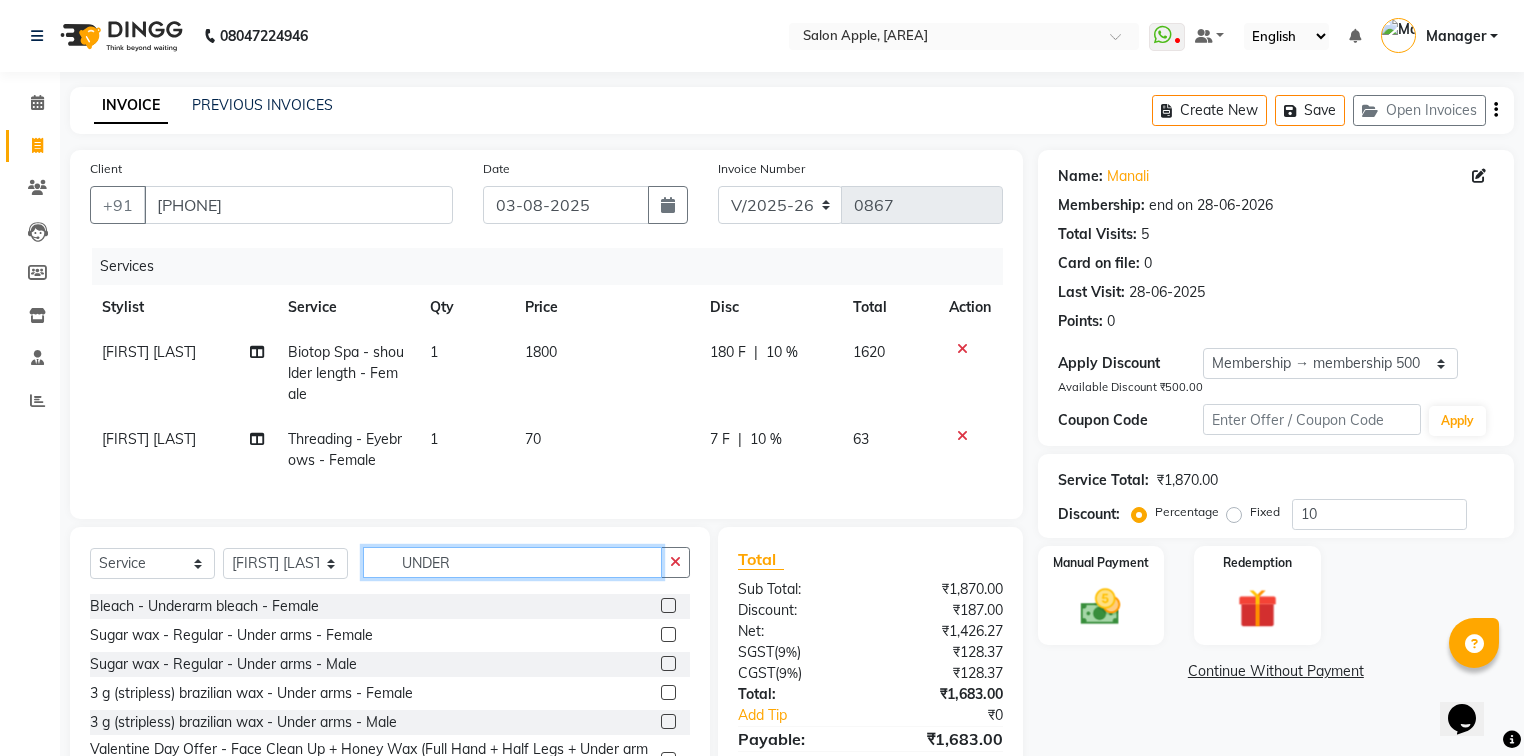 type on "UNDER" 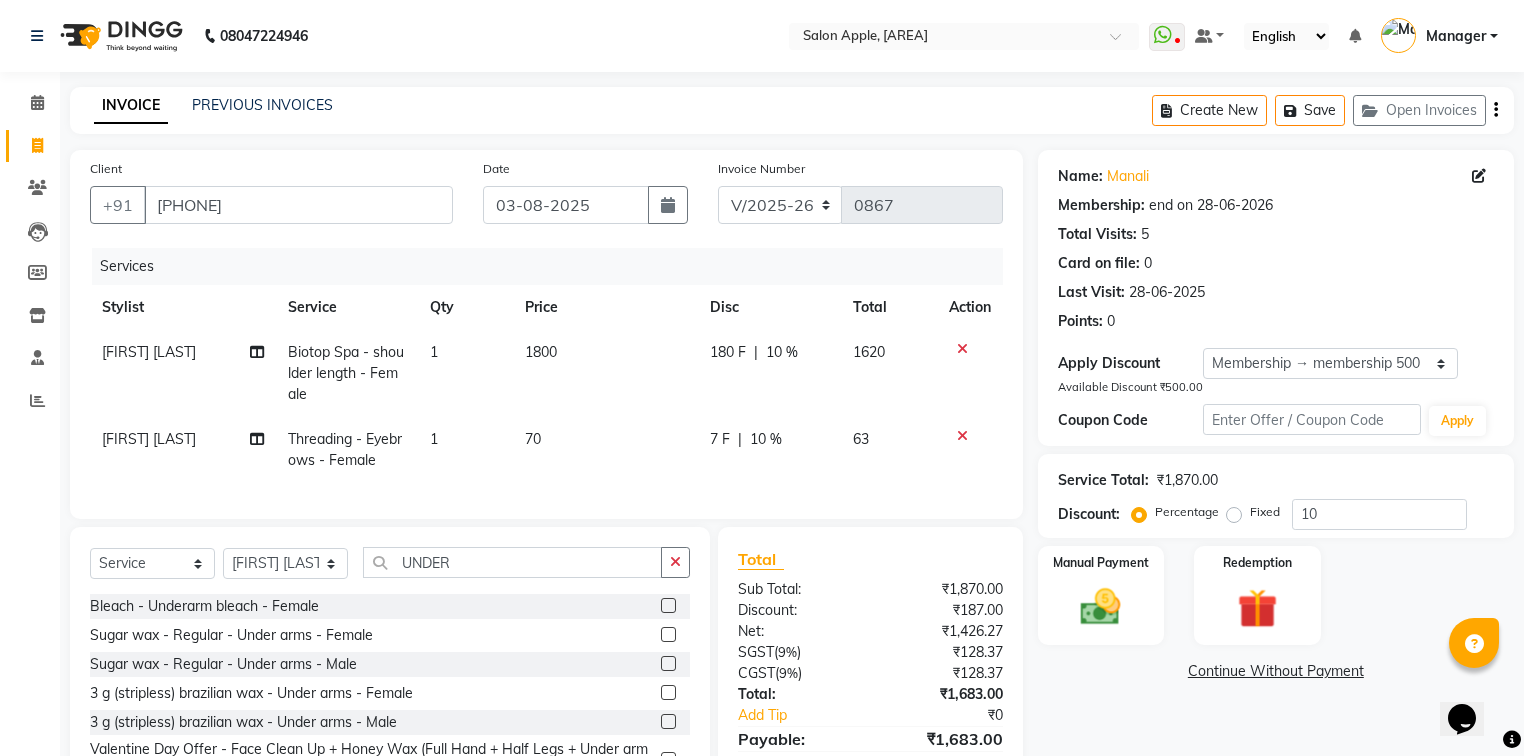 click 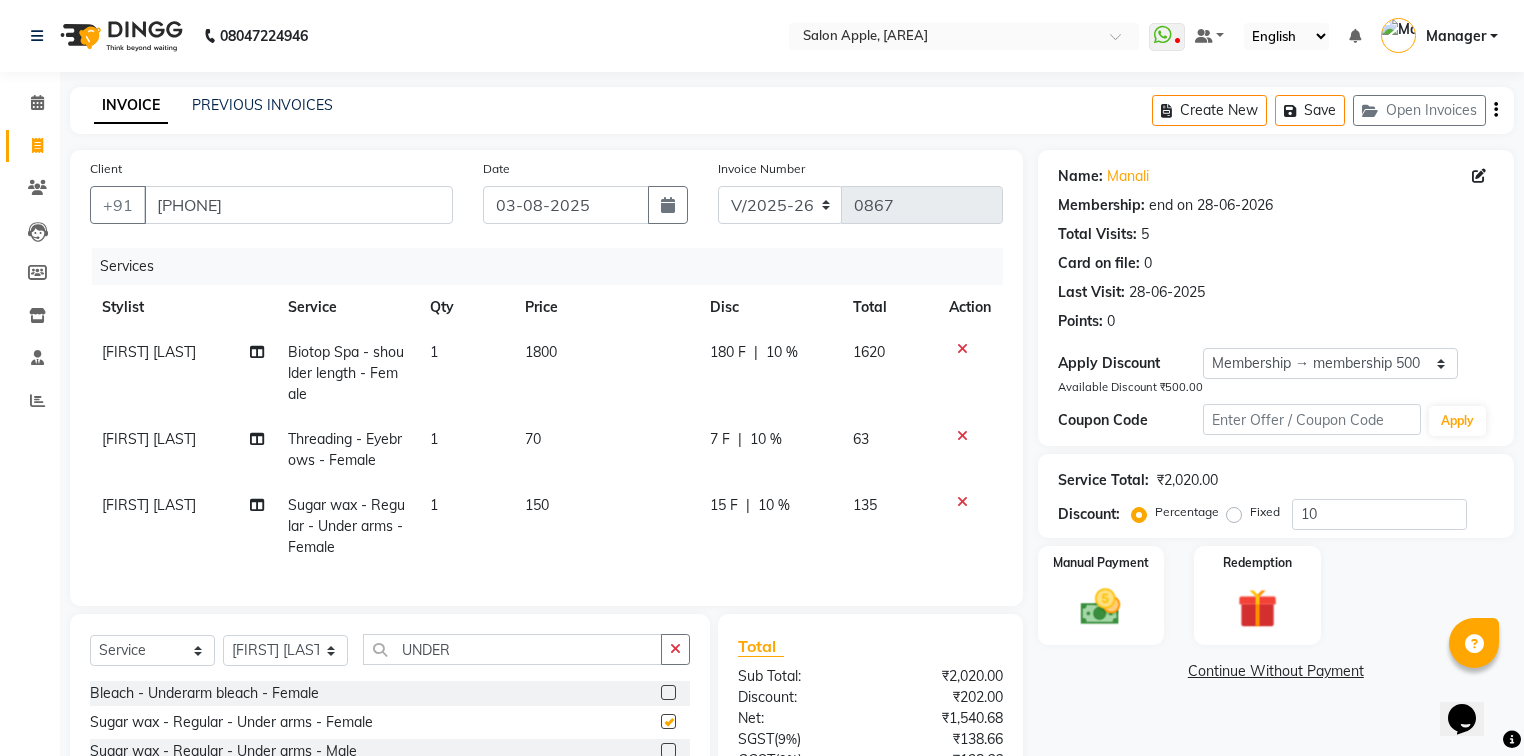 checkbox on "false" 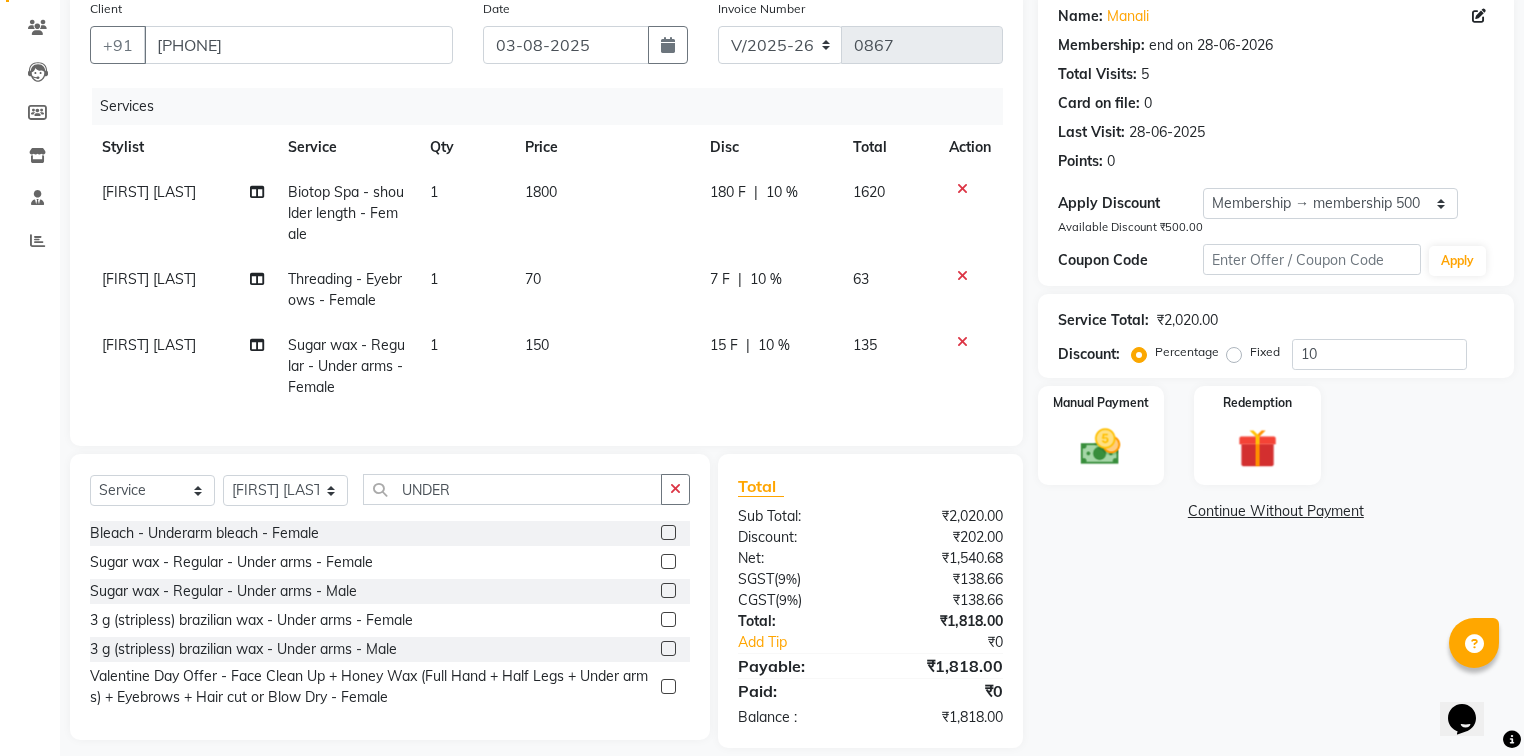scroll, scrollTop: 194, scrollLeft: 0, axis: vertical 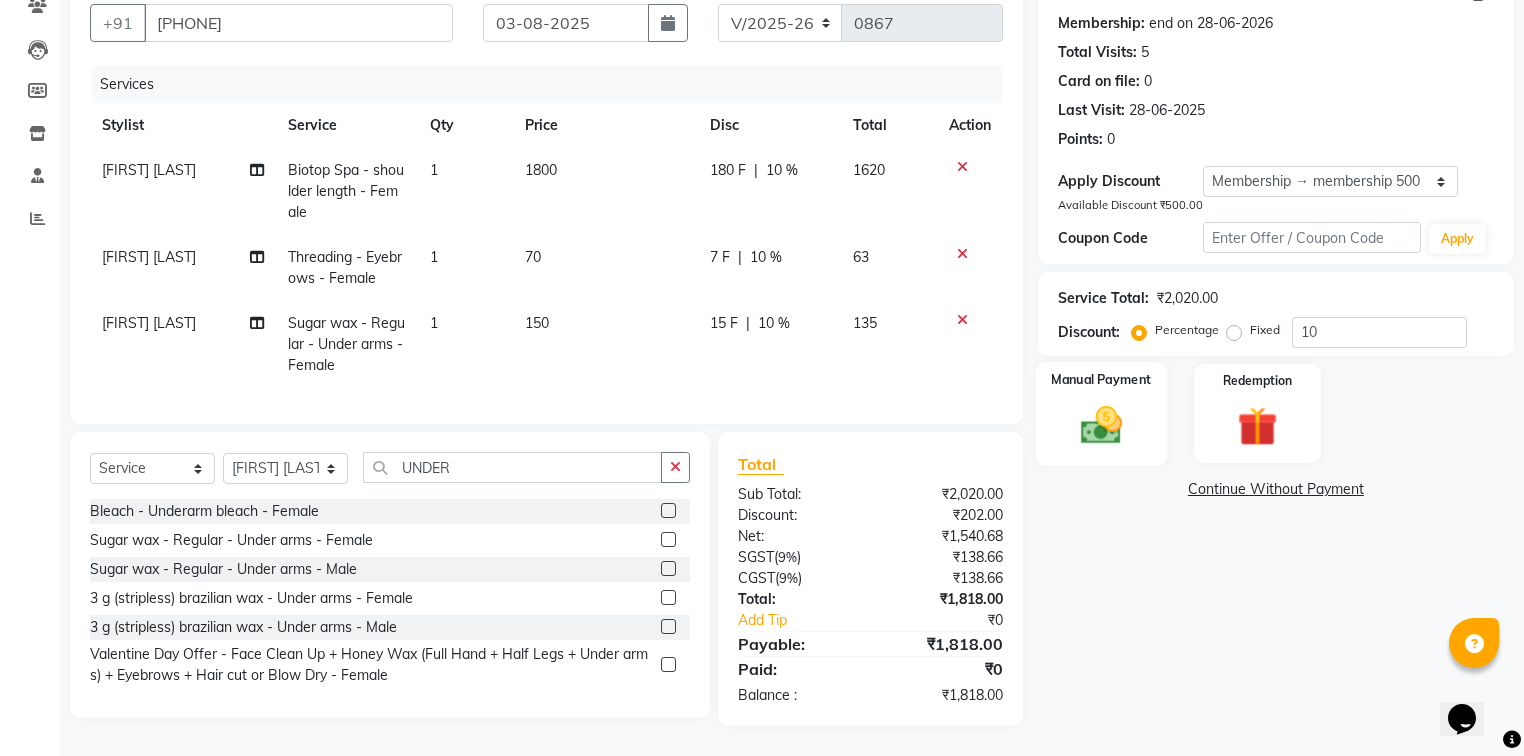 click 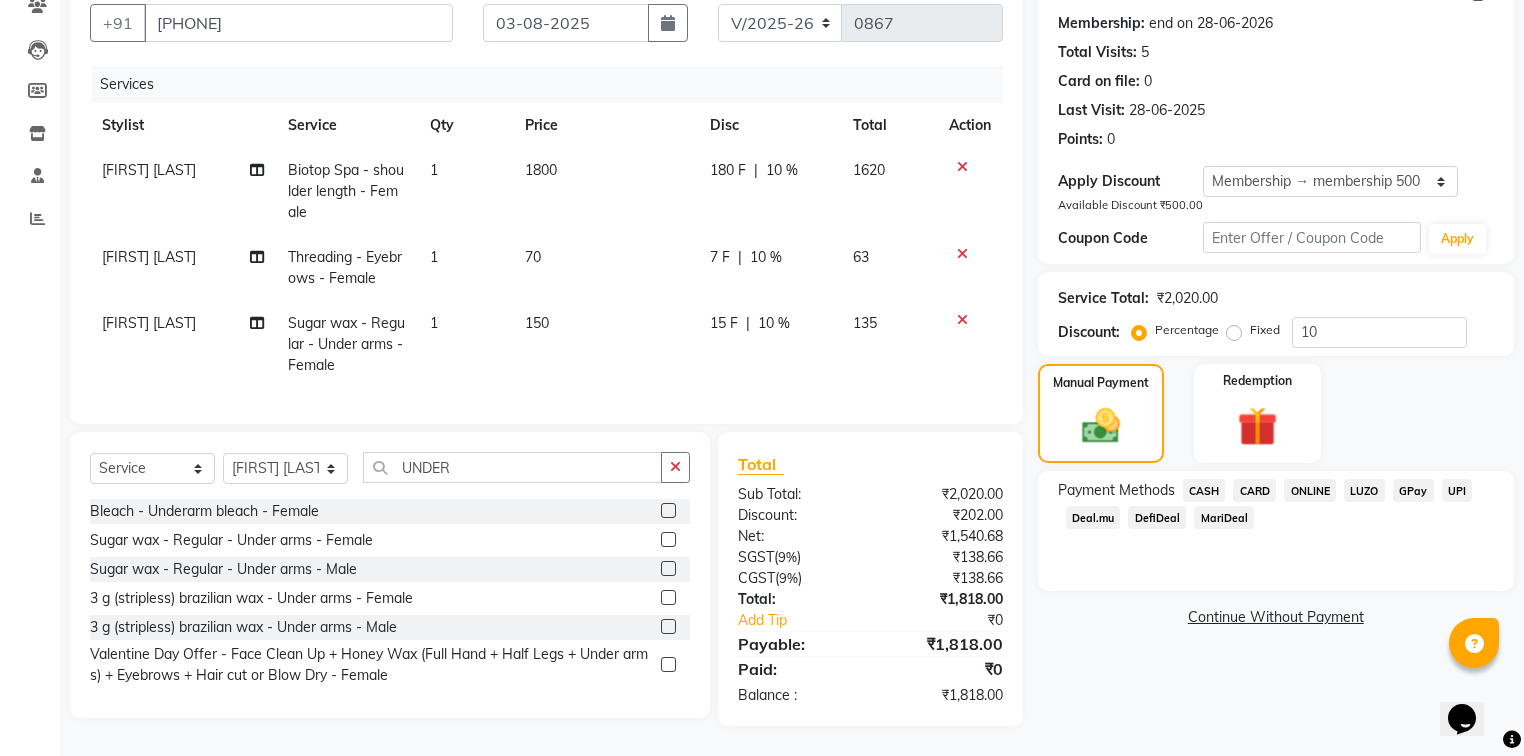 click on "ONLINE" 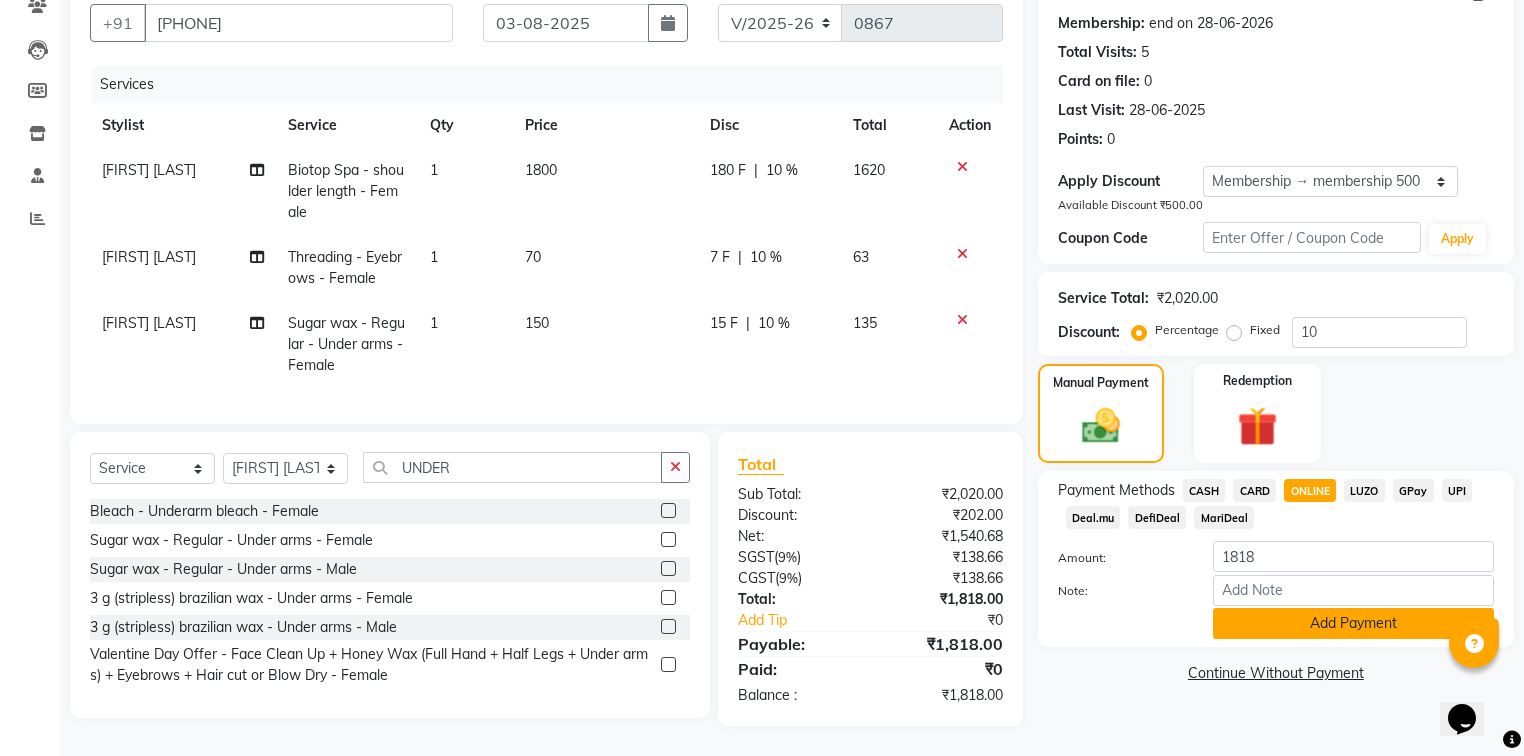 click on "Add Payment" 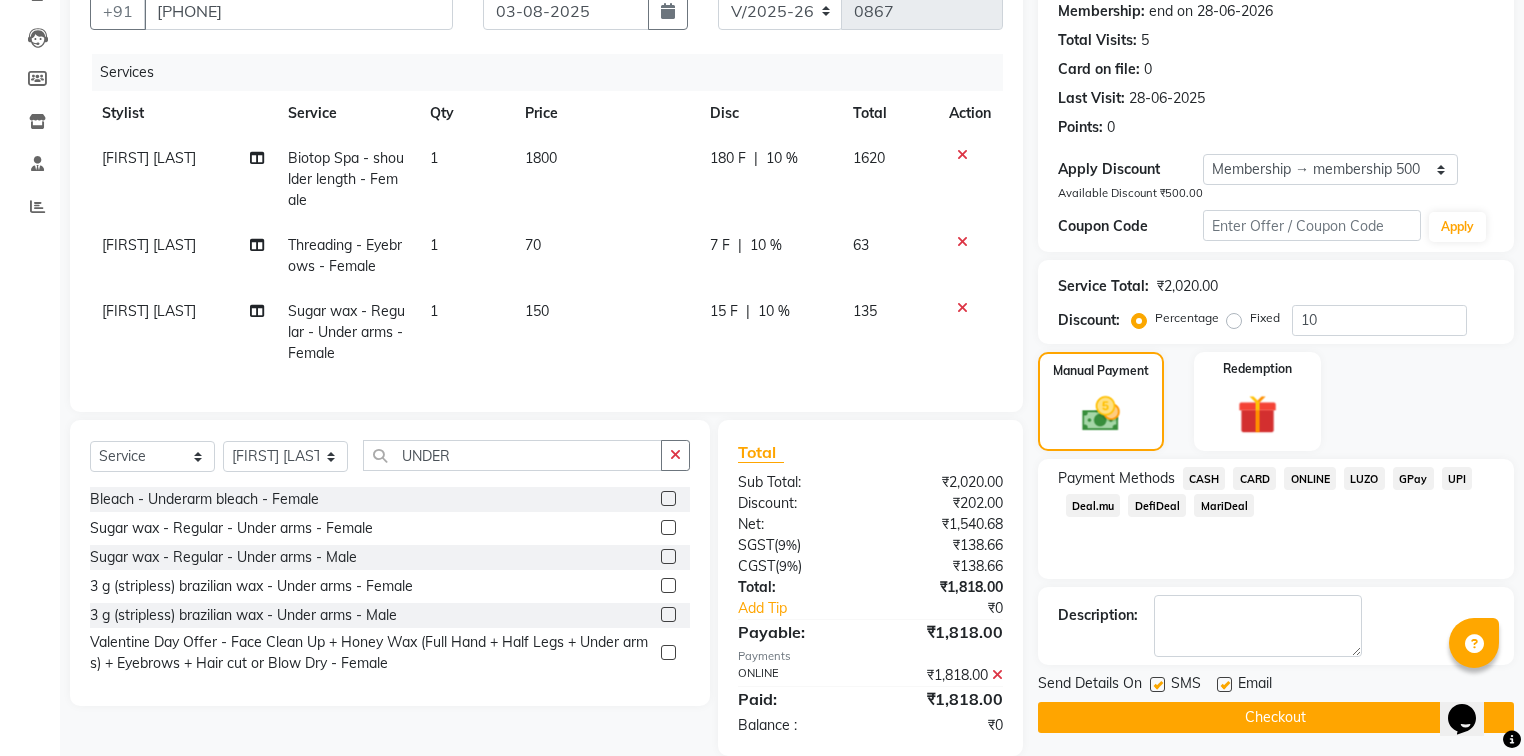 scroll, scrollTop: 236, scrollLeft: 0, axis: vertical 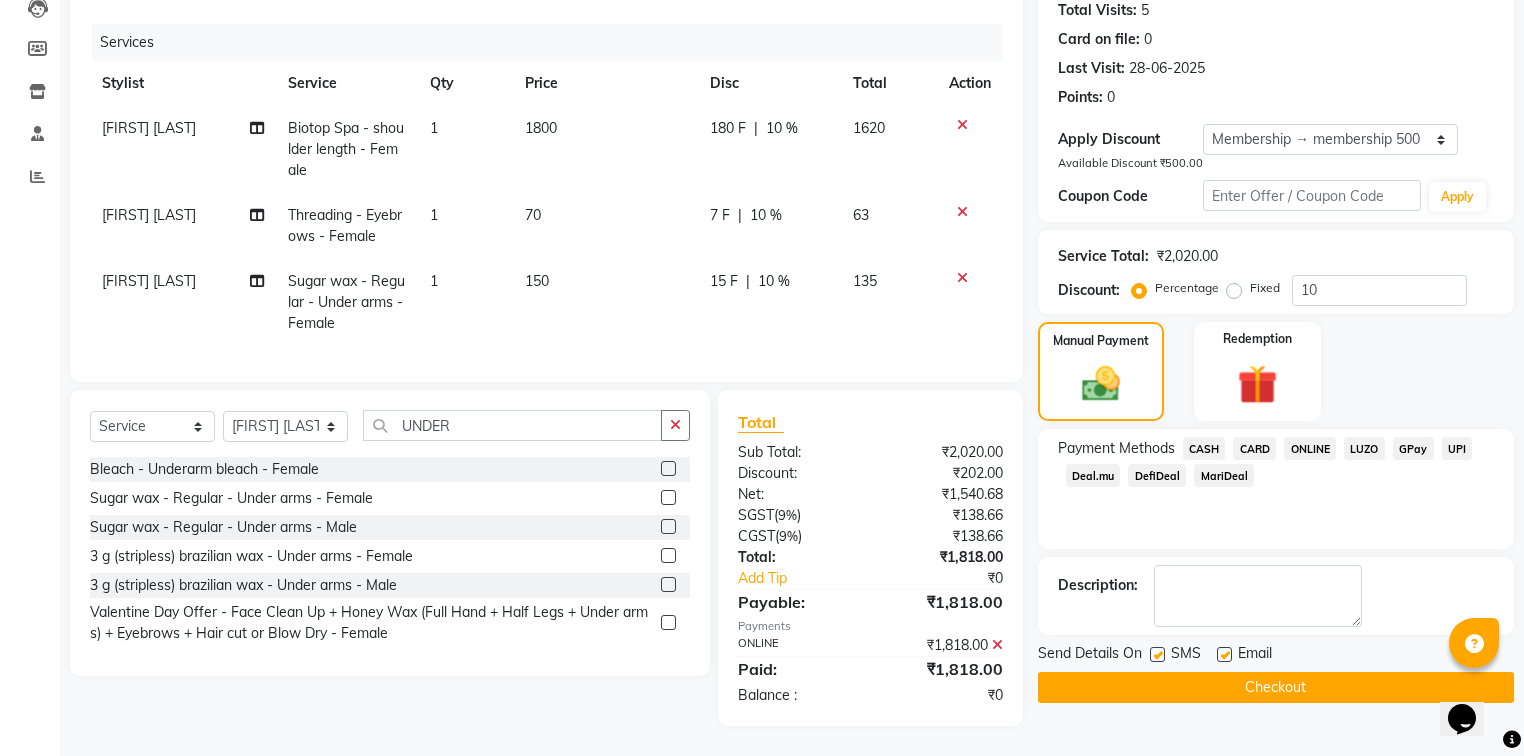 click on "Checkout" 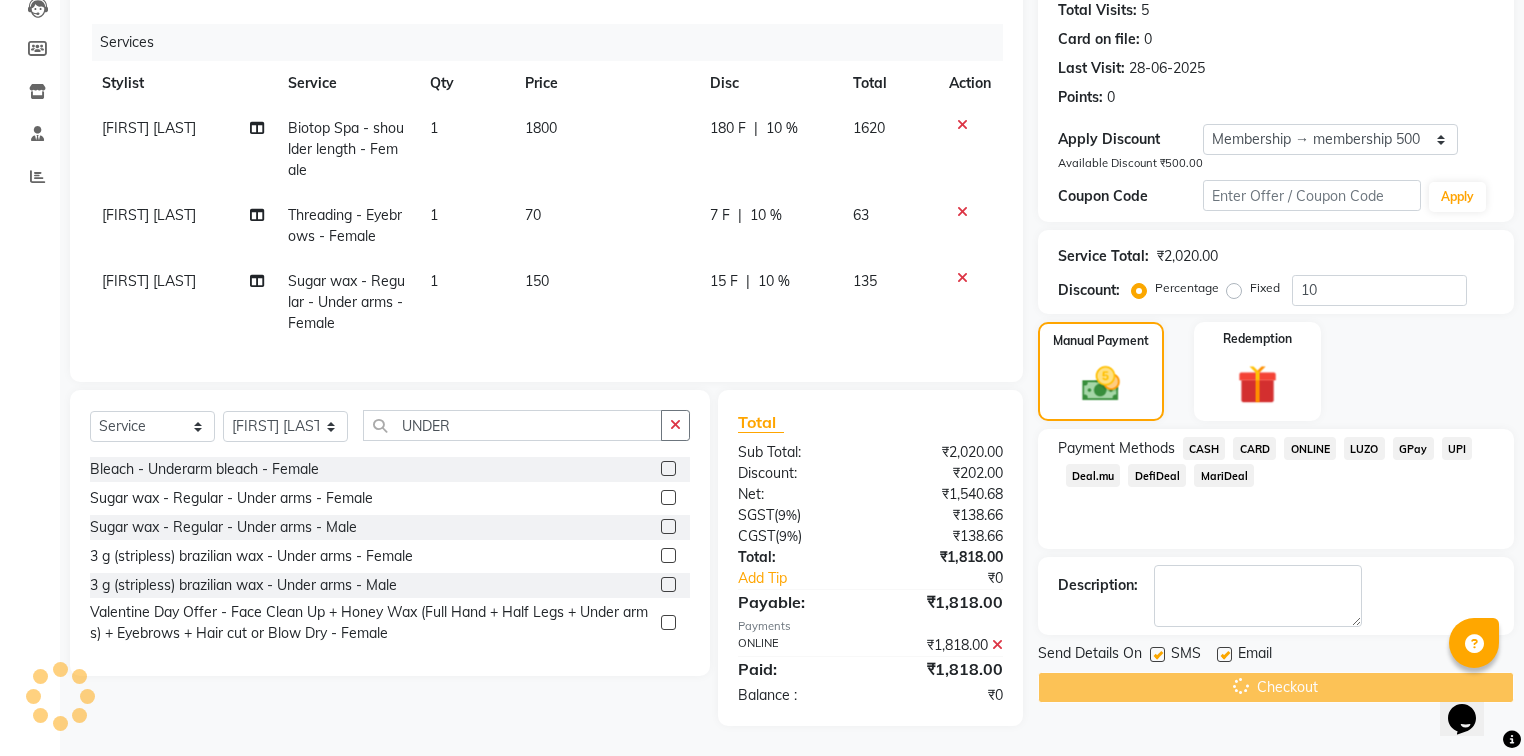 scroll, scrollTop: 0, scrollLeft: 0, axis: both 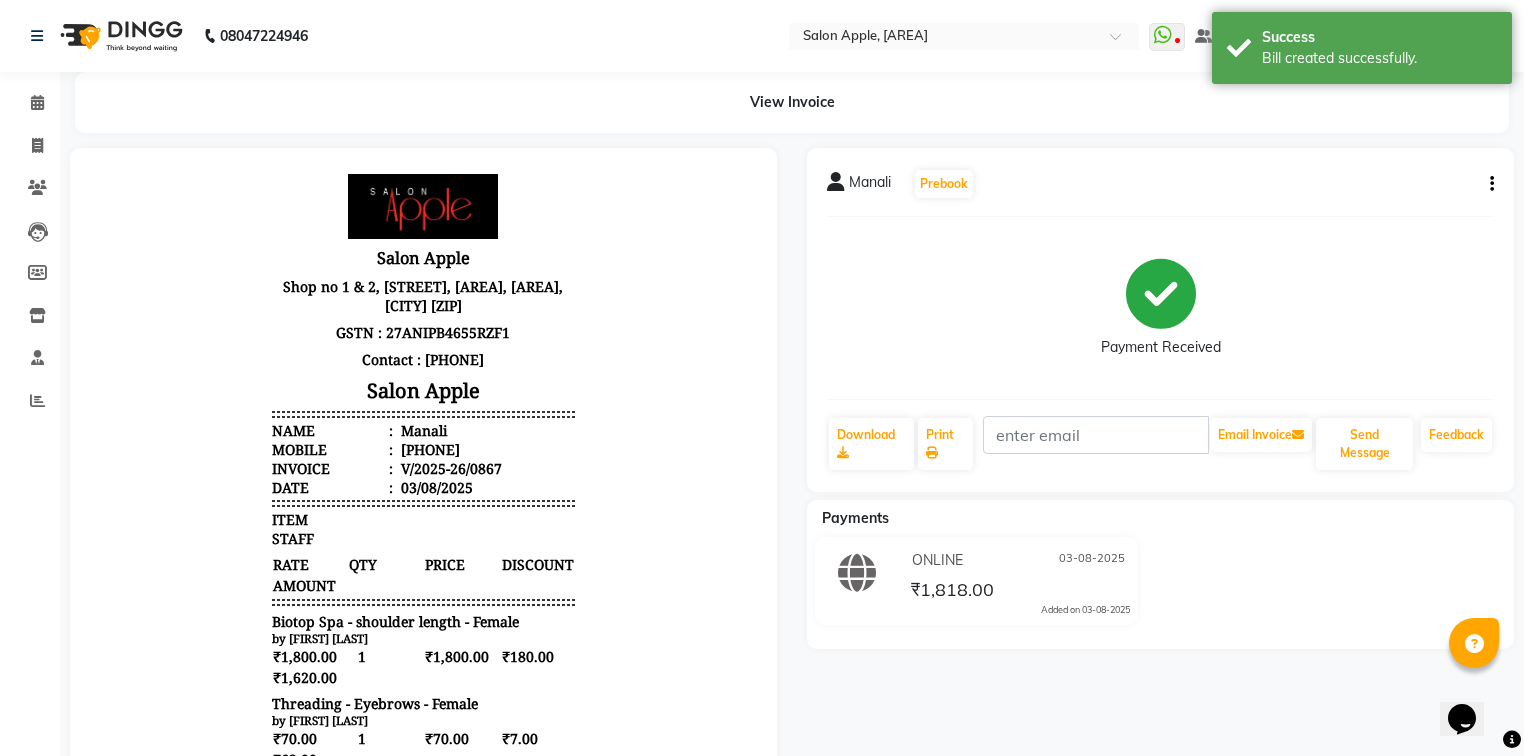 click 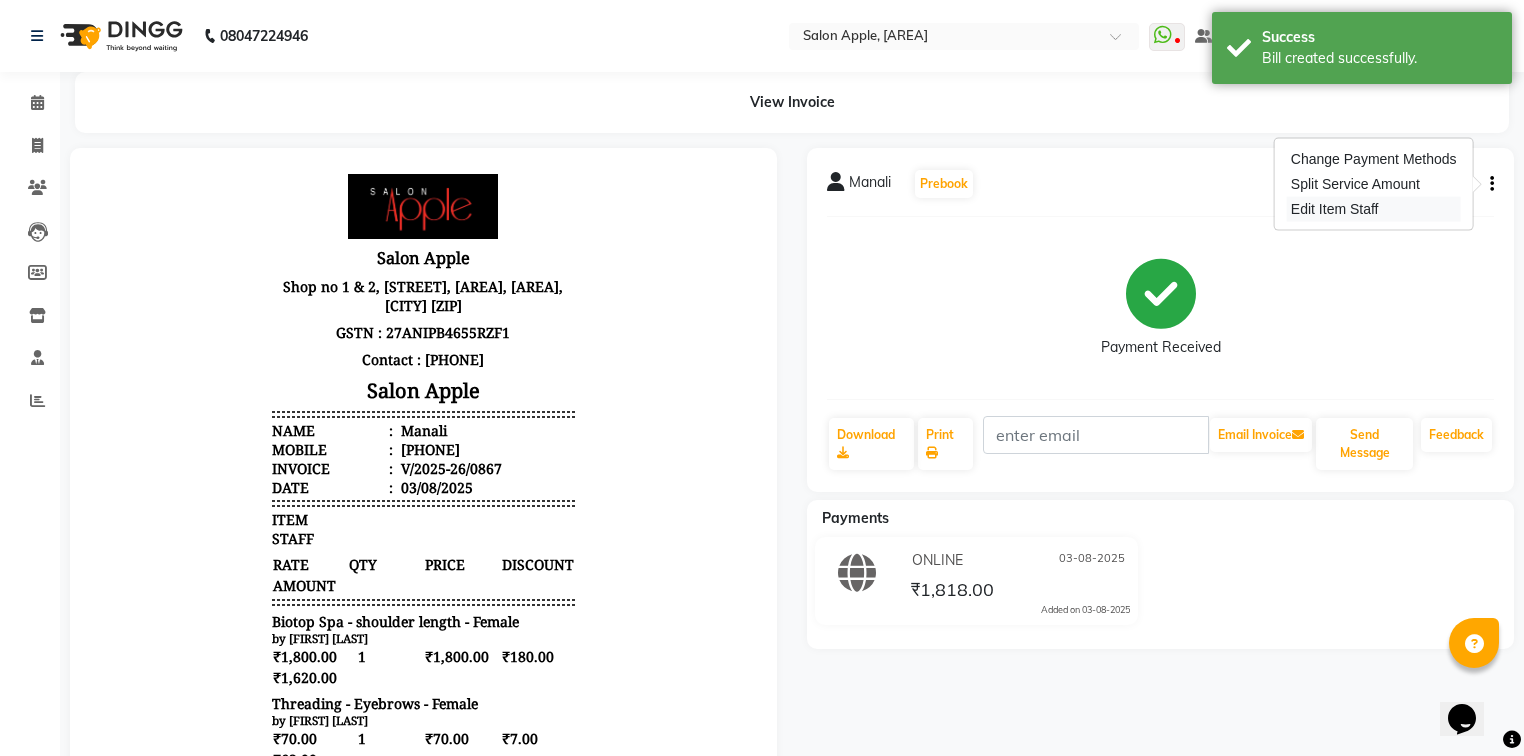 click on "Edit Item Staff" at bounding box center [1374, 209] 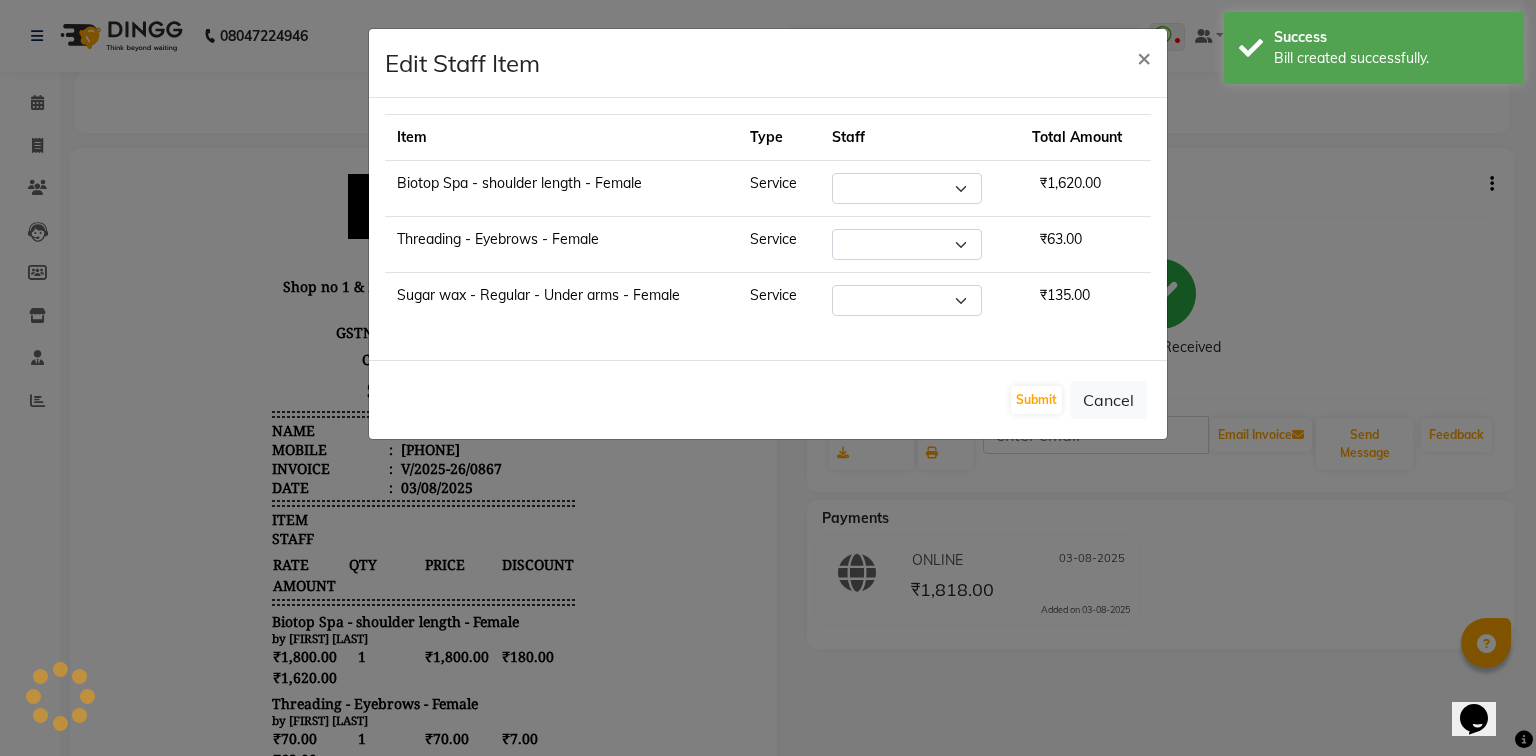 select on "84445" 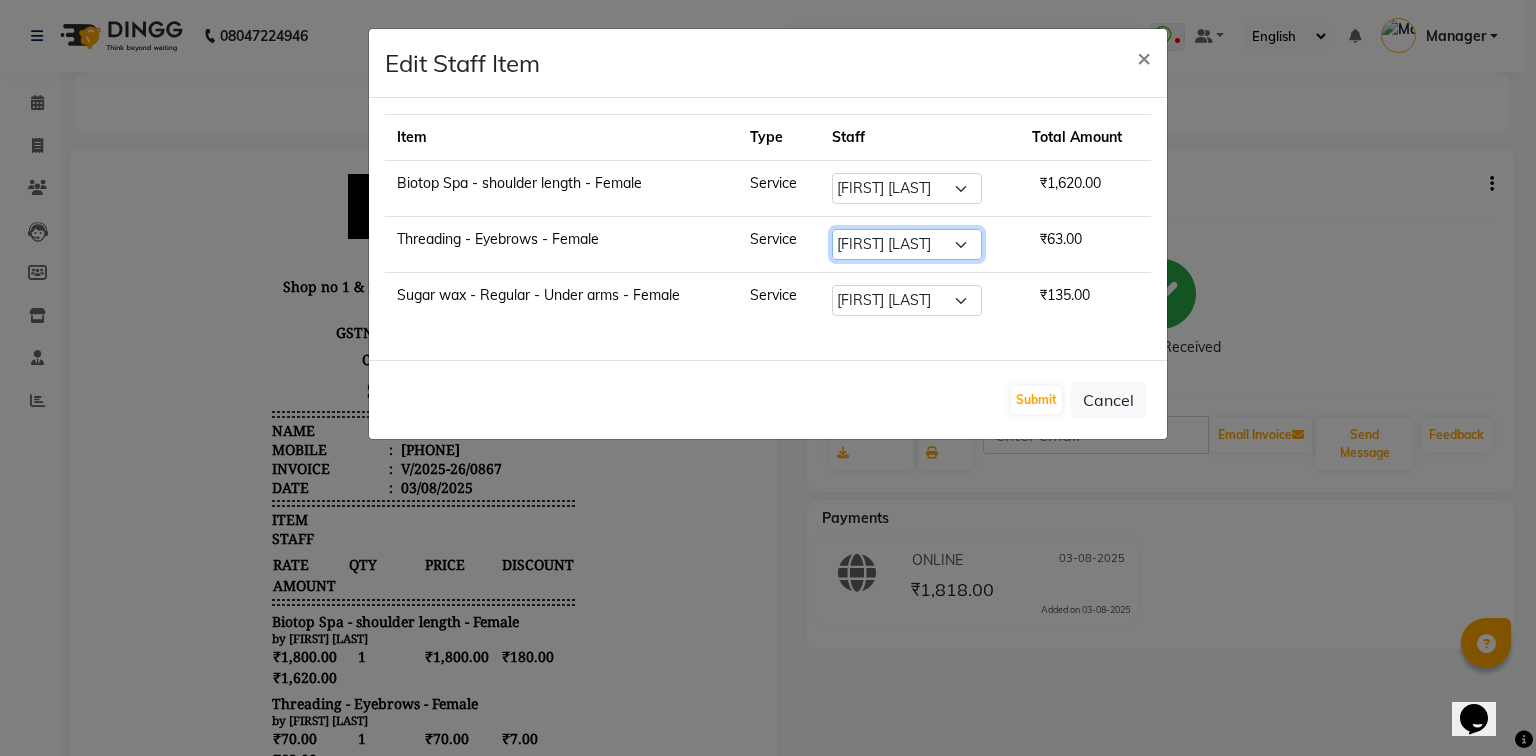 click on "Select [NAME] [NAME] [NAME] [NAME] [NAME] [NAME] [NAME] [NAME] [NAME] [NAME]" 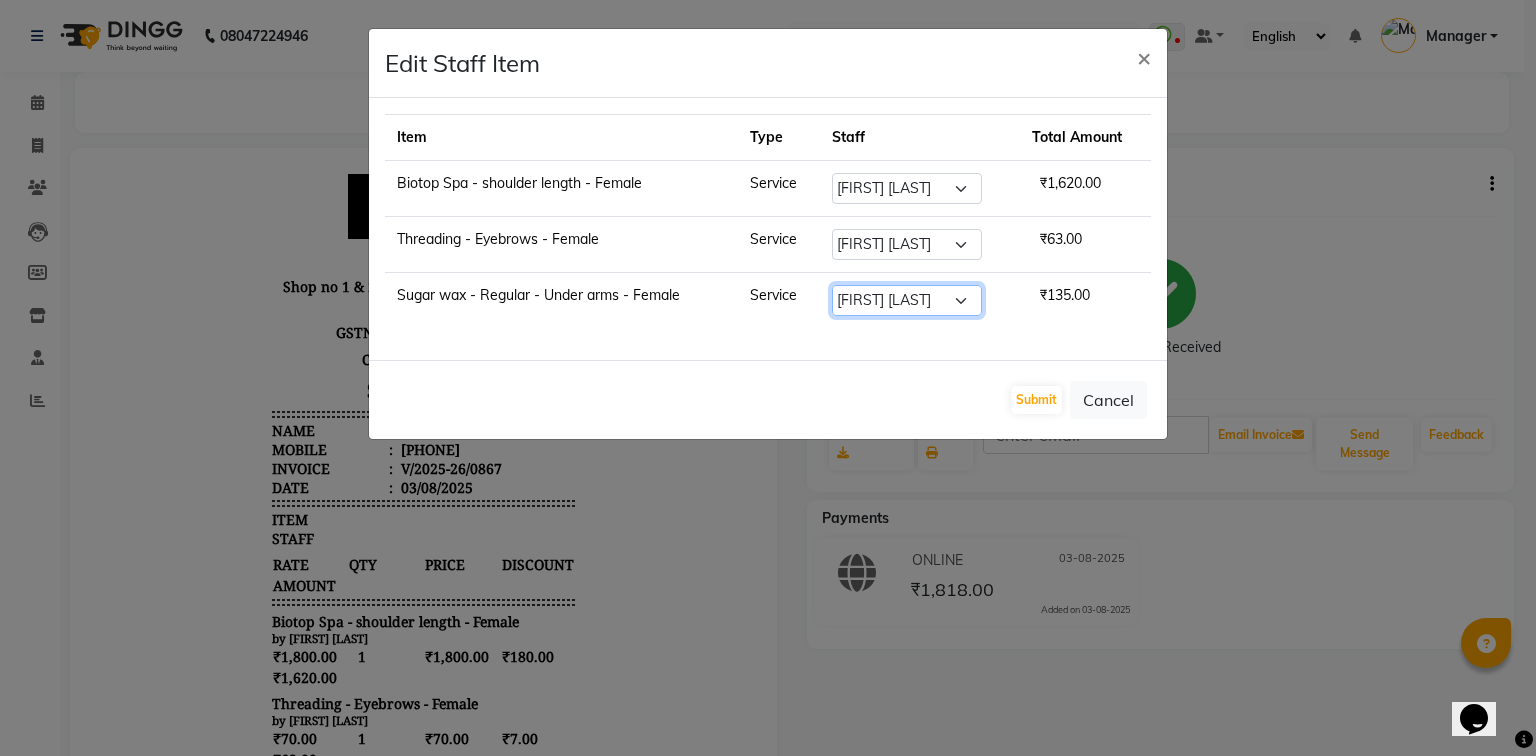 click on "Select [NAME] [NAME] [NAME] [NAME] [NAME] [NAME] [NAME] [NAME] [NAME] [NAME]" 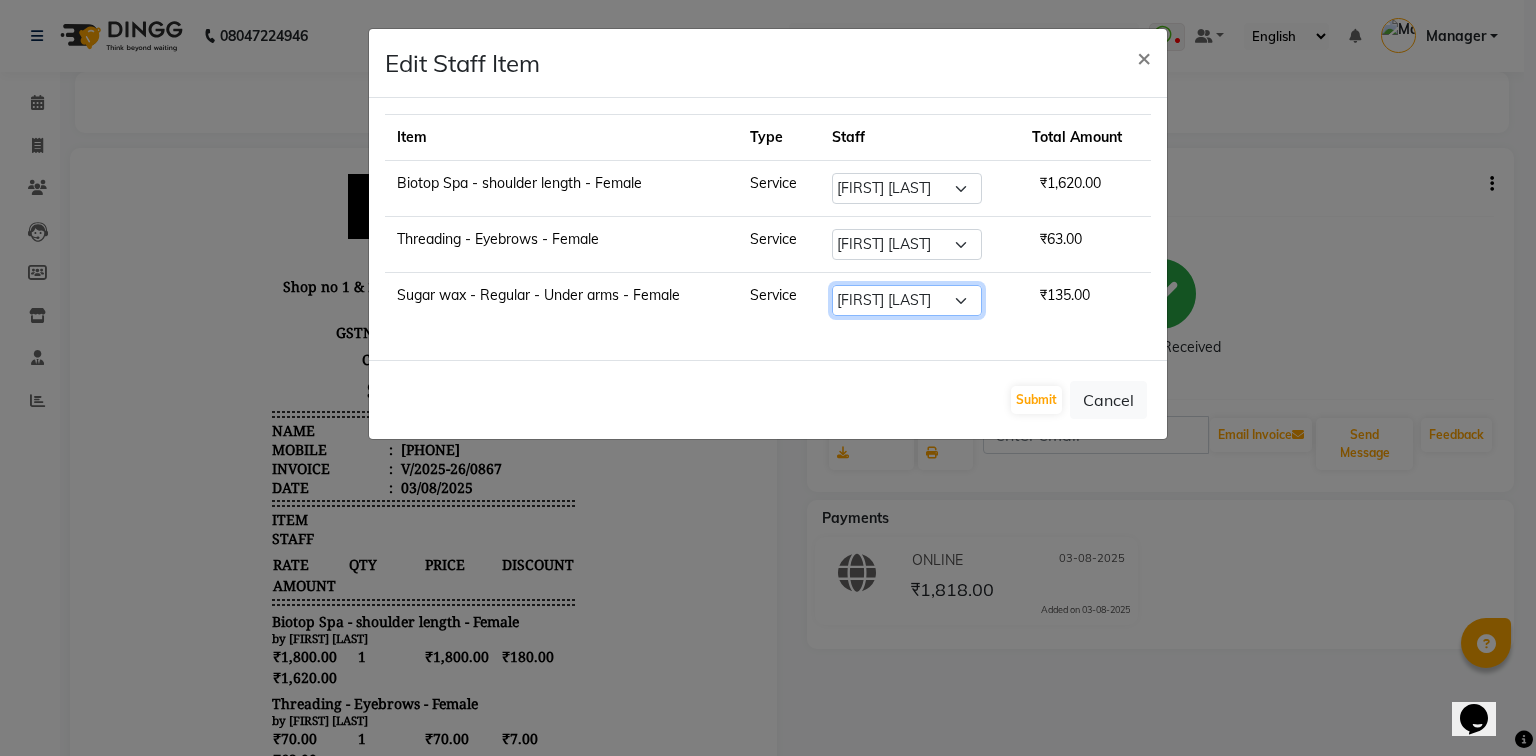 select on "78700" 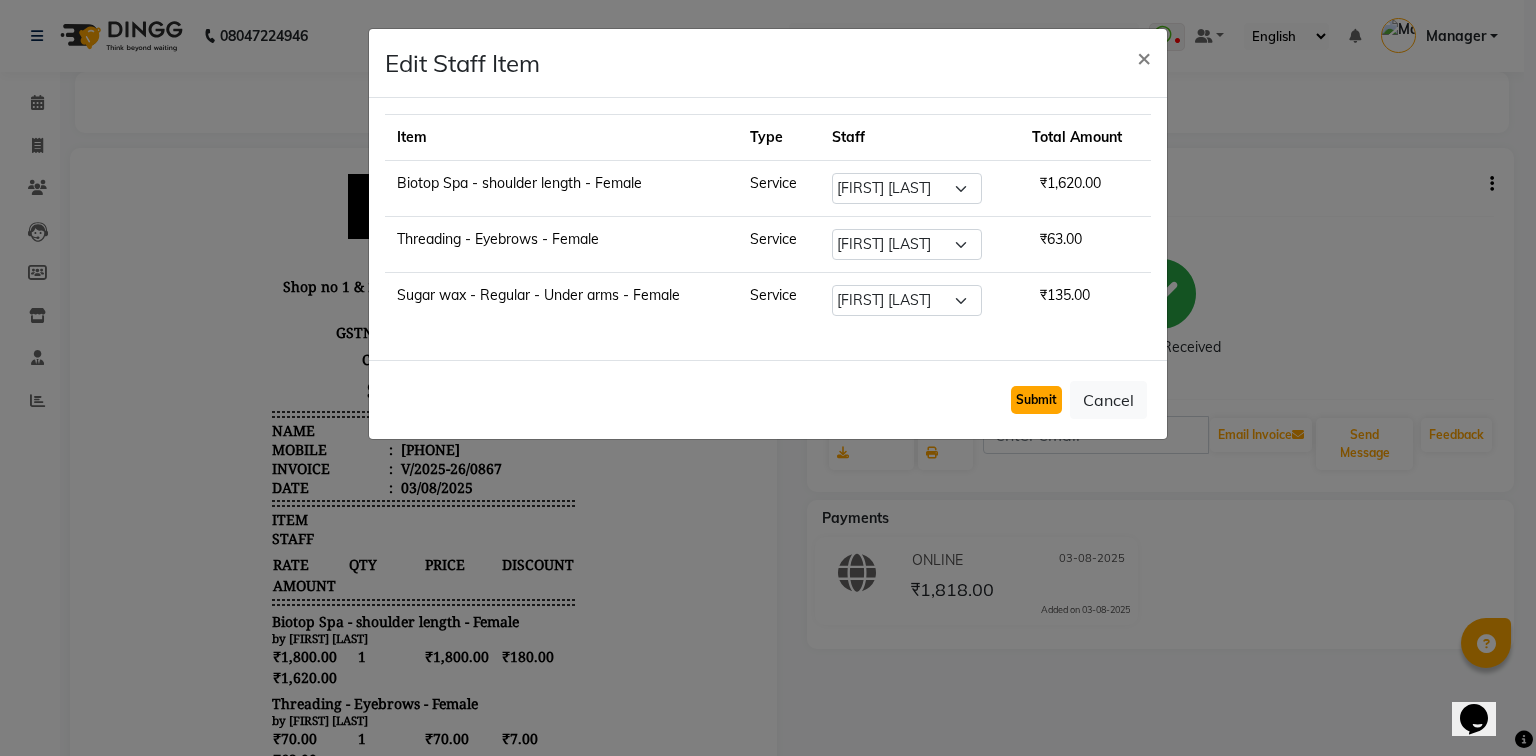 click on "Submit" 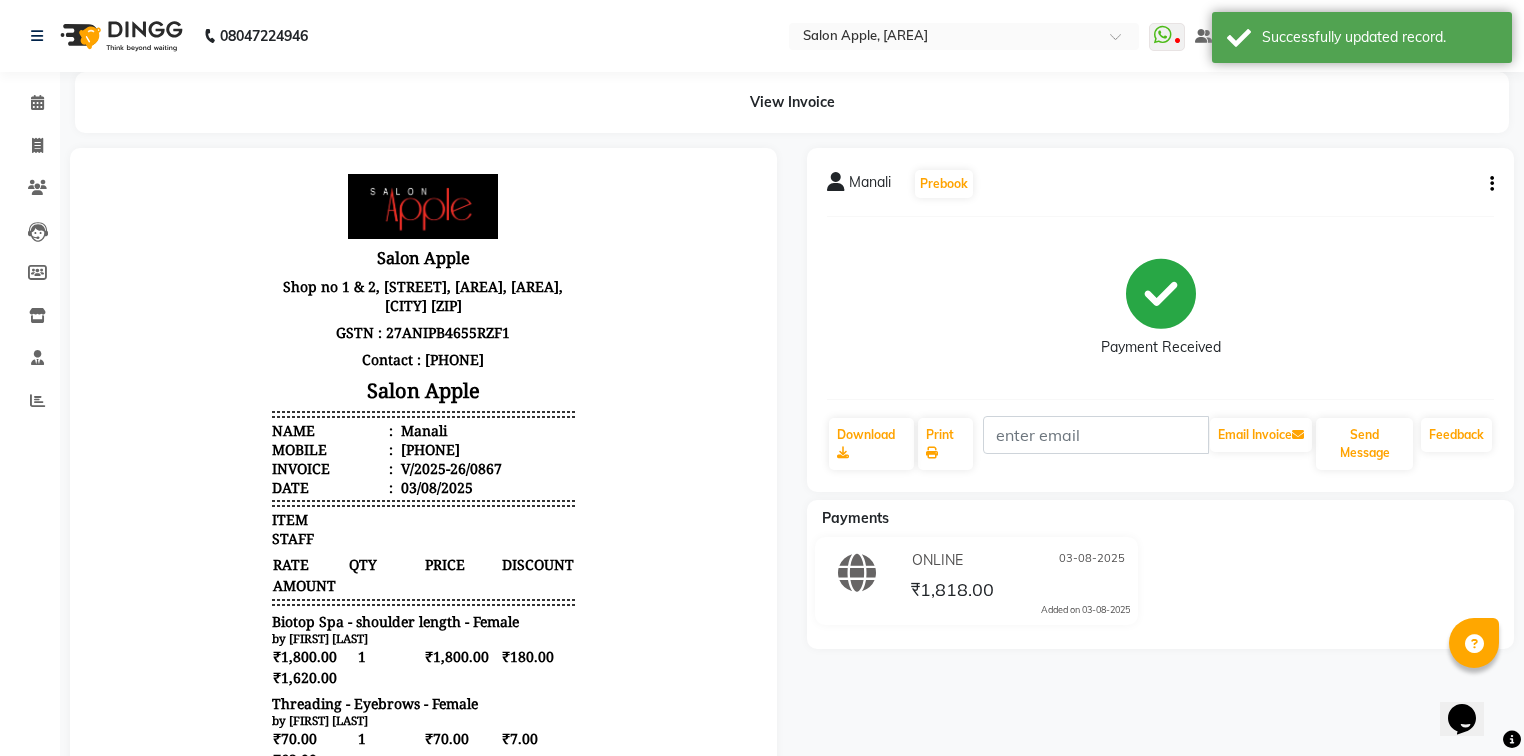 scroll, scrollTop: 16, scrollLeft: 0, axis: vertical 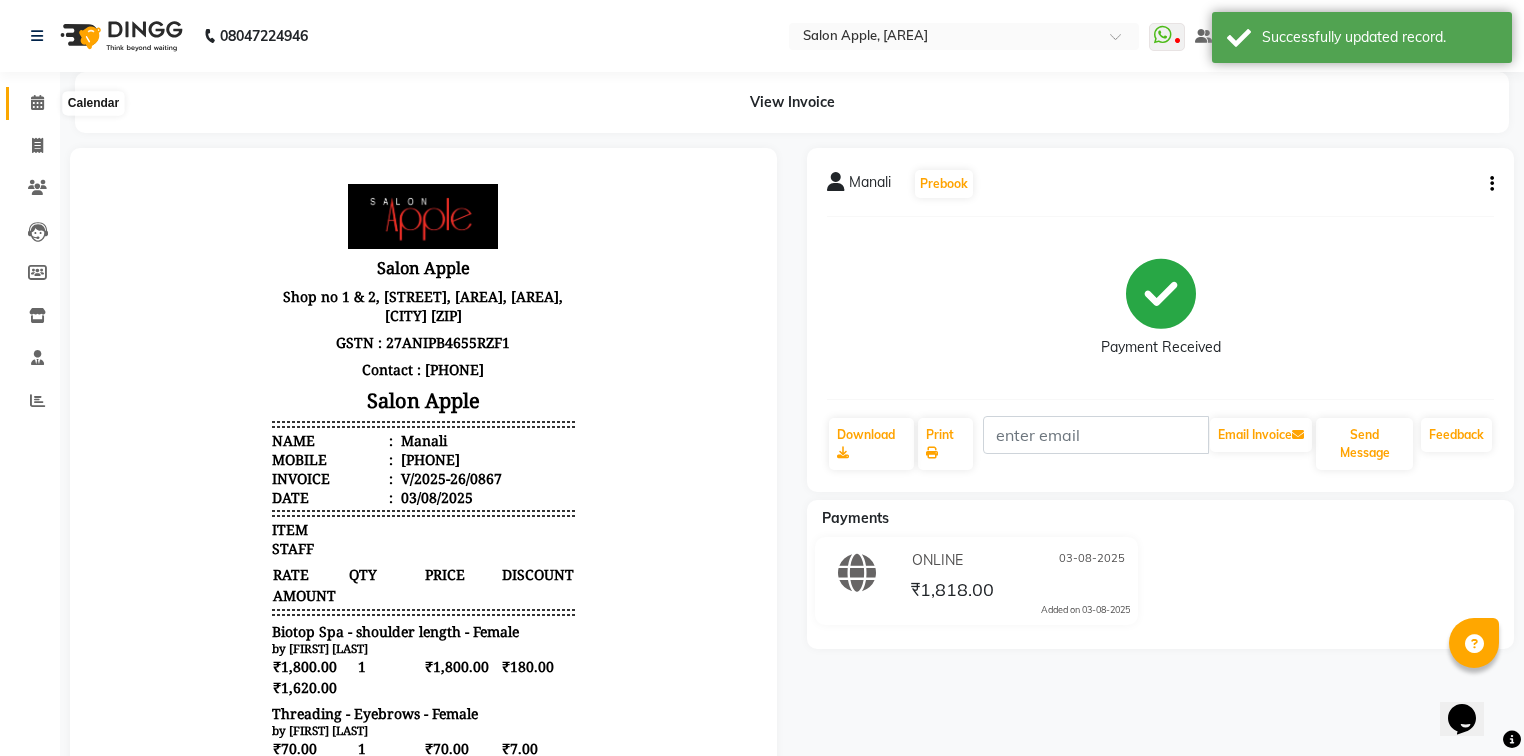 click 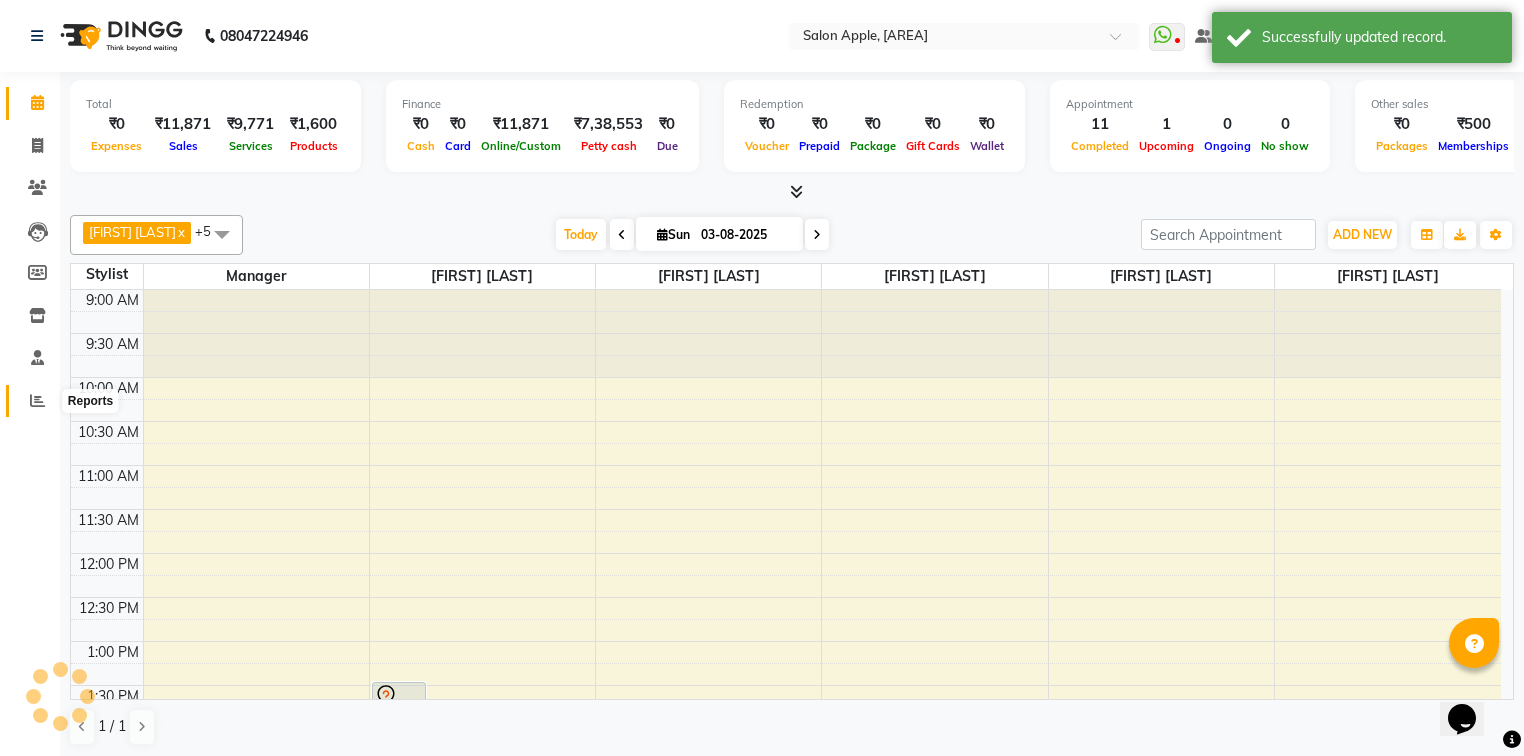 scroll, scrollTop: 0, scrollLeft: 0, axis: both 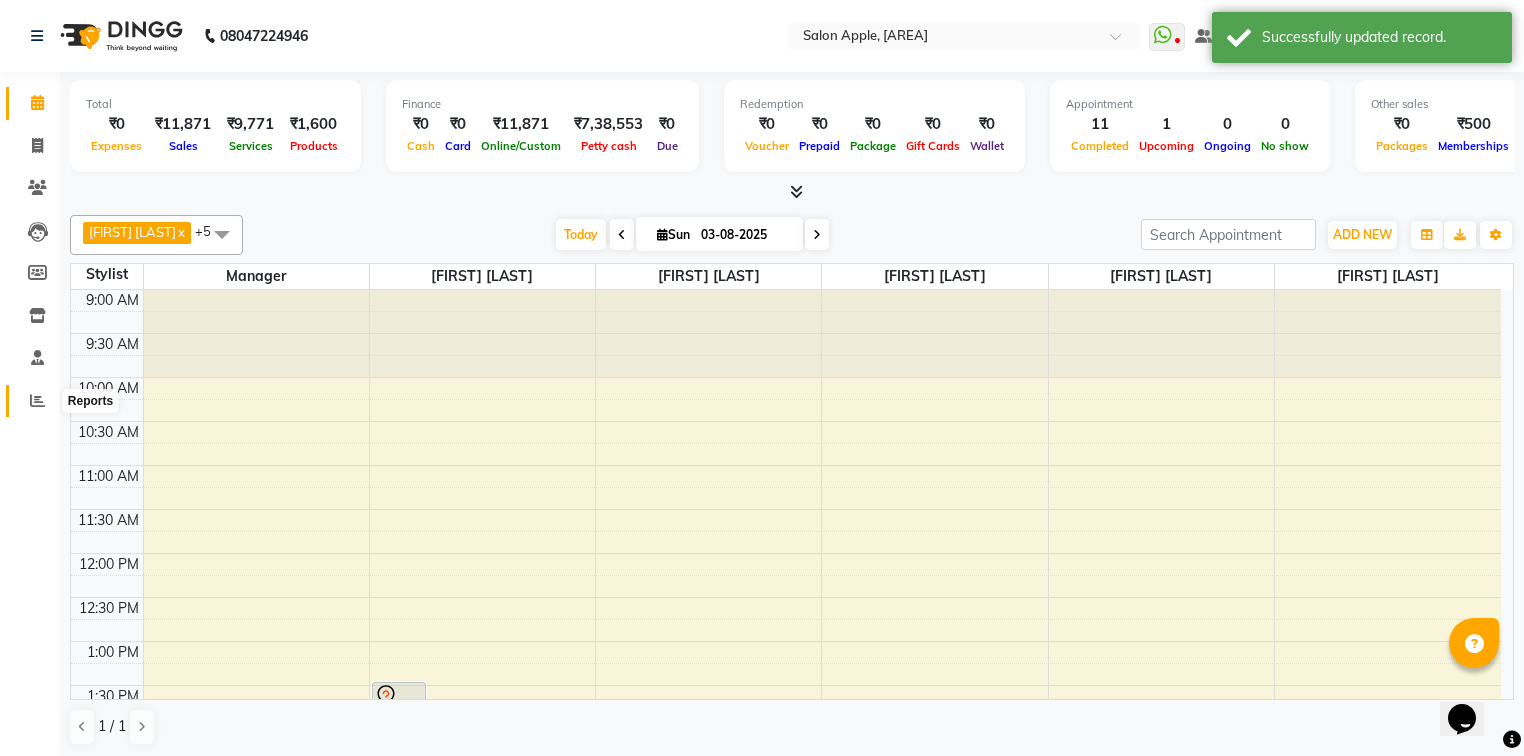 click 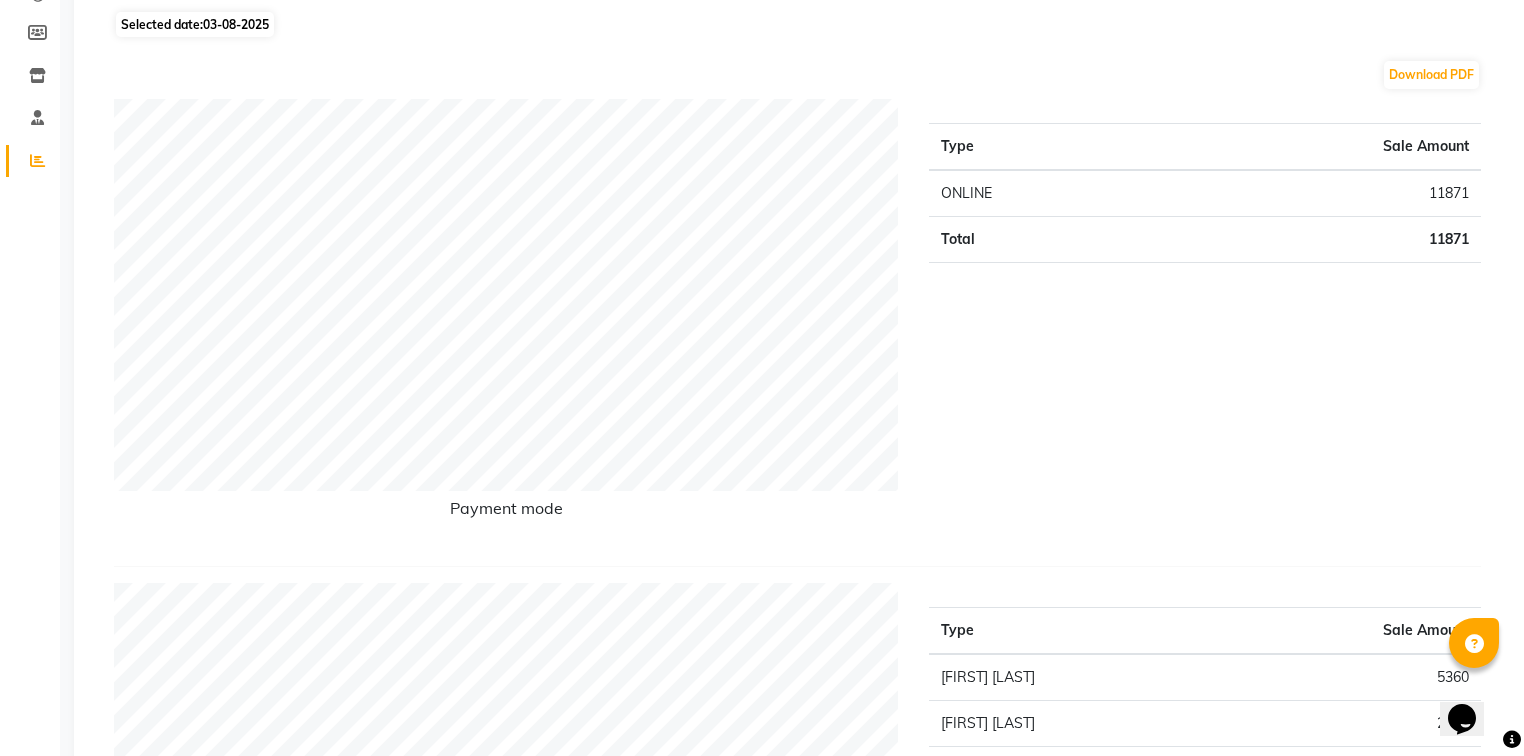 scroll, scrollTop: 0, scrollLeft: 0, axis: both 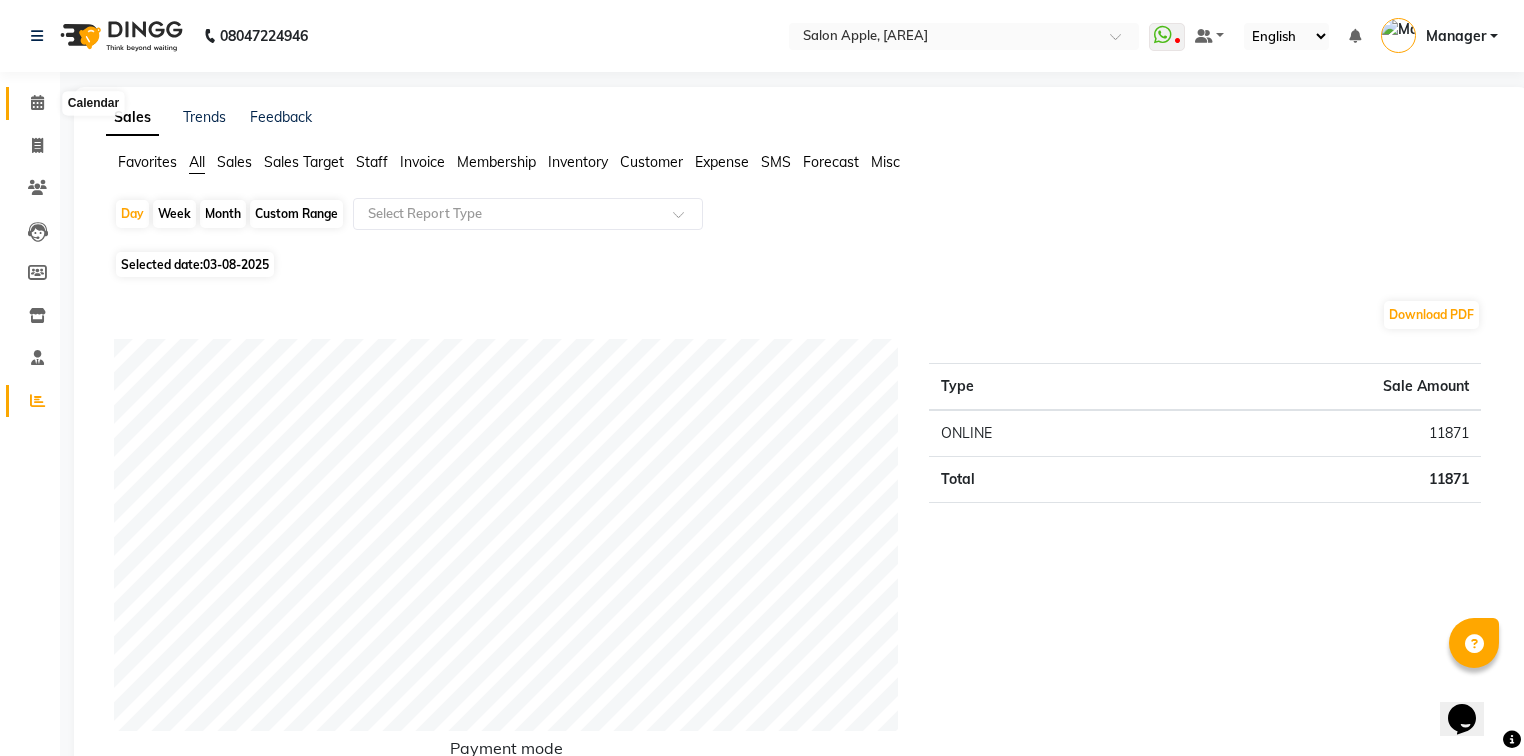 click 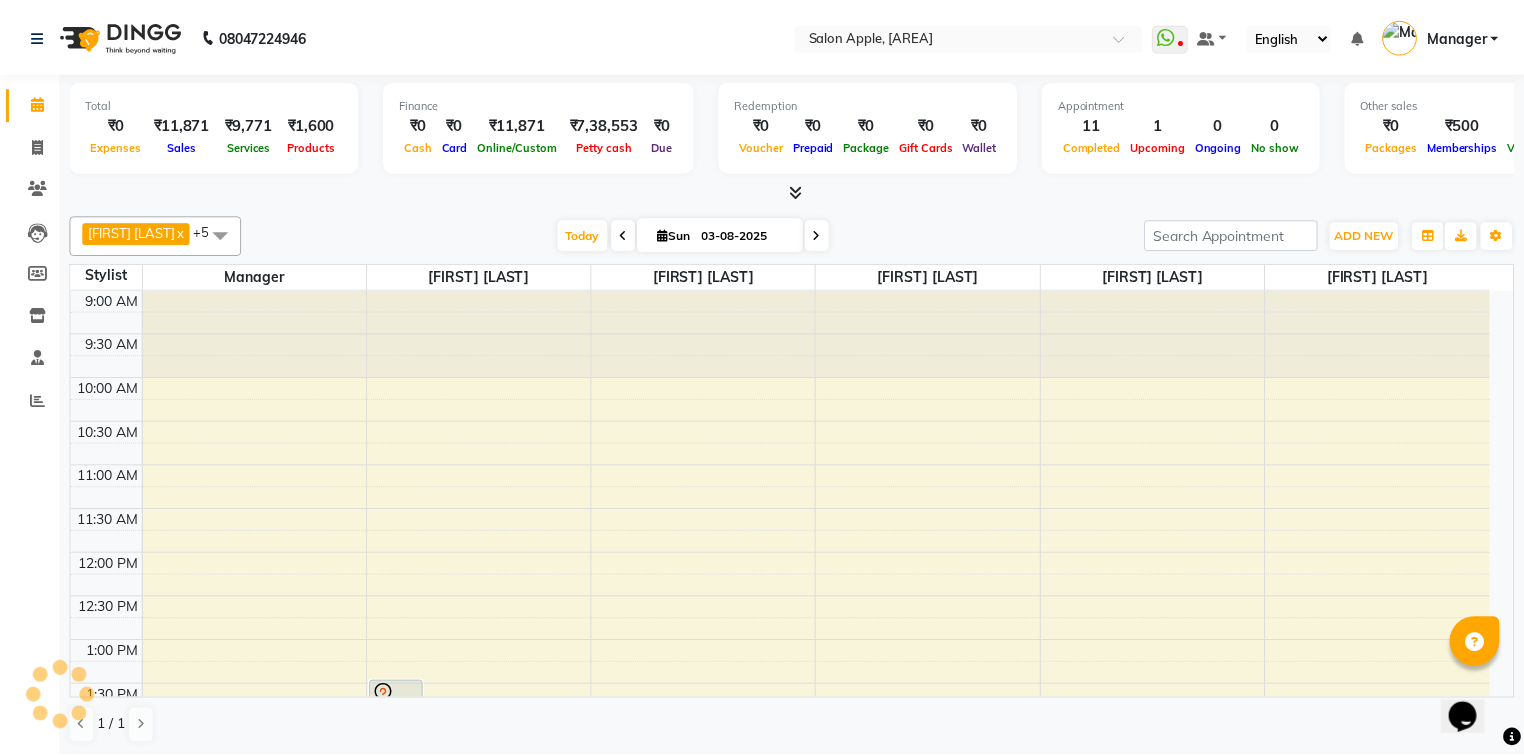 scroll, scrollTop: 0, scrollLeft: 0, axis: both 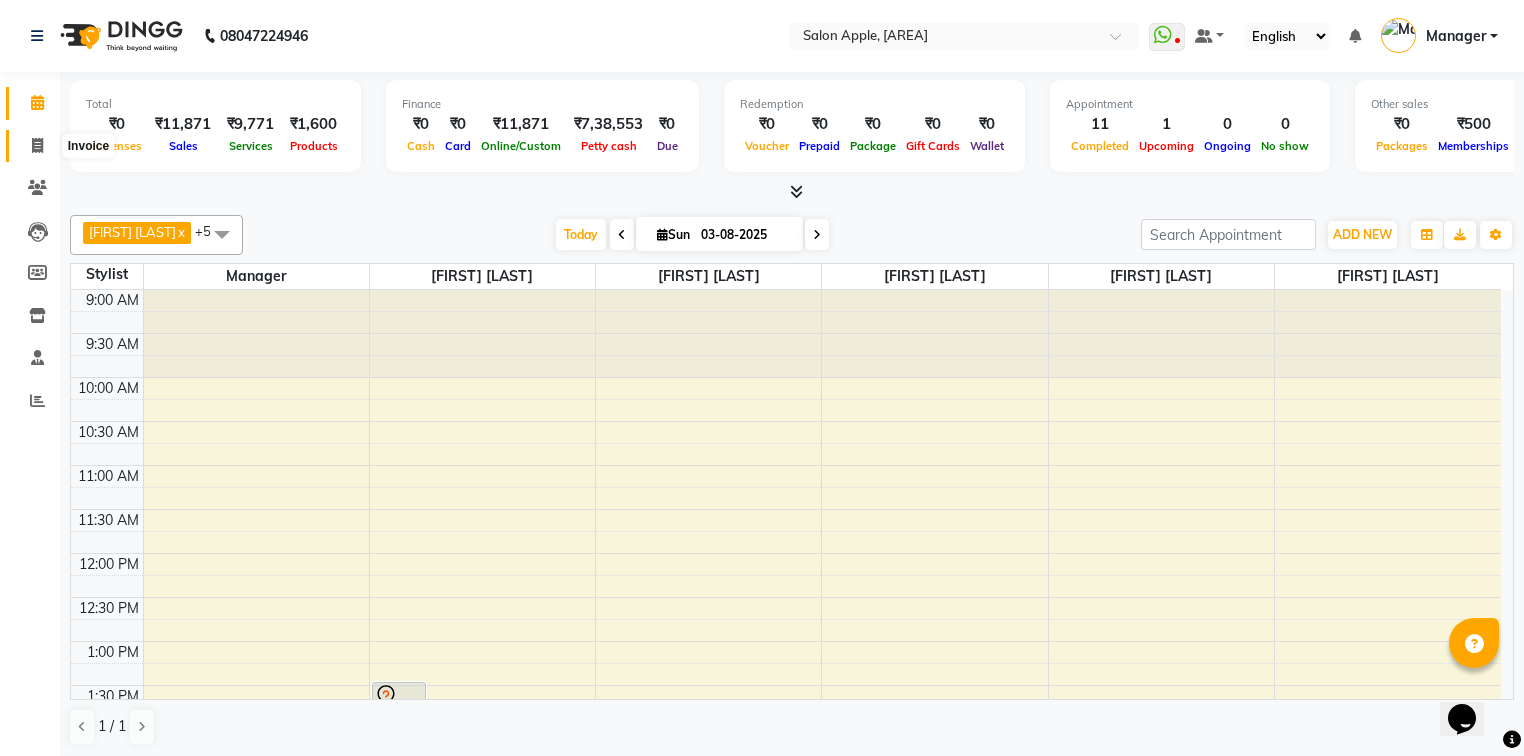 click 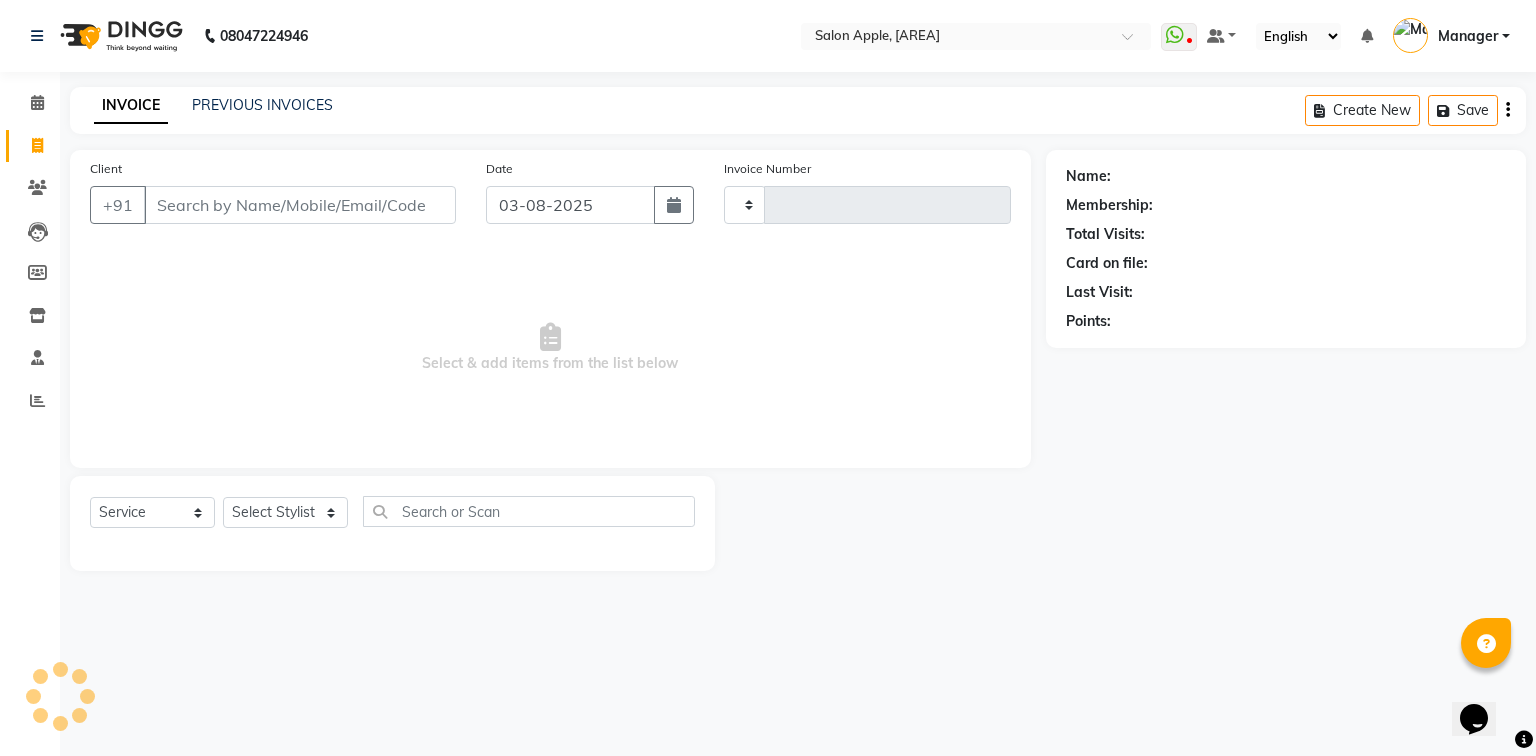 type on "0868" 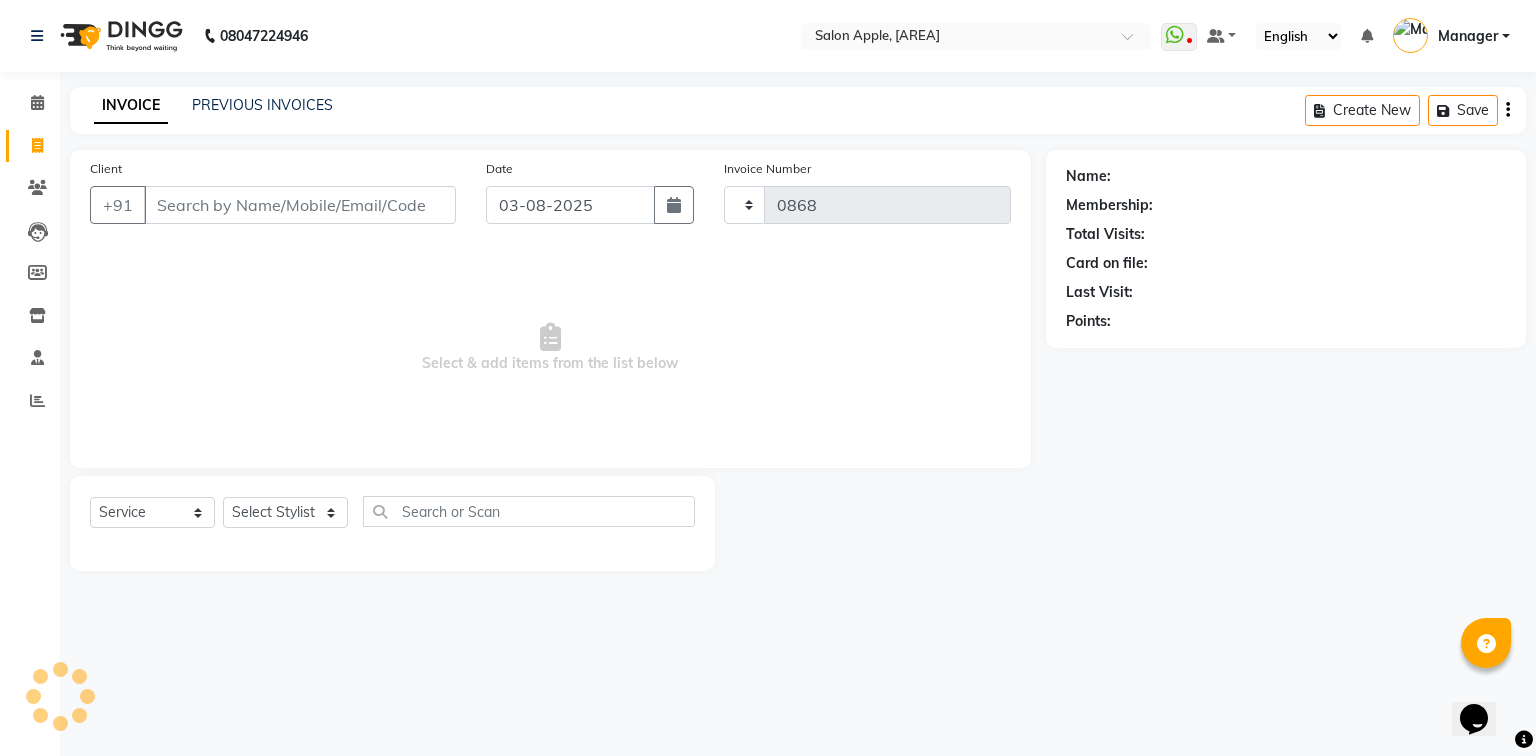 select on "4743" 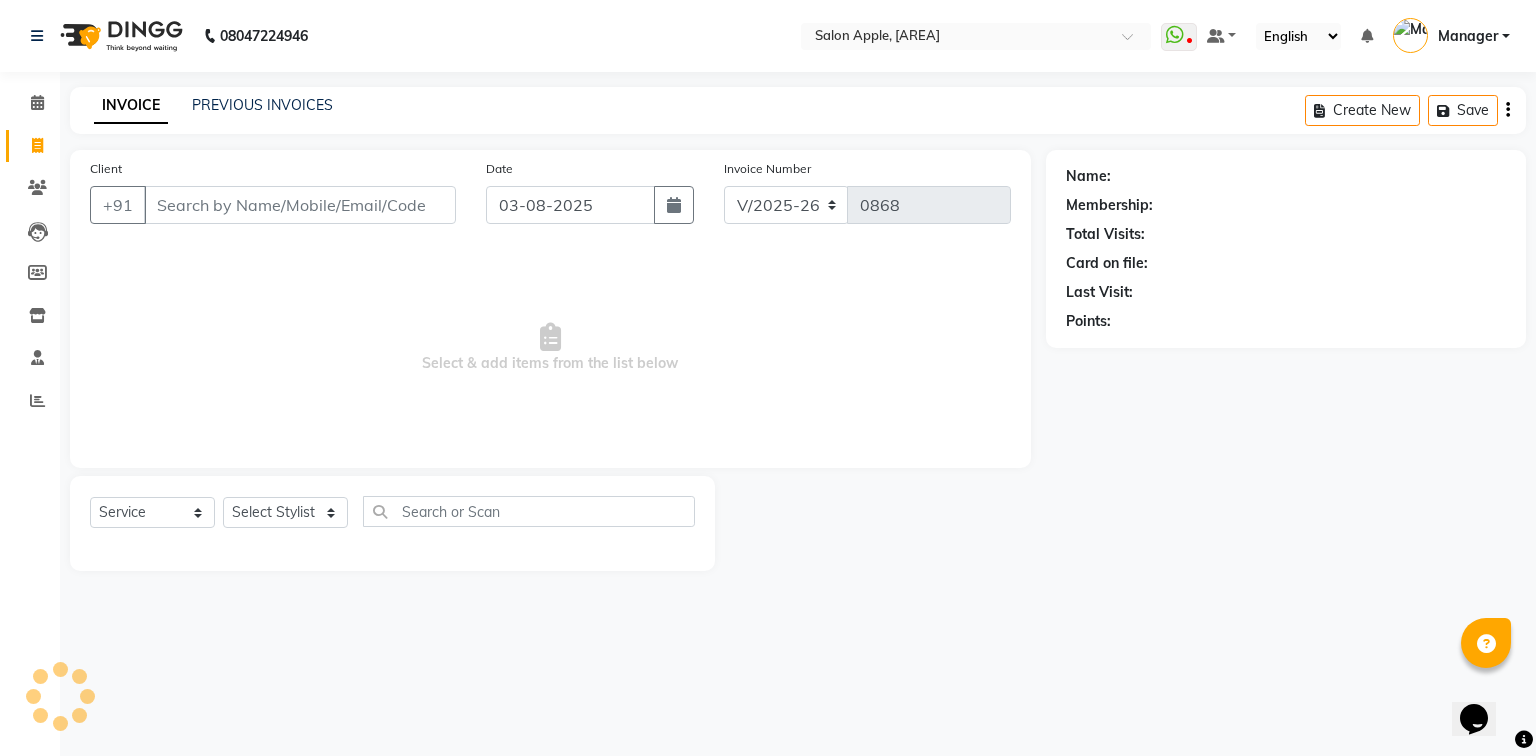 click on "Client" at bounding box center (300, 205) 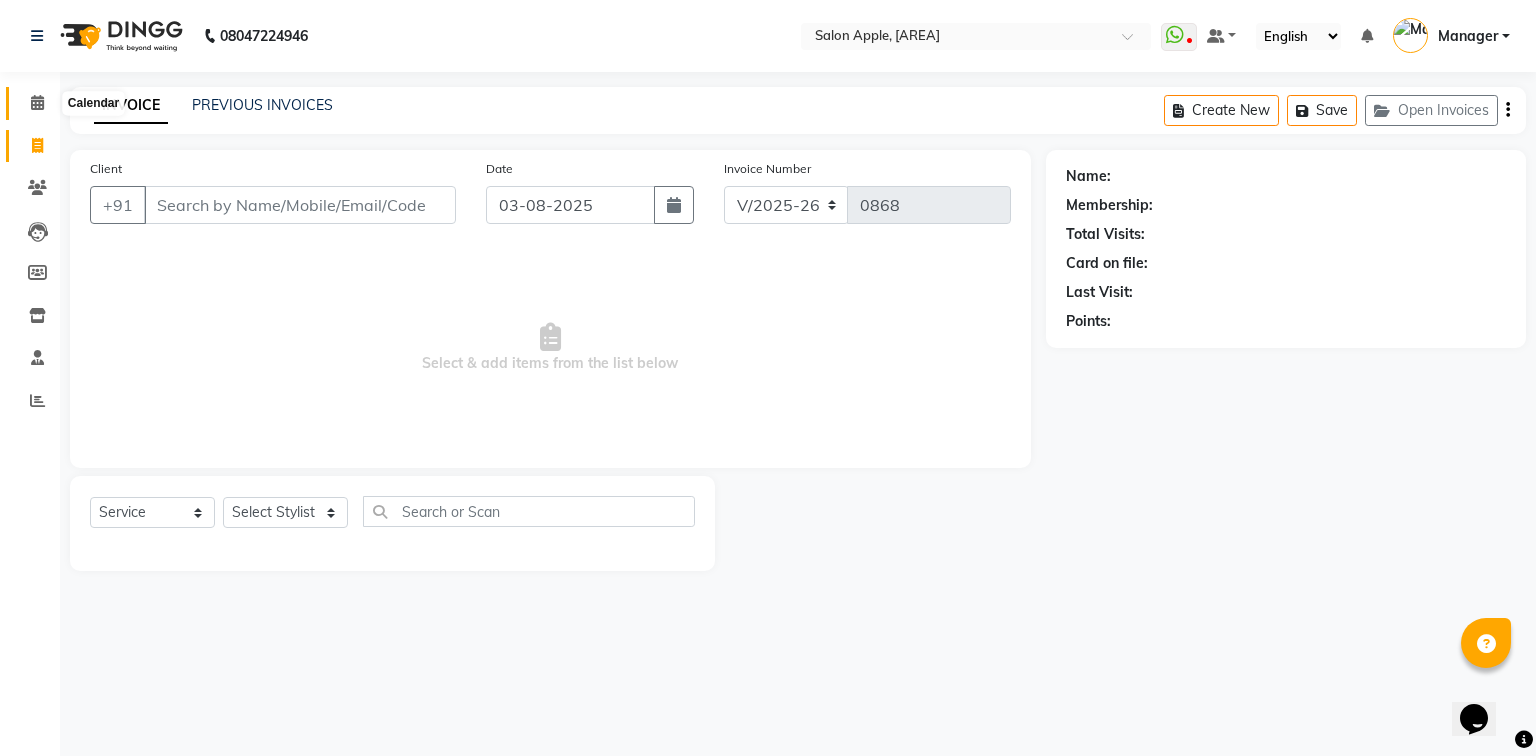 click 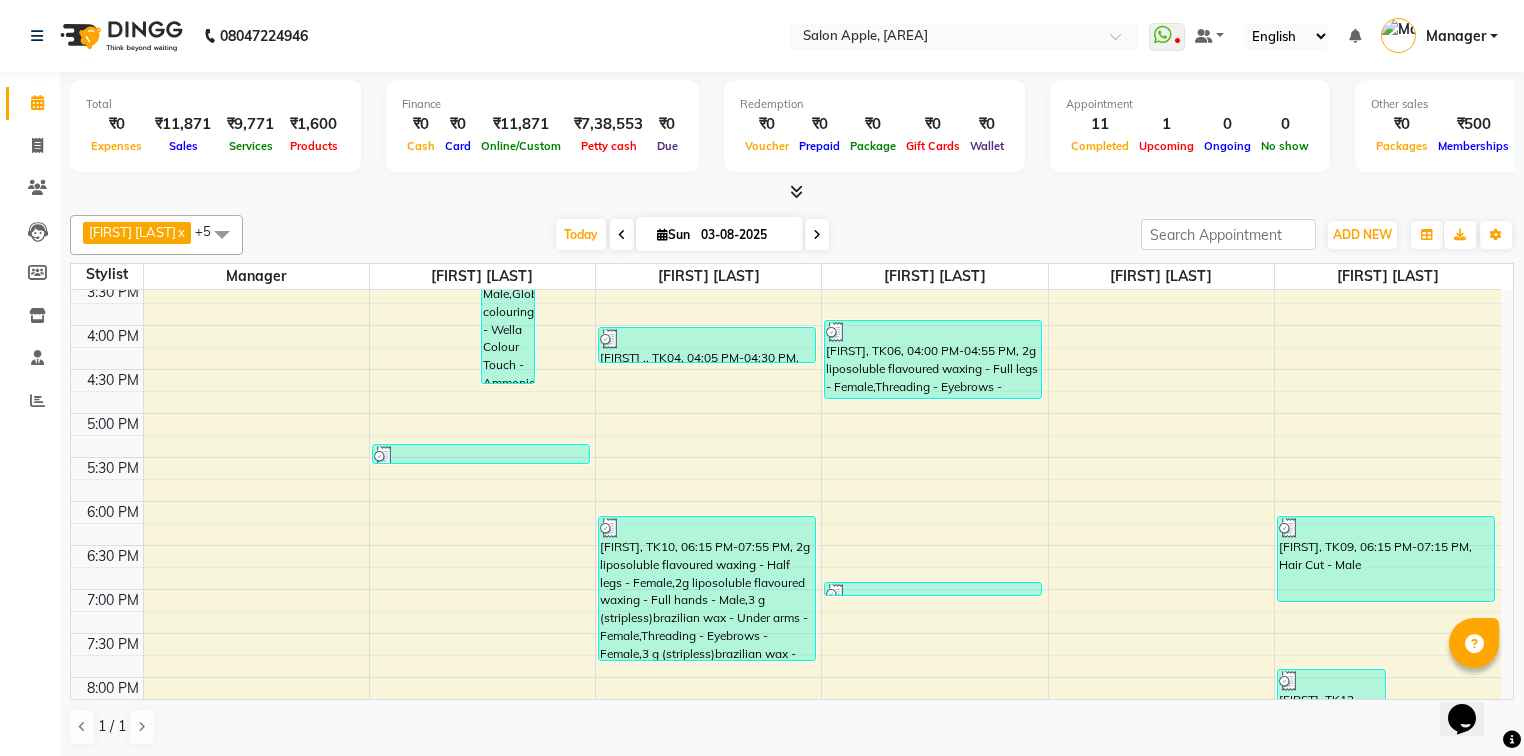 scroll, scrollTop: 723, scrollLeft: 0, axis: vertical 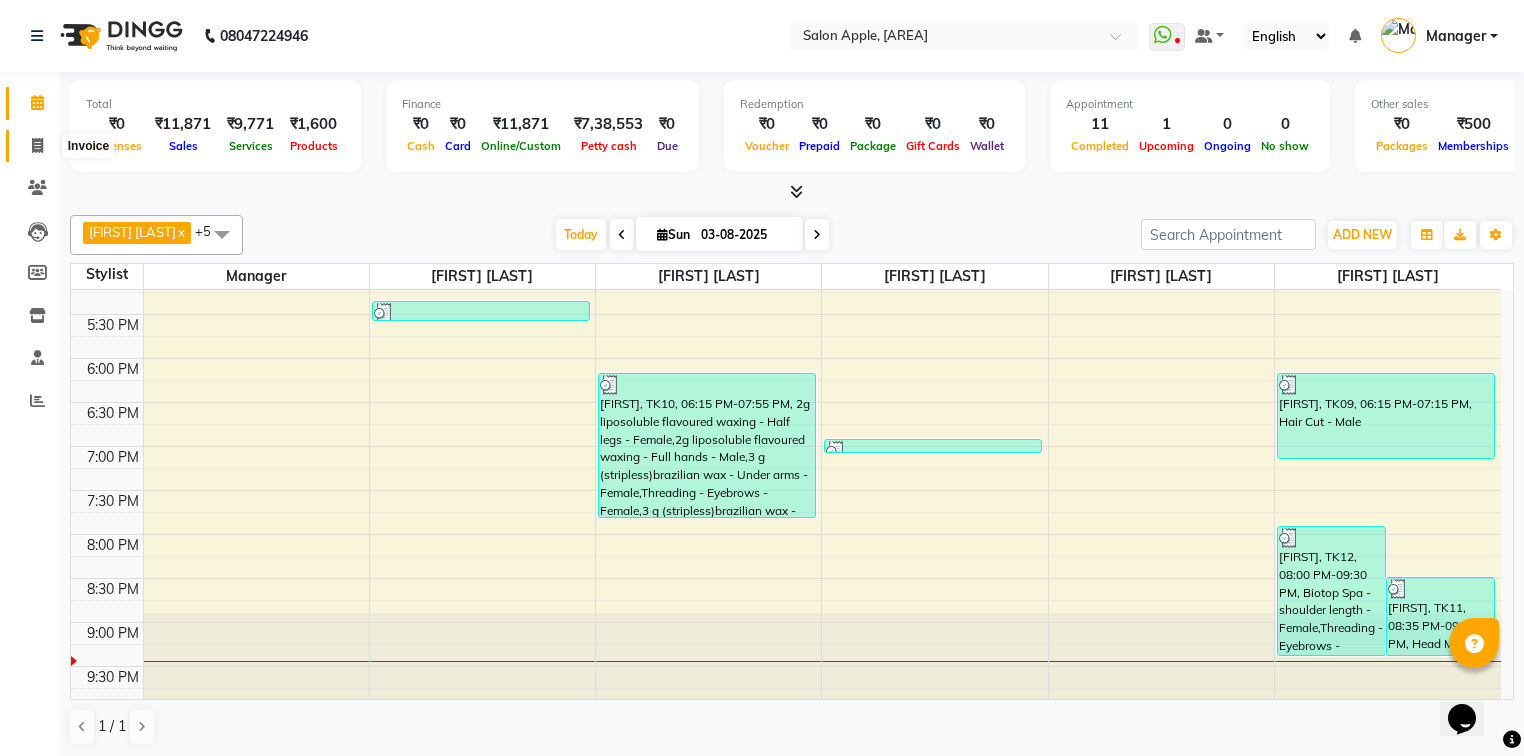 click 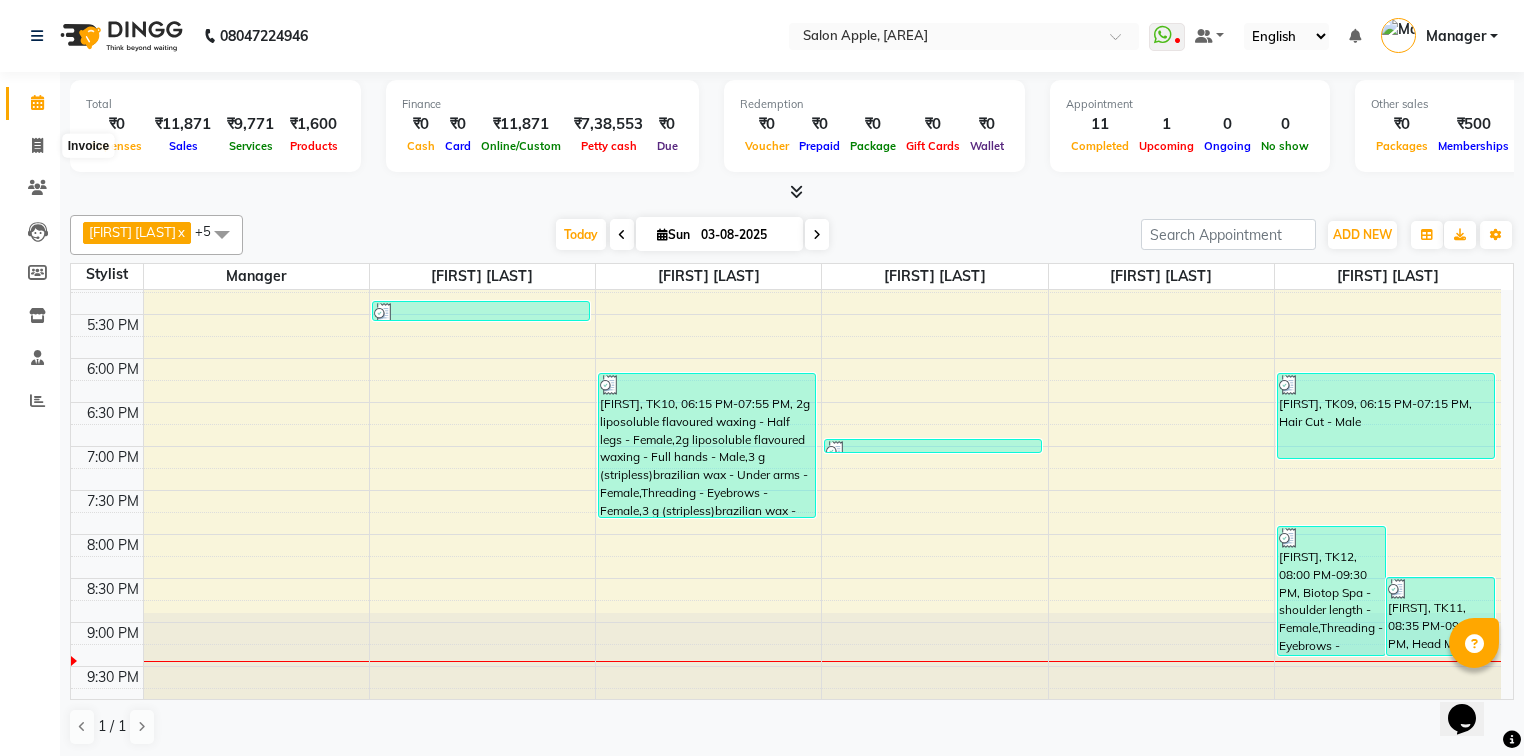 select on "service" 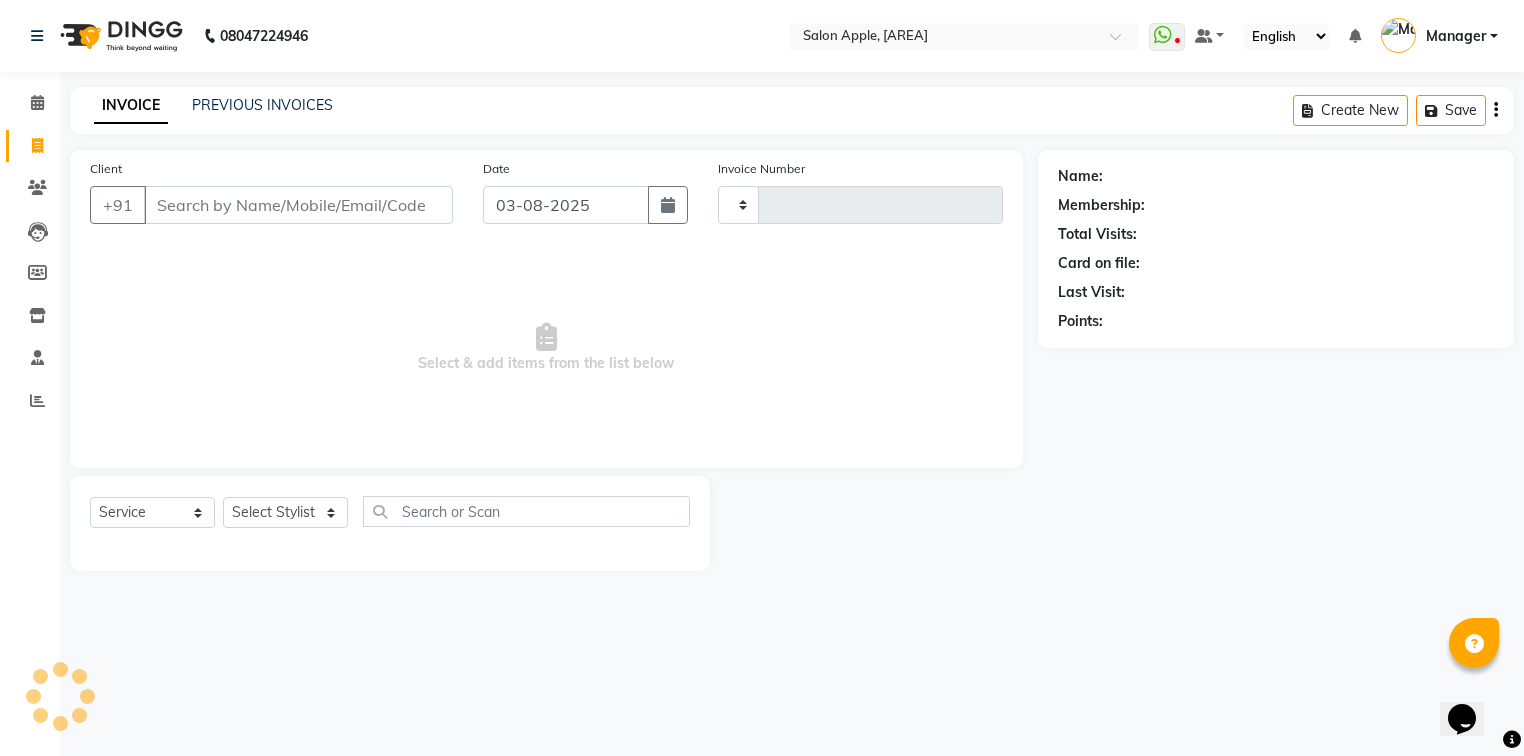 type on "0868" 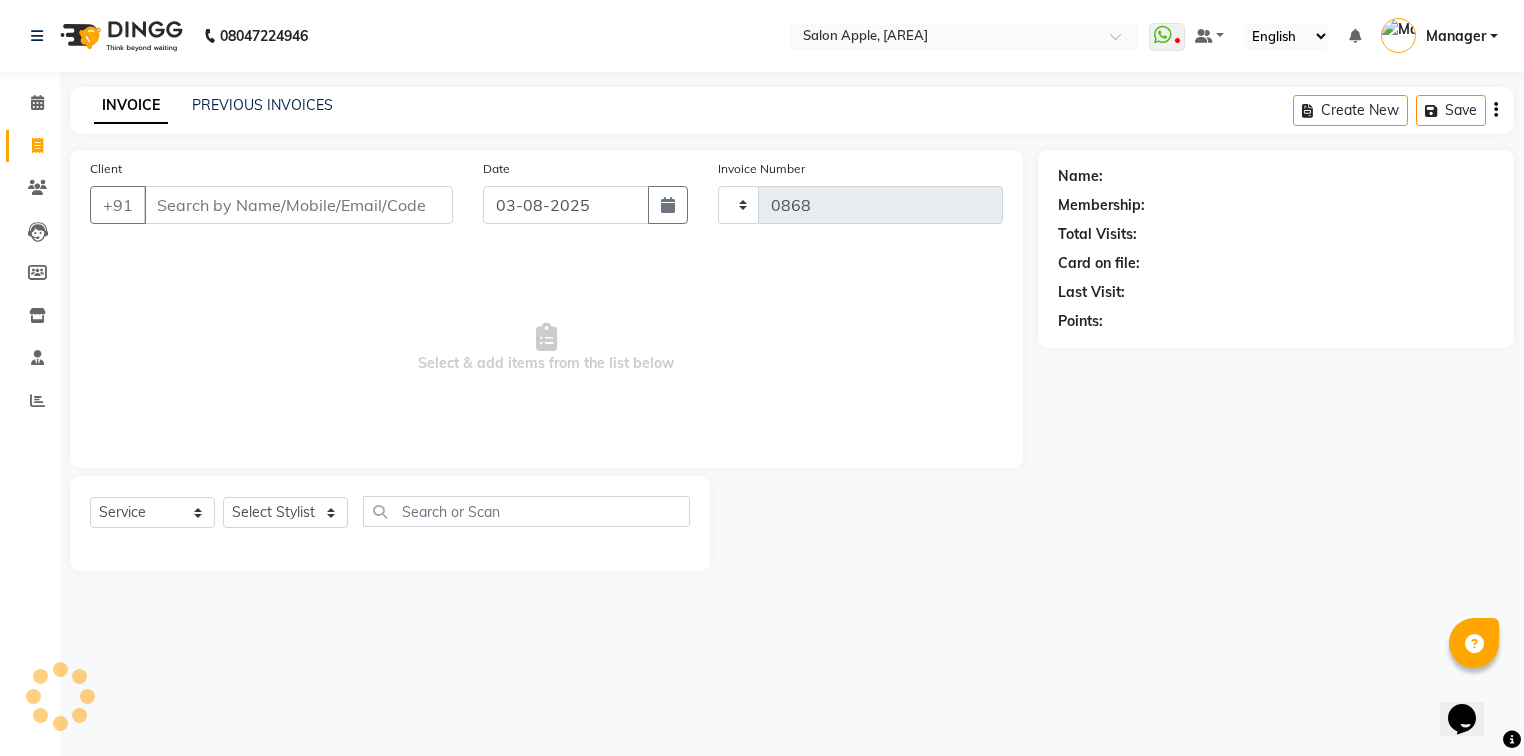 scroll, scrollTop: 0, scrollLeft: 0, axis: both 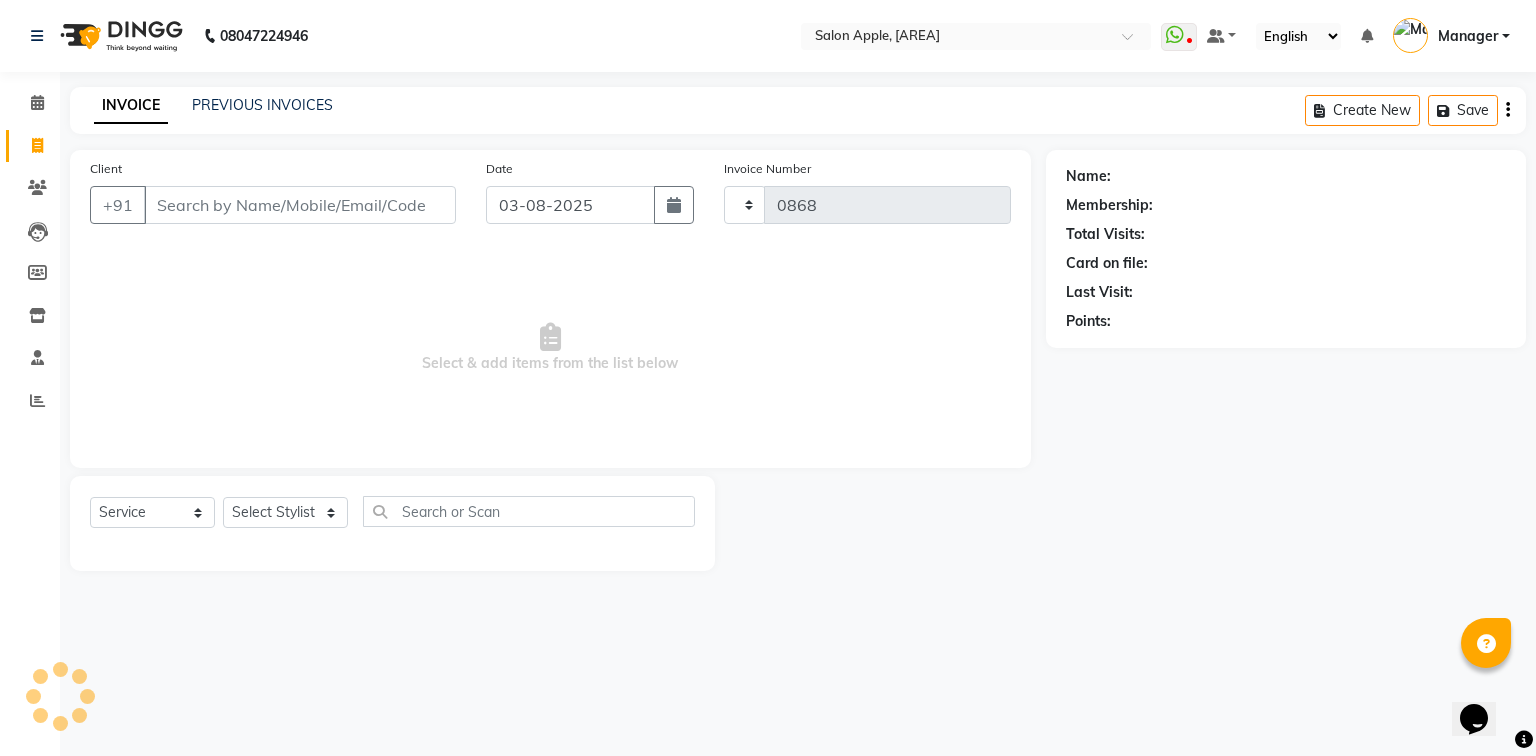 select on "4743" 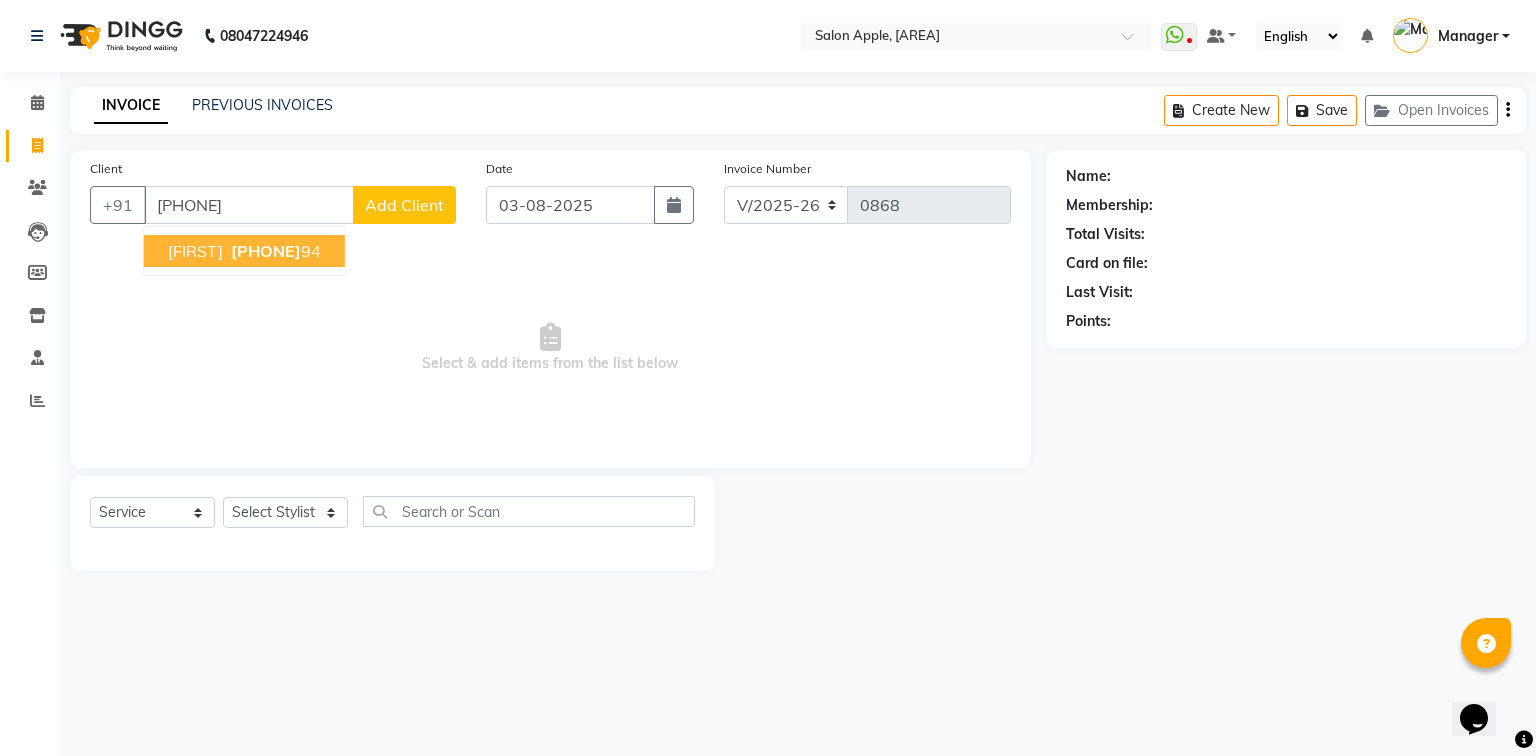 click on "[PHONE]" at bounding box center [266, 251] 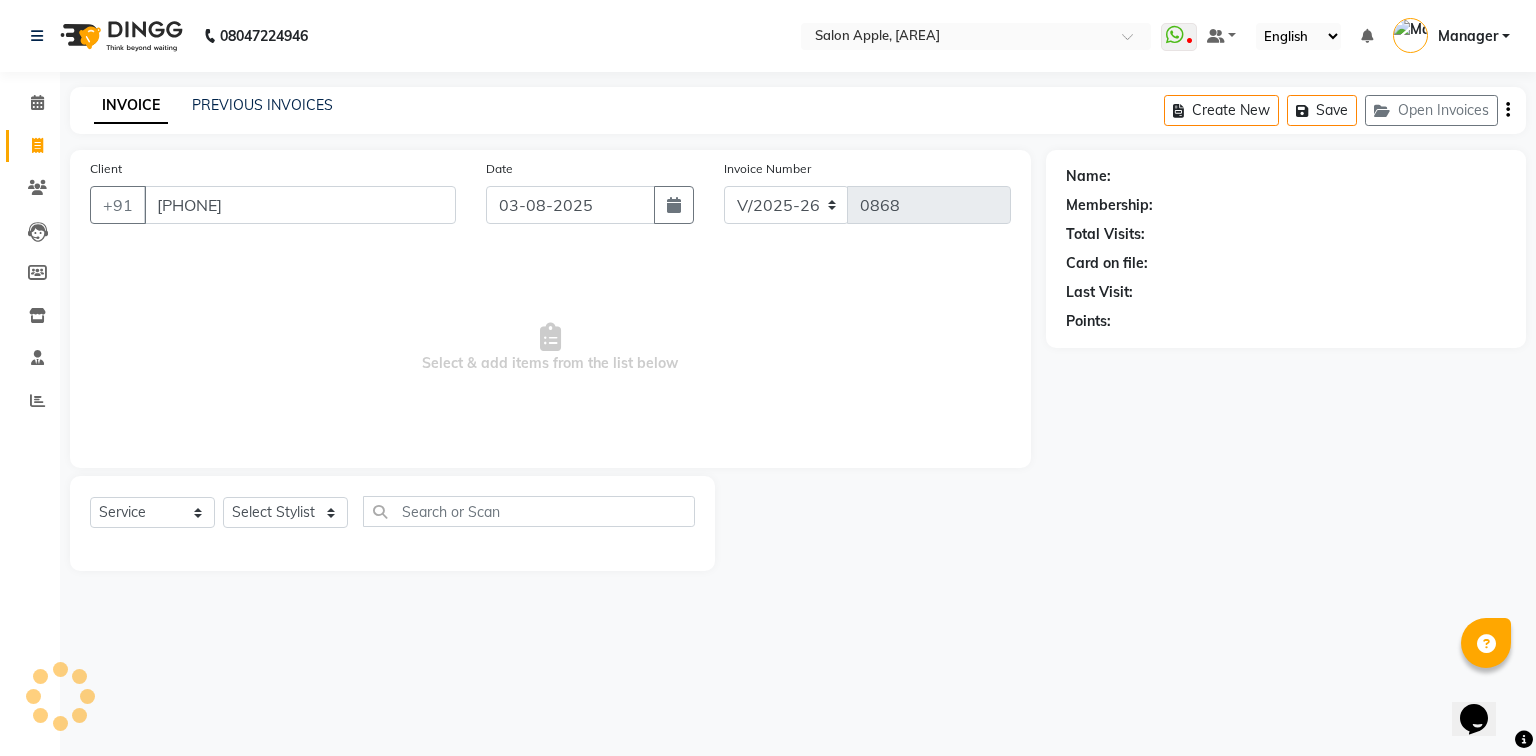 type on "[PHONE]" 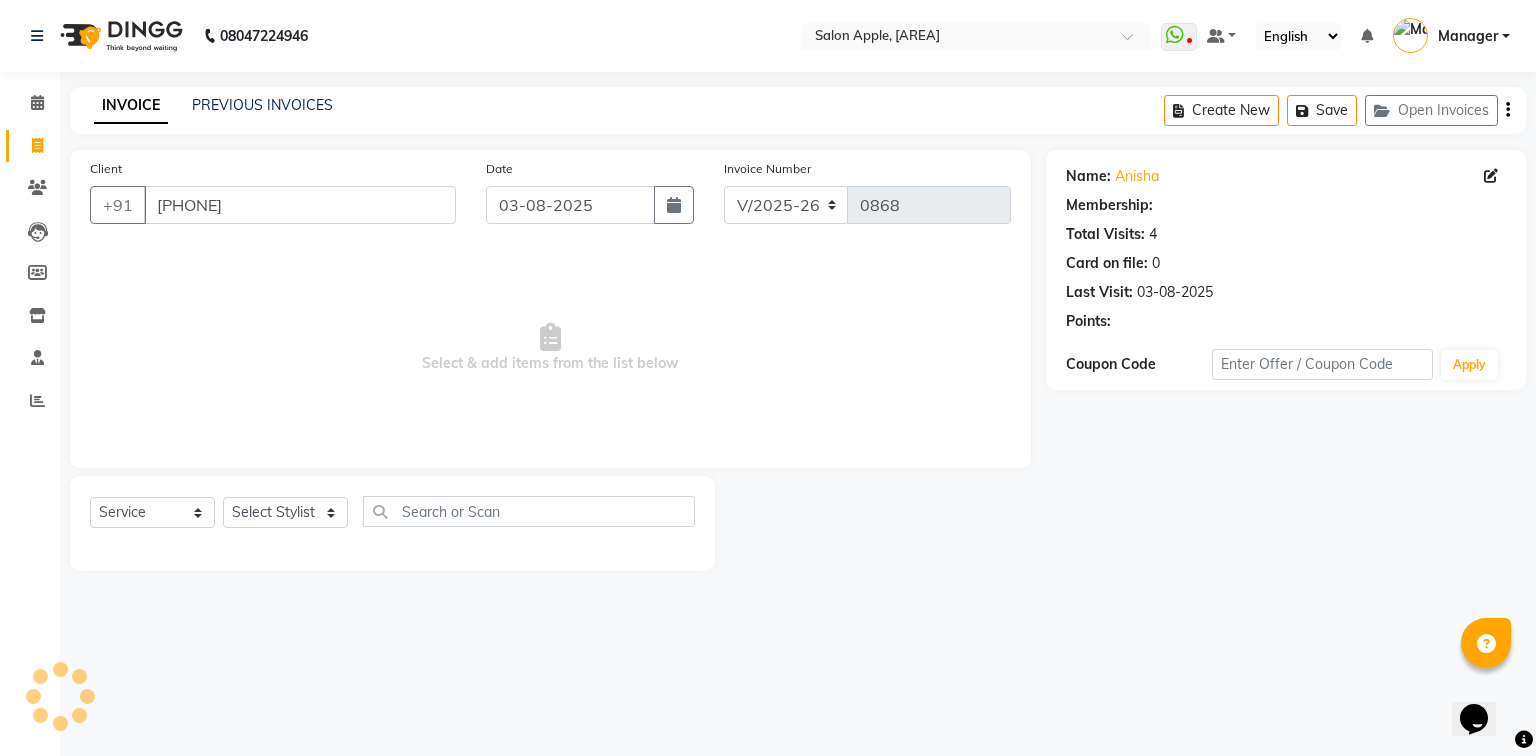 select on "1: Object" 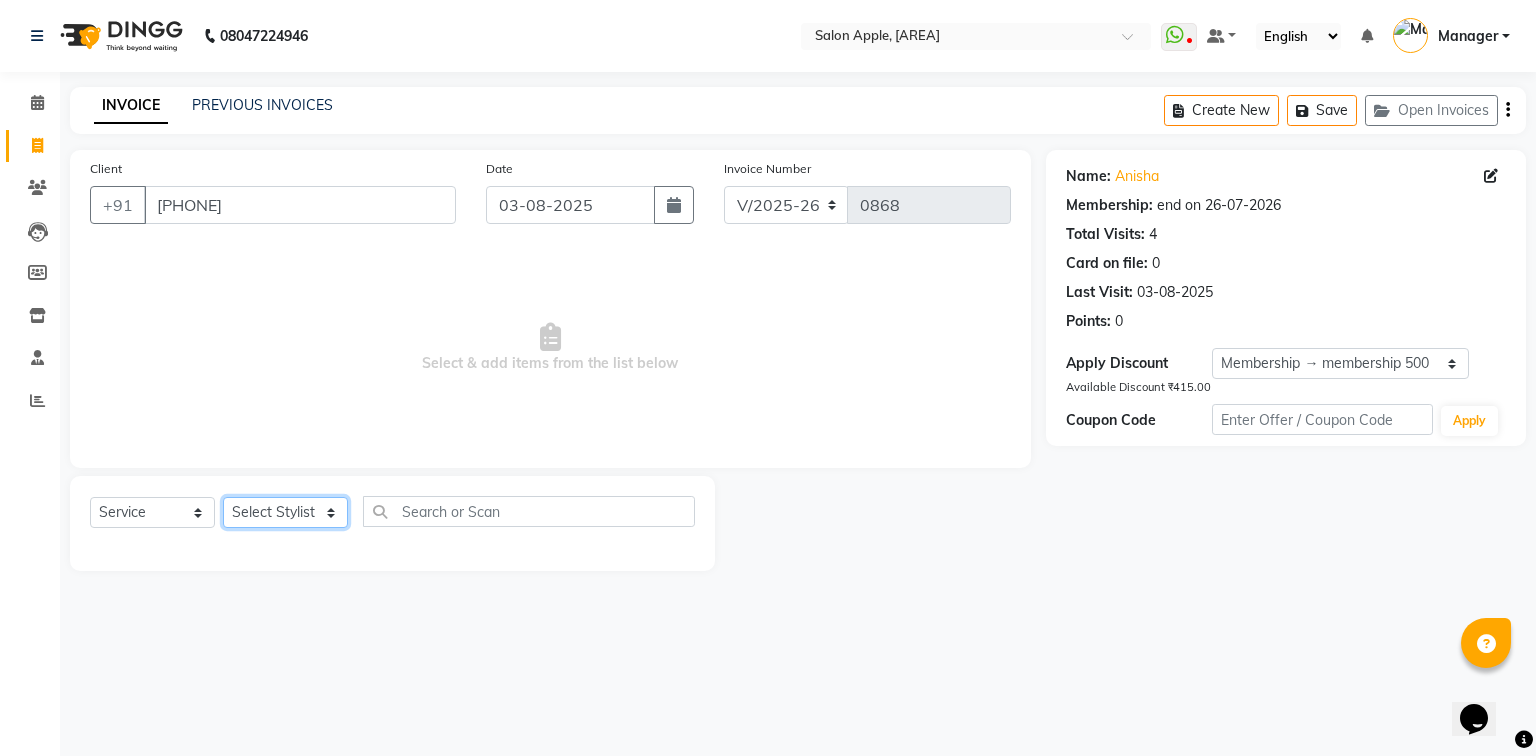 drag, startPoint x: 260, startPoint y: 507, endPoint x: 262, endPoint y: 528, distance: 21.095022 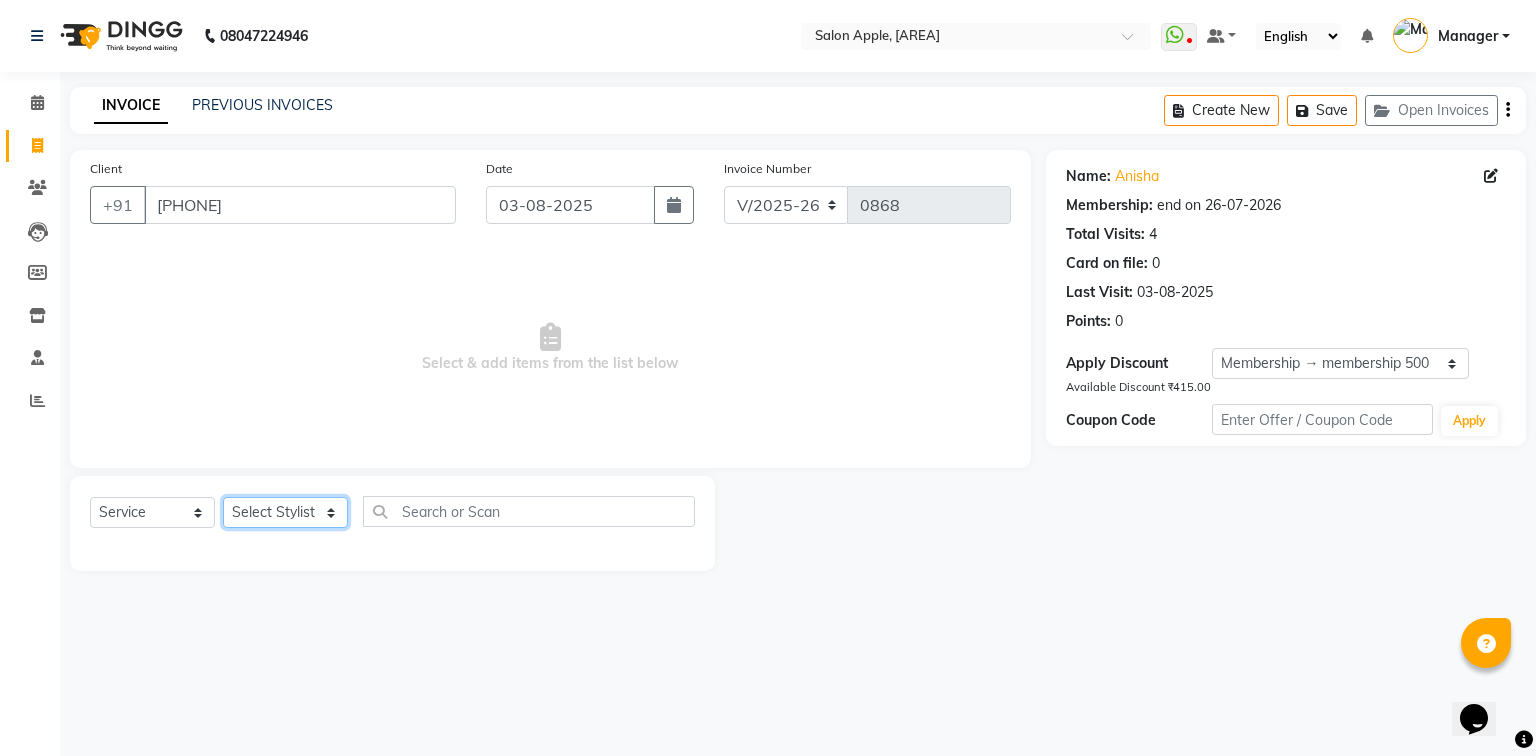 select on "78700" 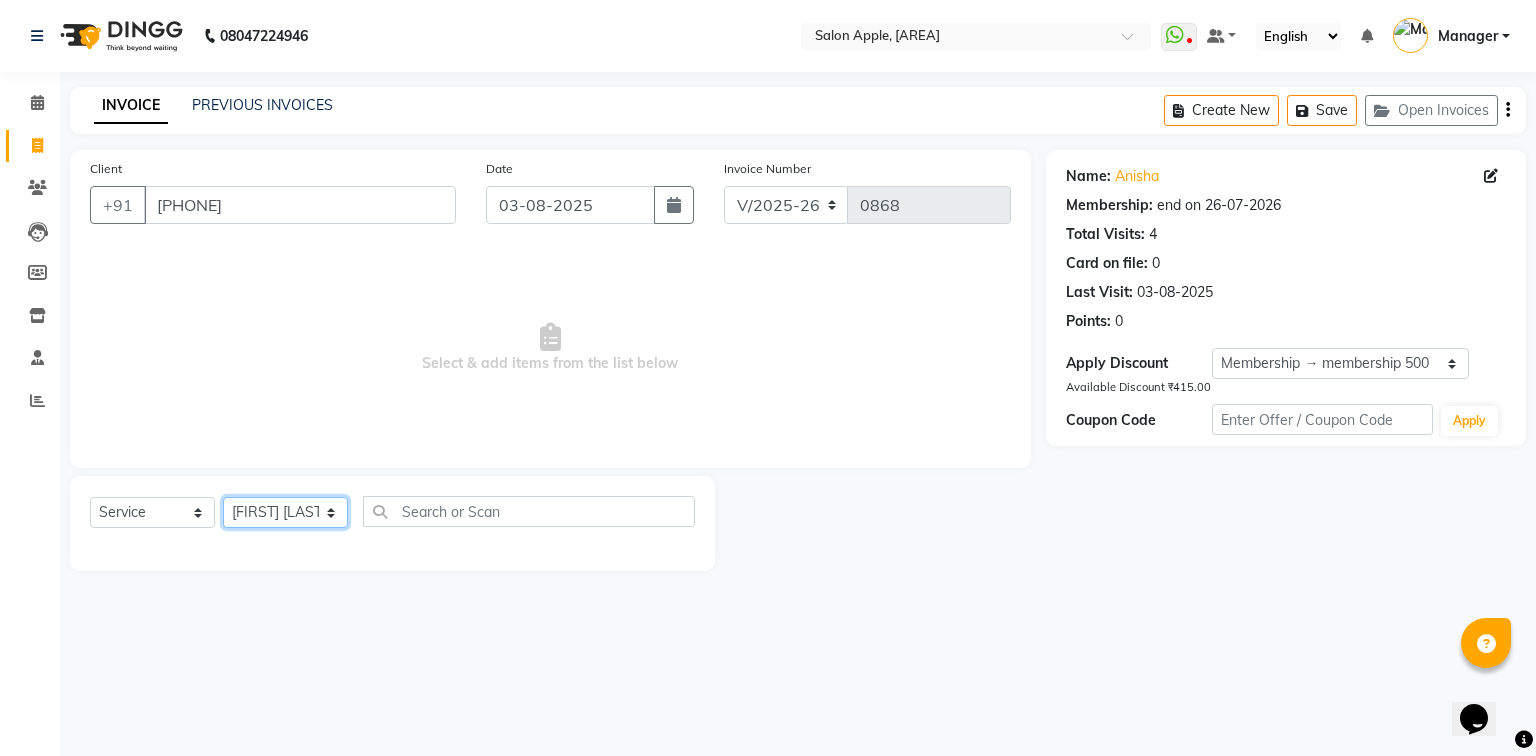 click on "Select Stylist [NAME] [NAME] [NAME] [NAME] [NAME] [NAME] [NAME] [NAME] [NAME] [NAME]" 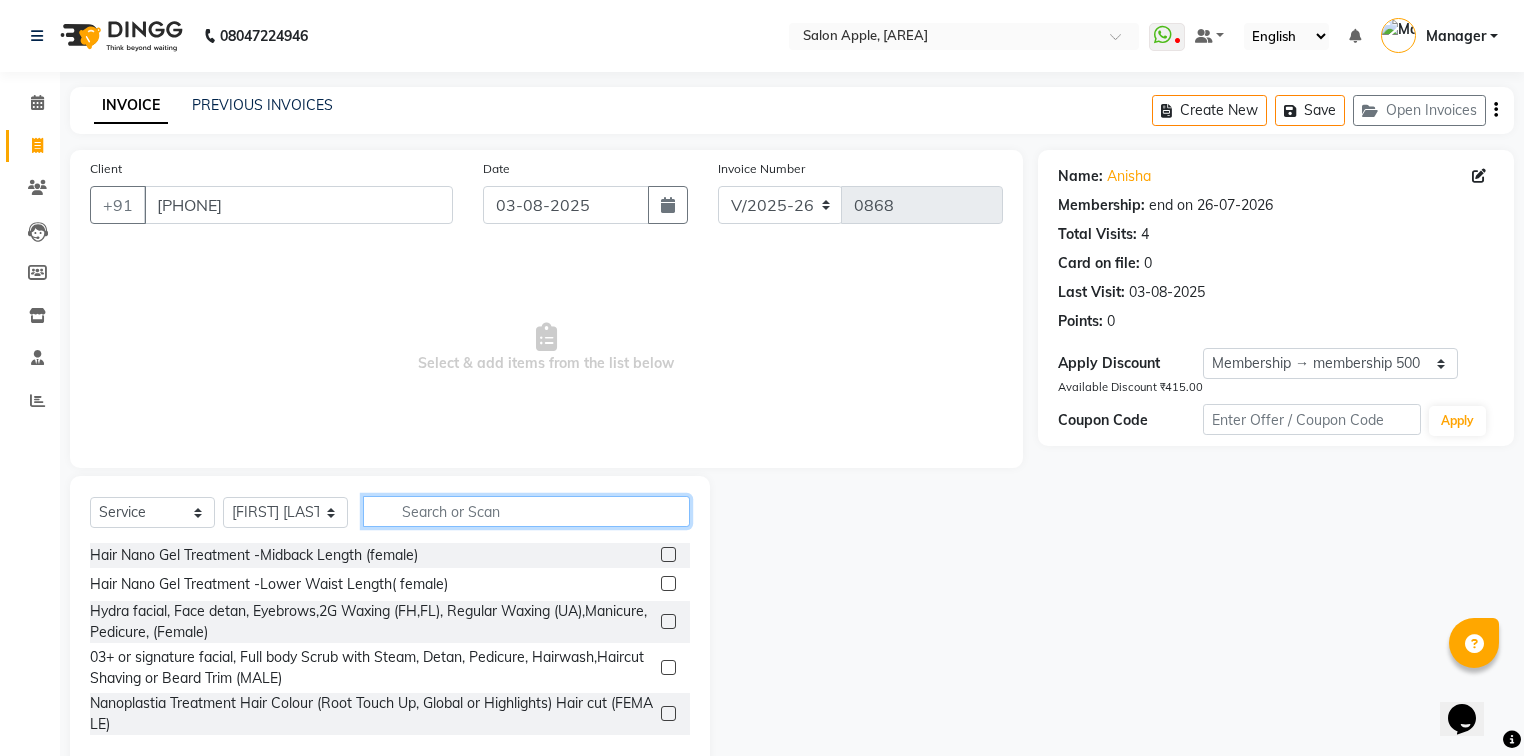 click 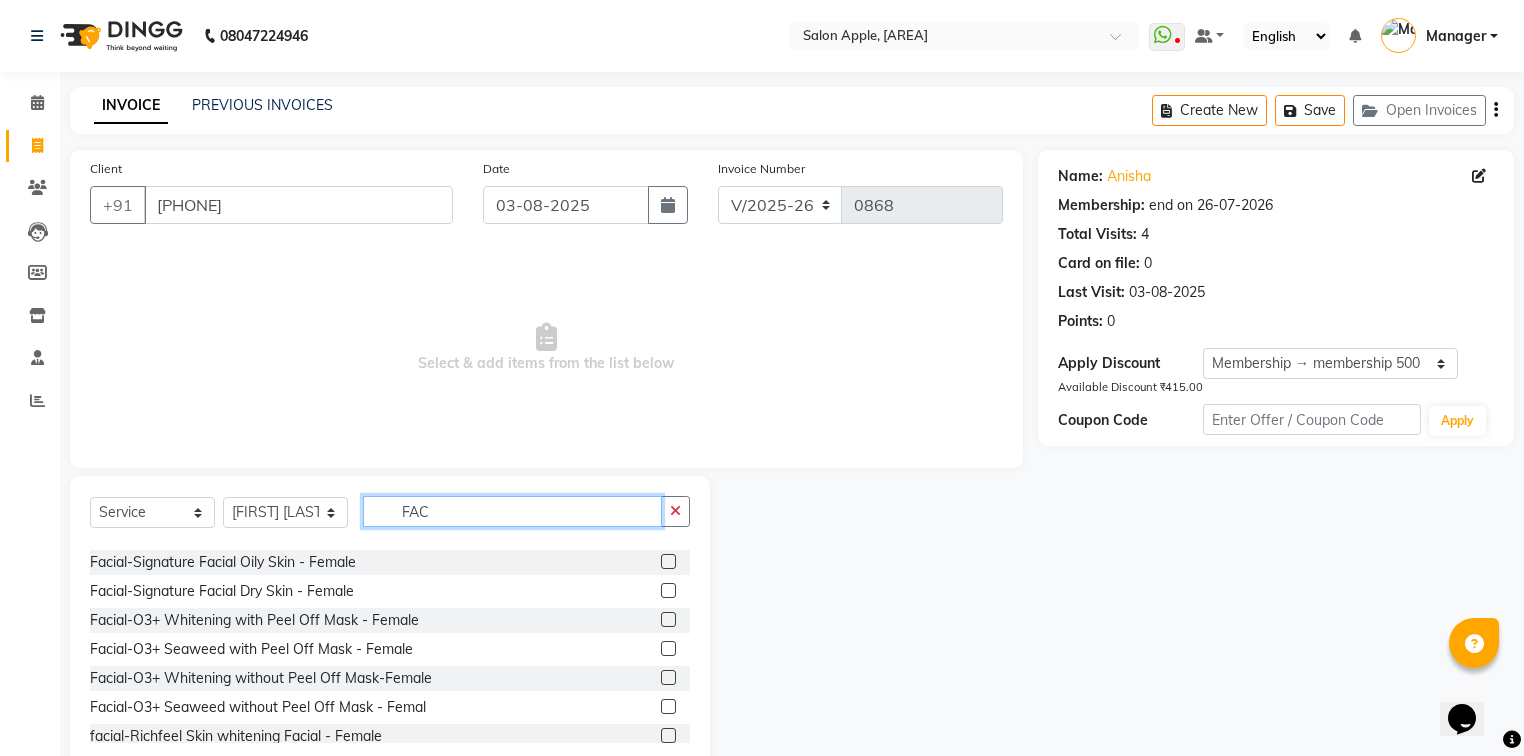 scroll, scrollTop: 192, scrollLeft: 0, axis: vertical 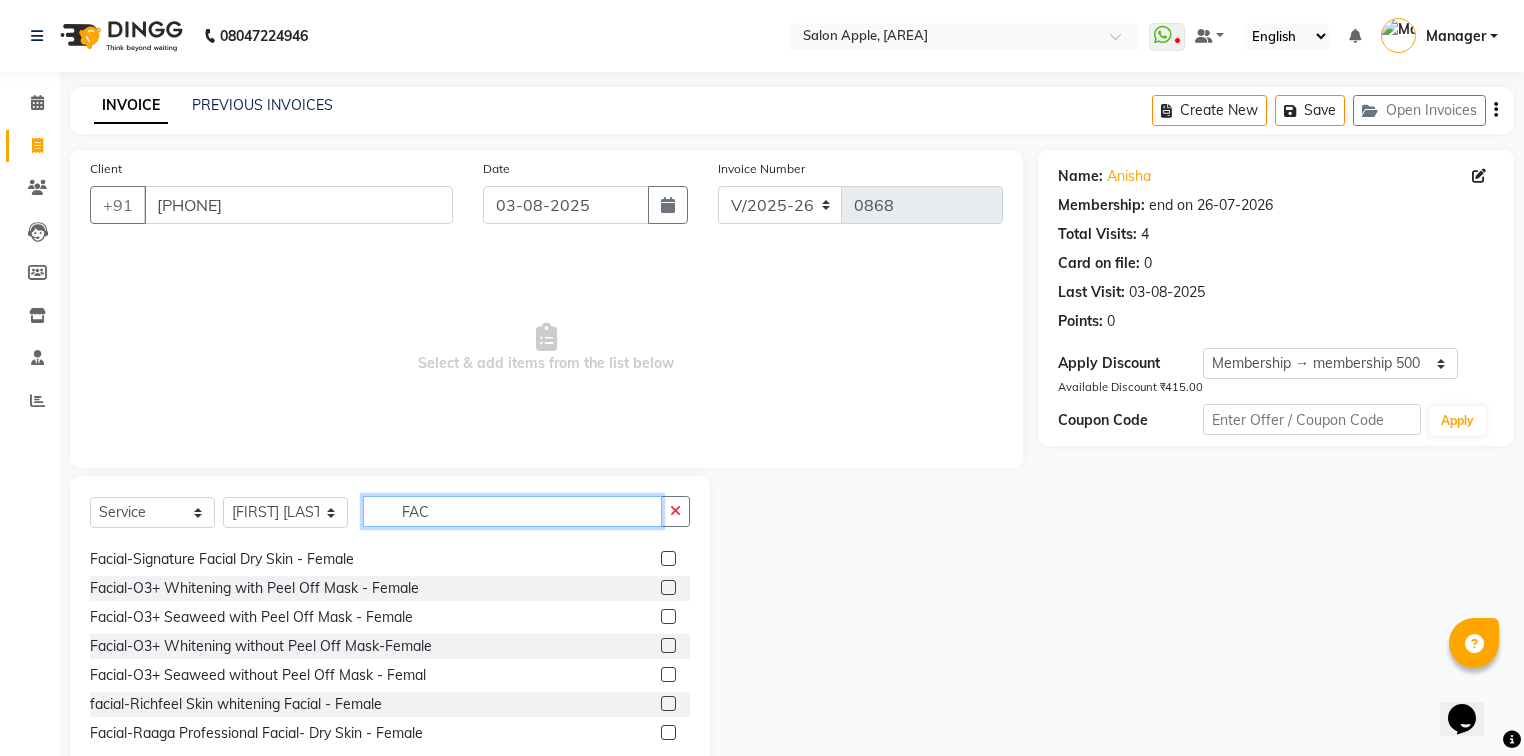 type on "FAC" 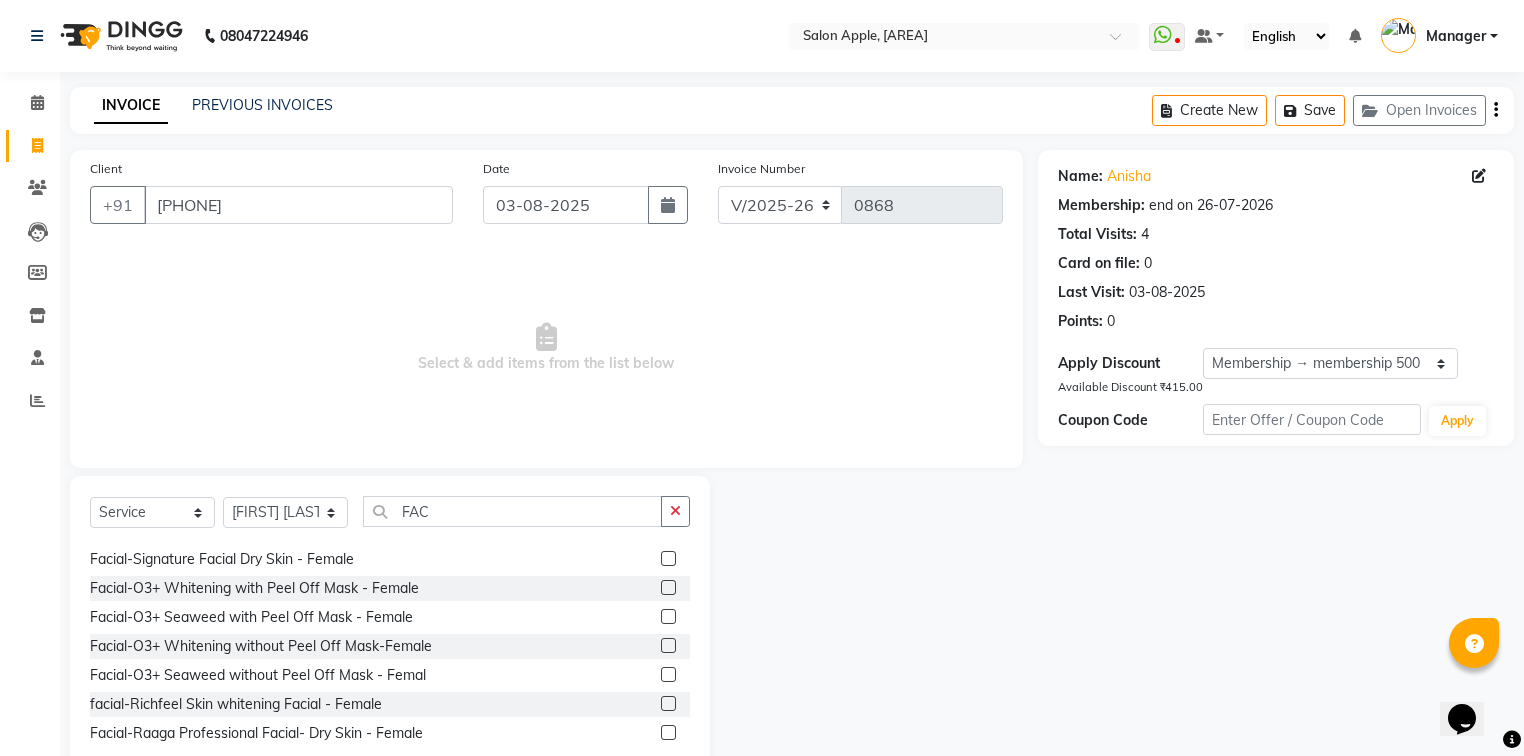 click 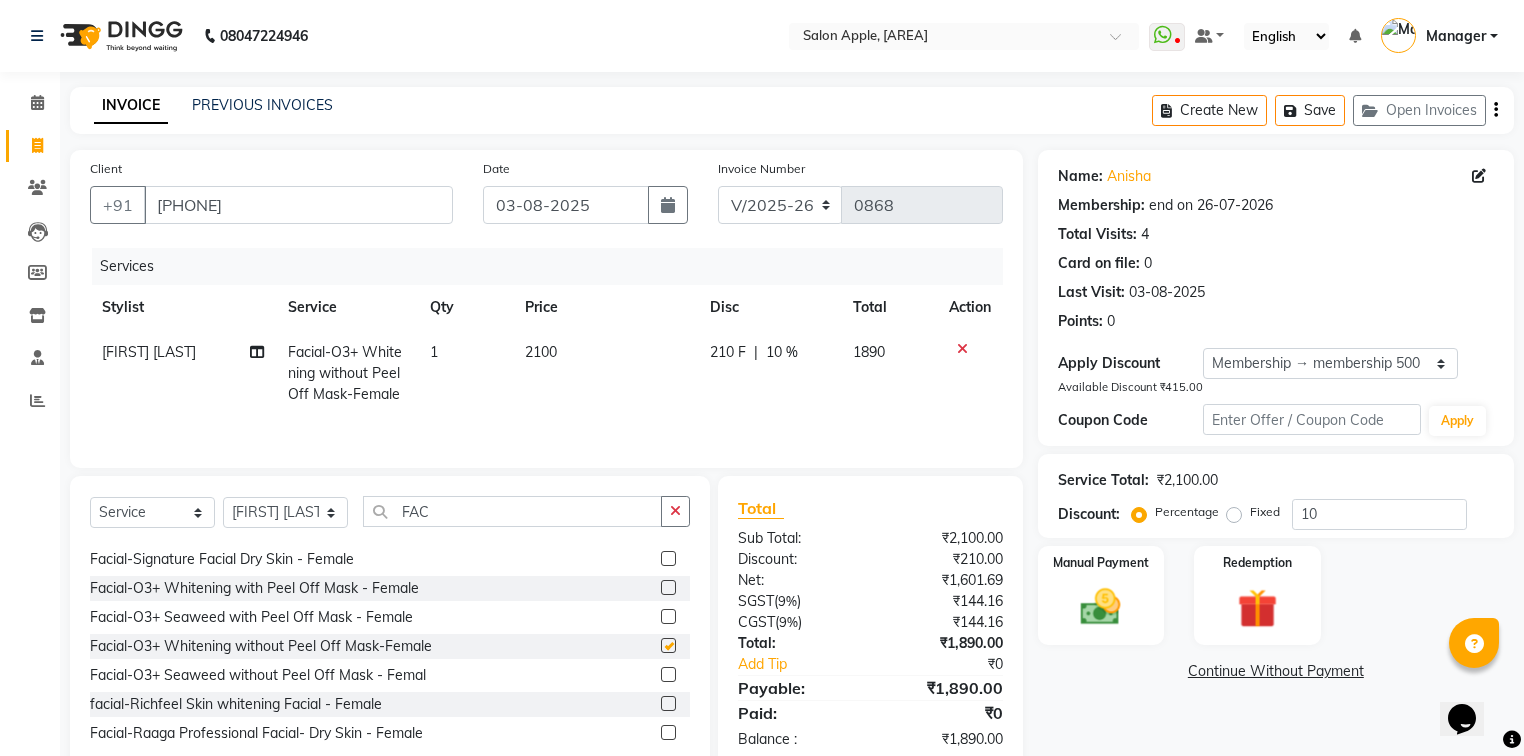 checkbox on "false" 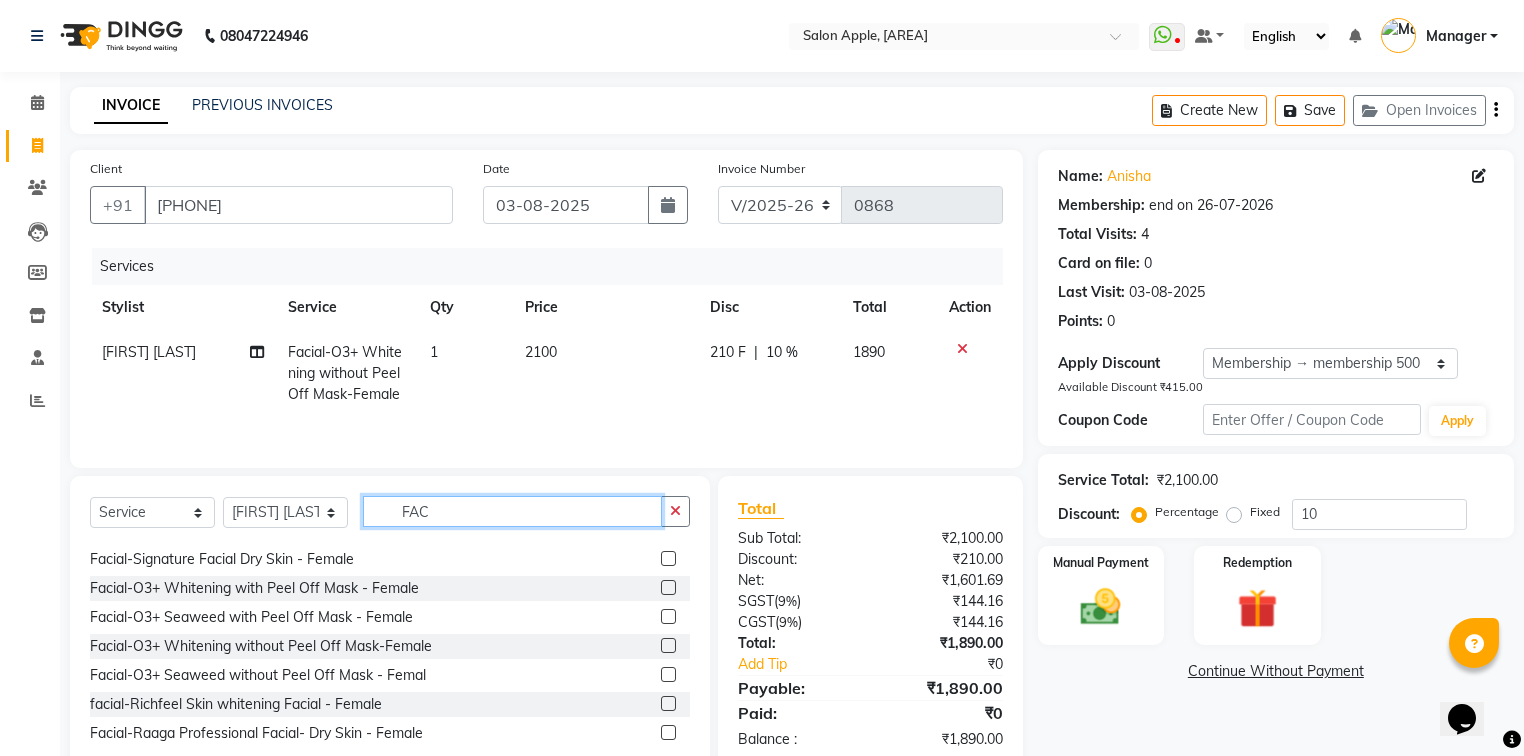 click on "FAC" 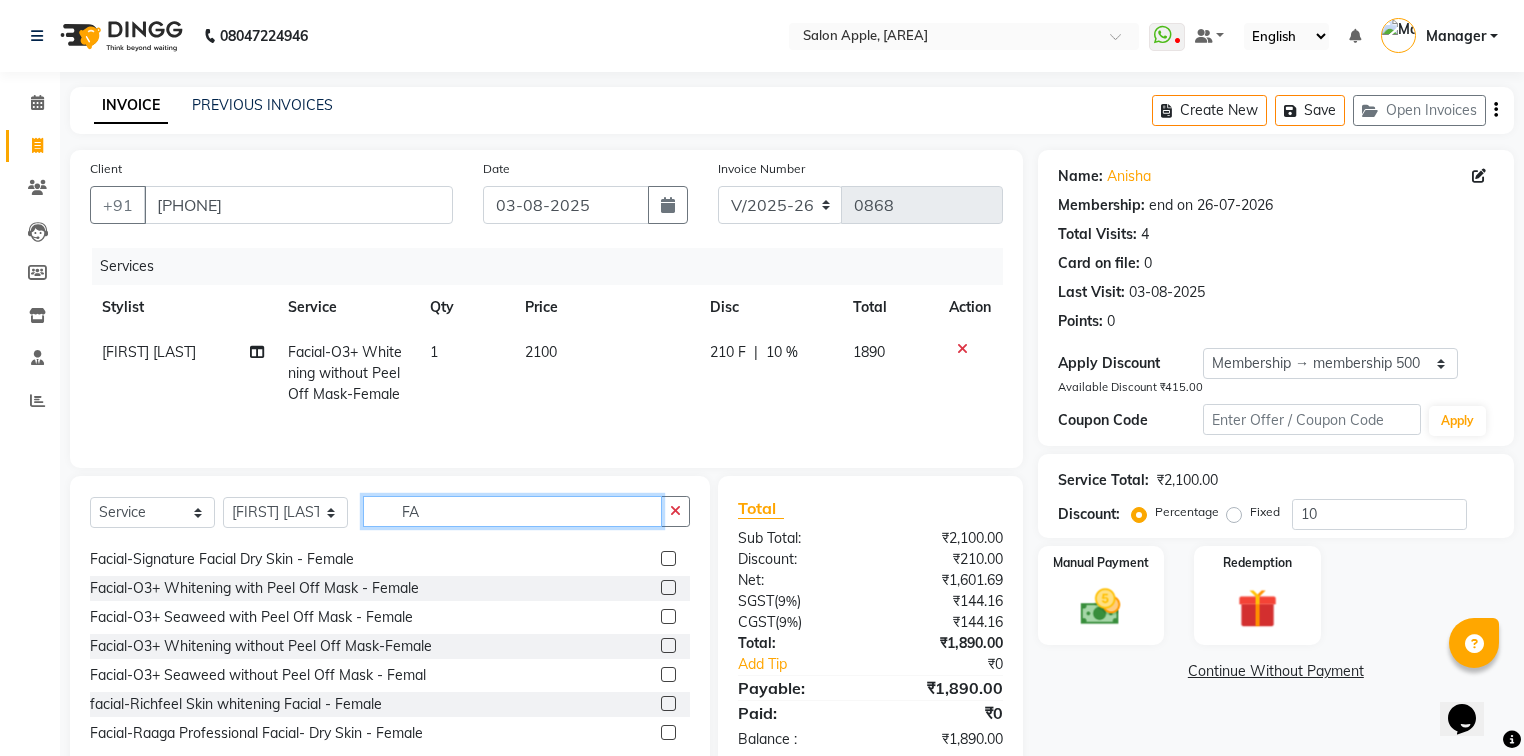 type on "F" 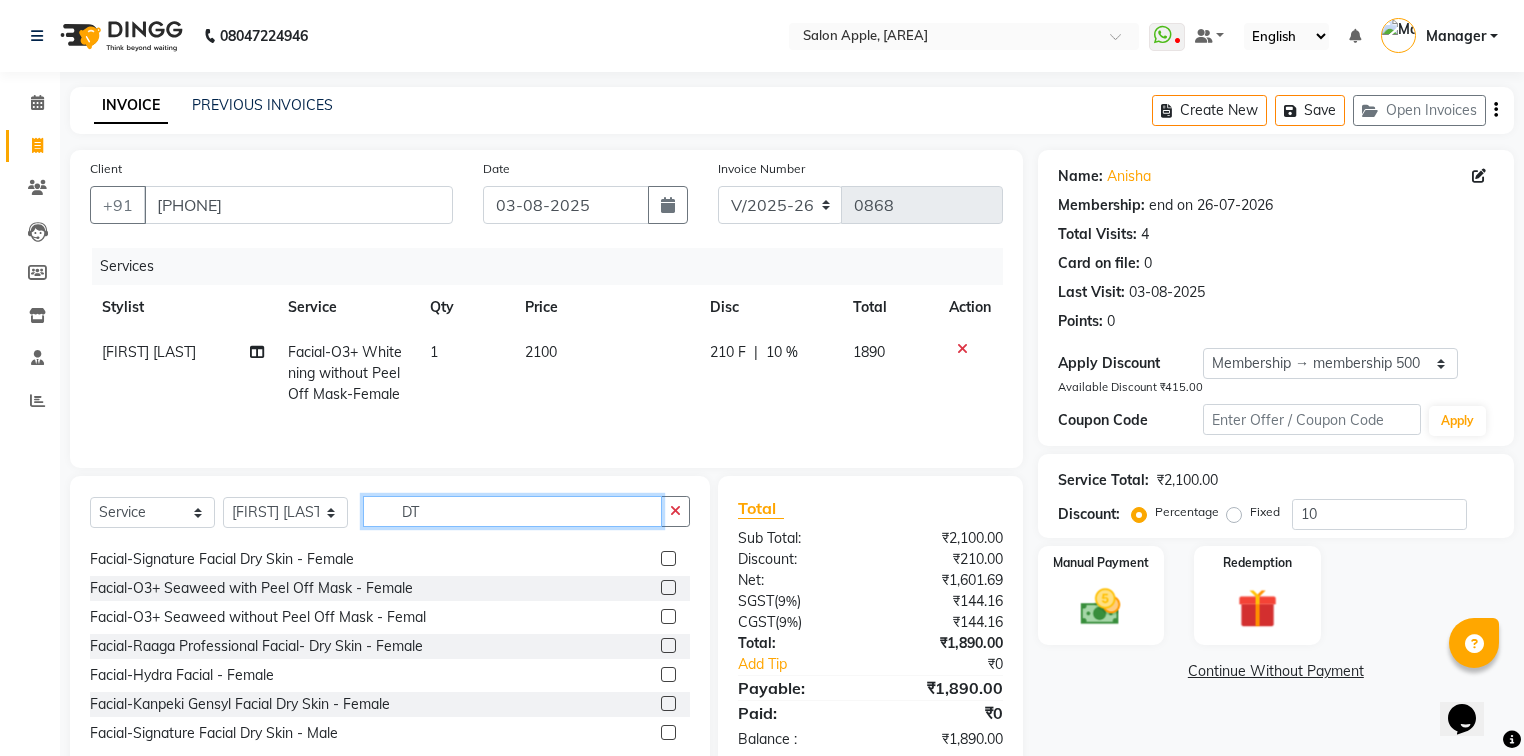 scroll, scrollTop: 0, scrollLeft: 0, axis: both 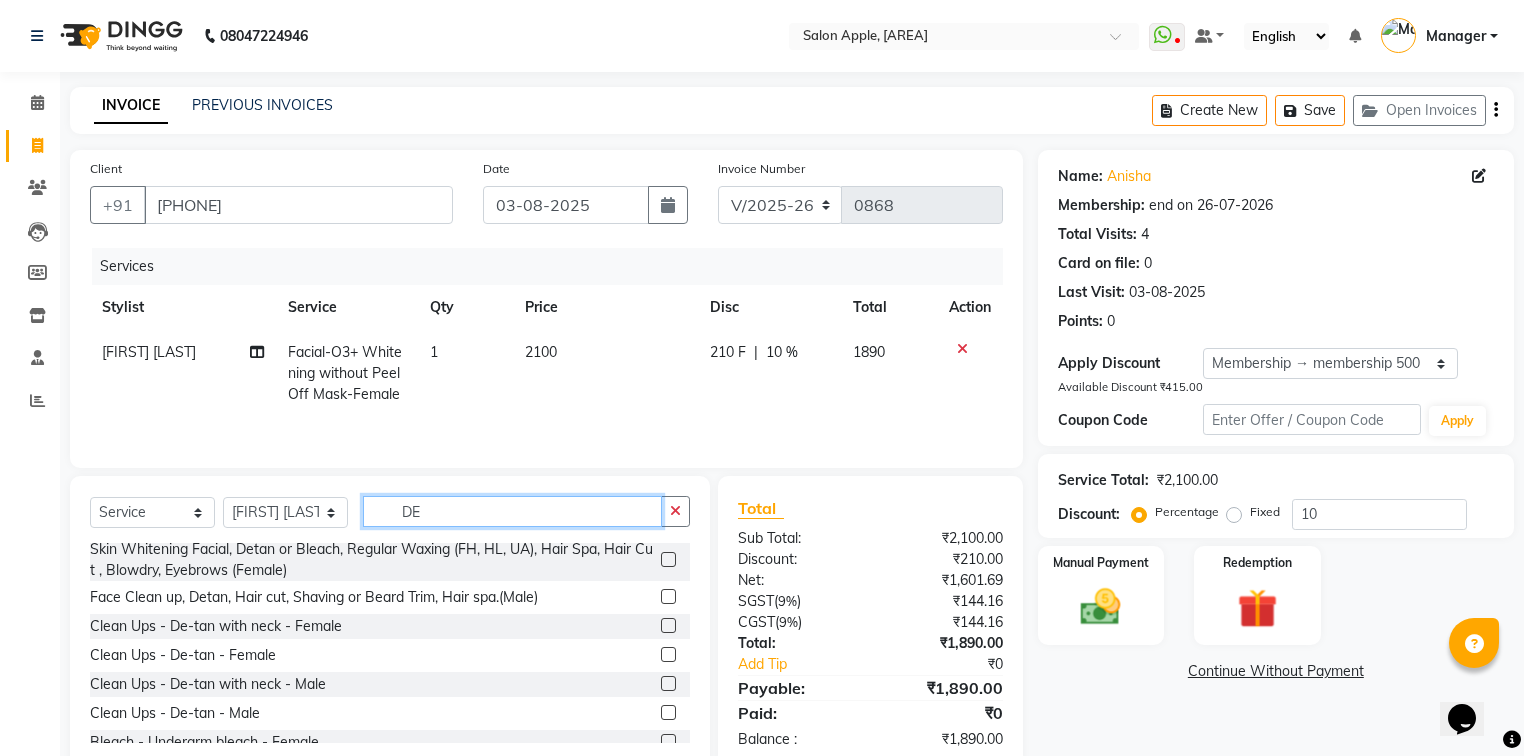 type on "DE" 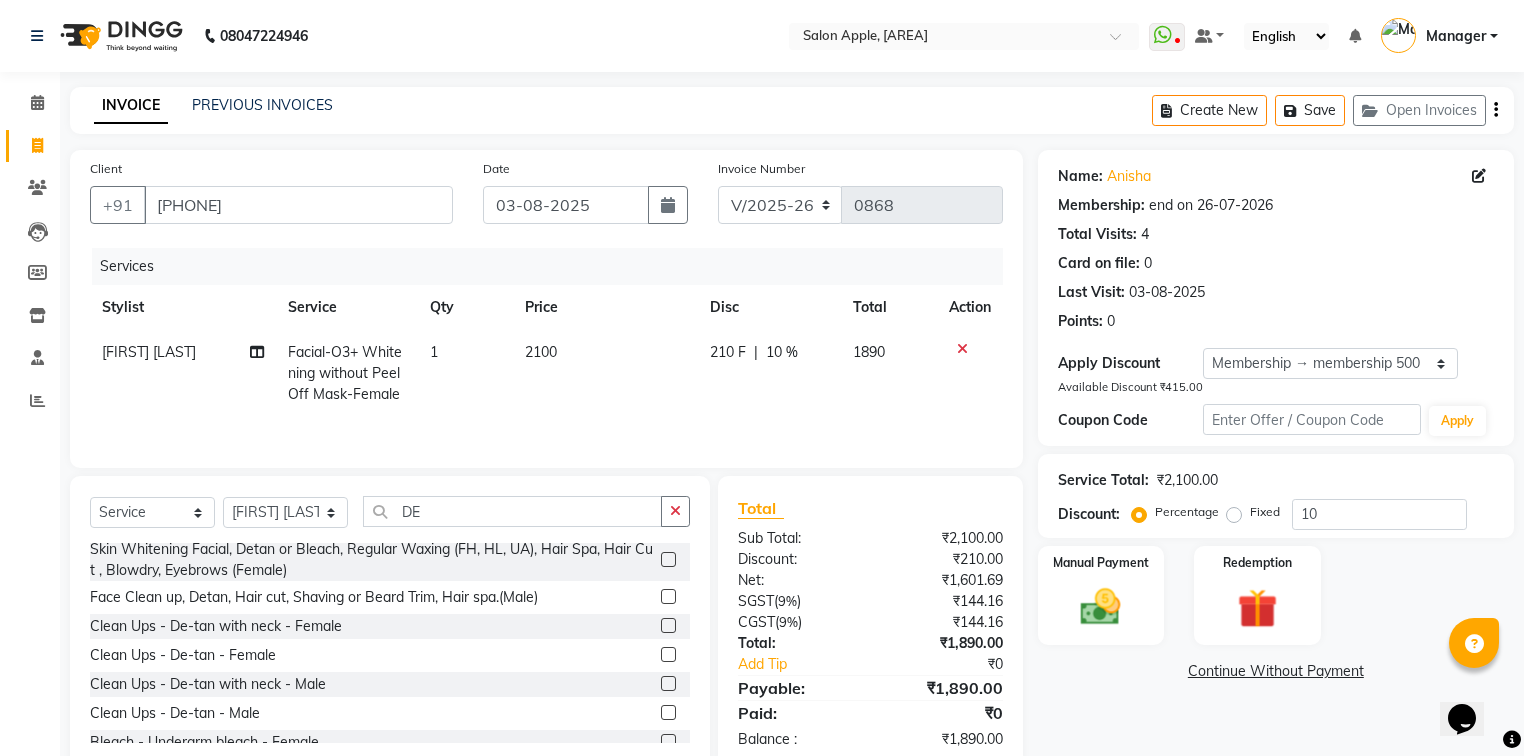 click 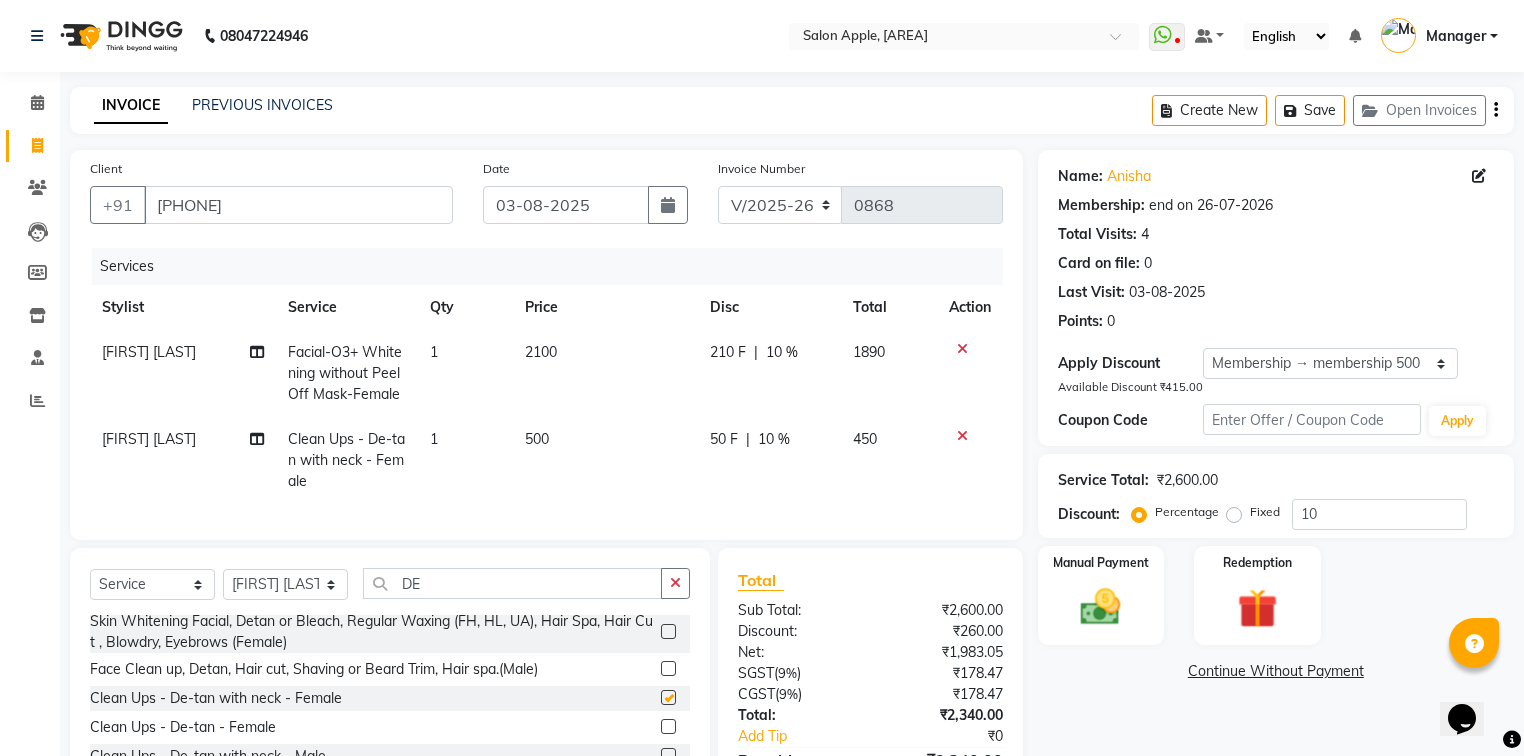 checkbox on "false" 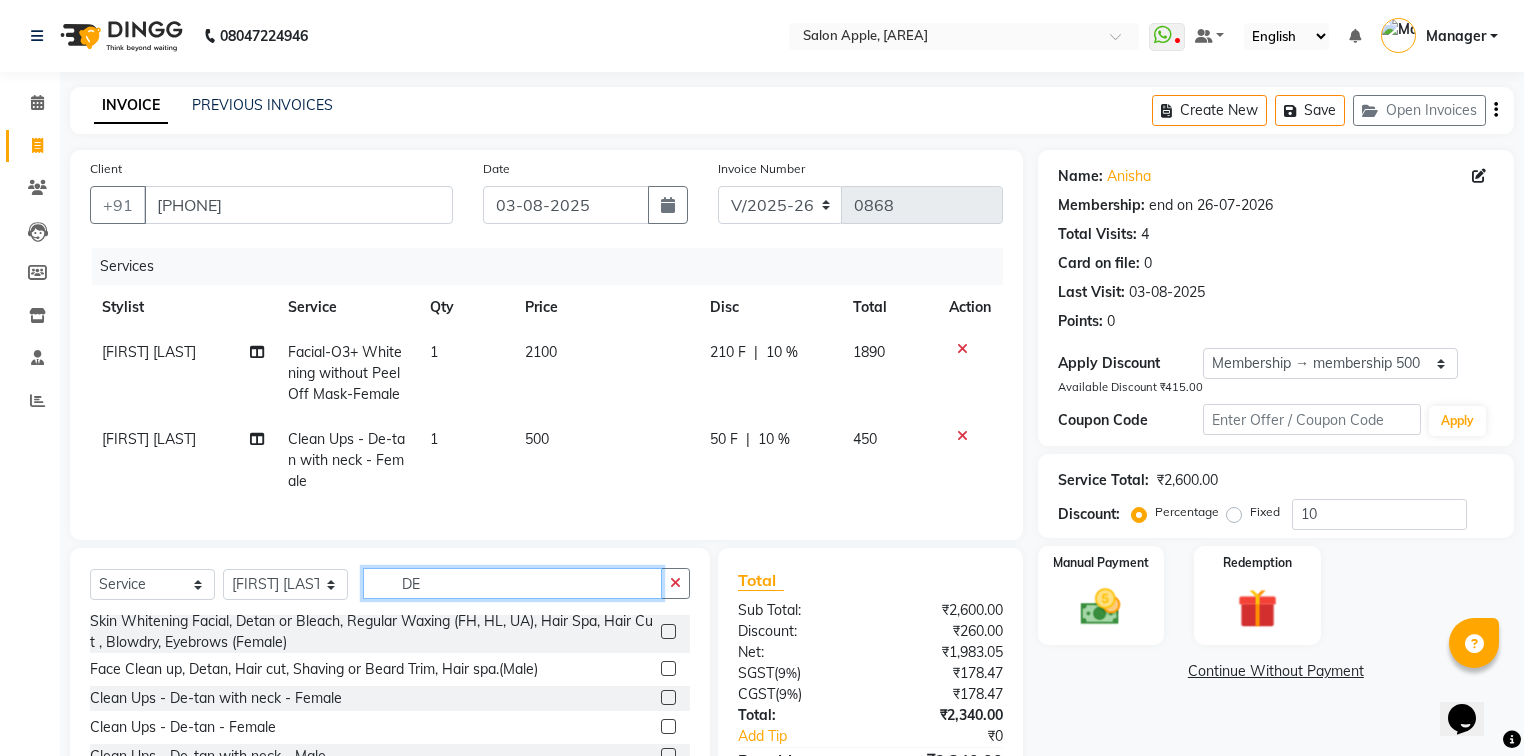 click on "DE" 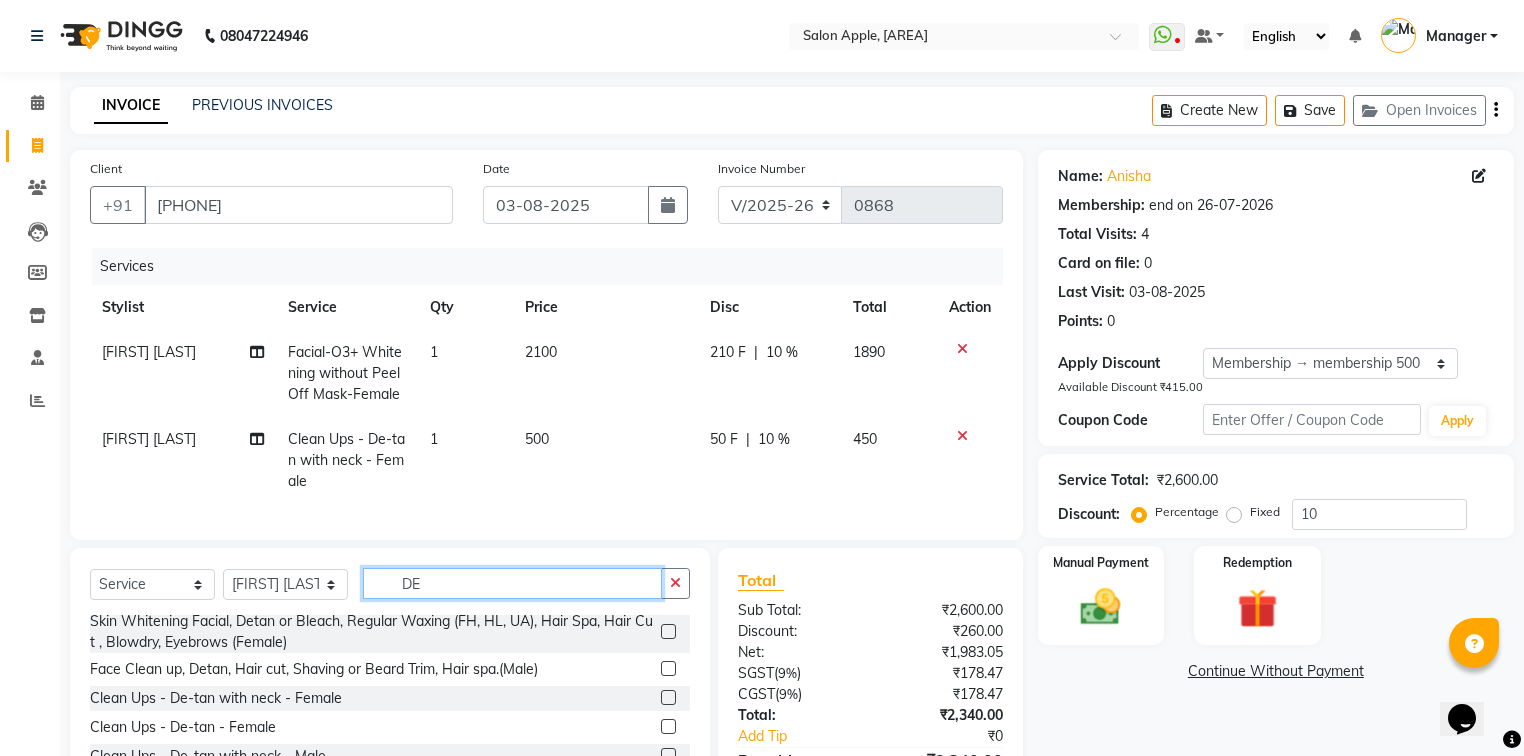 type on "D" 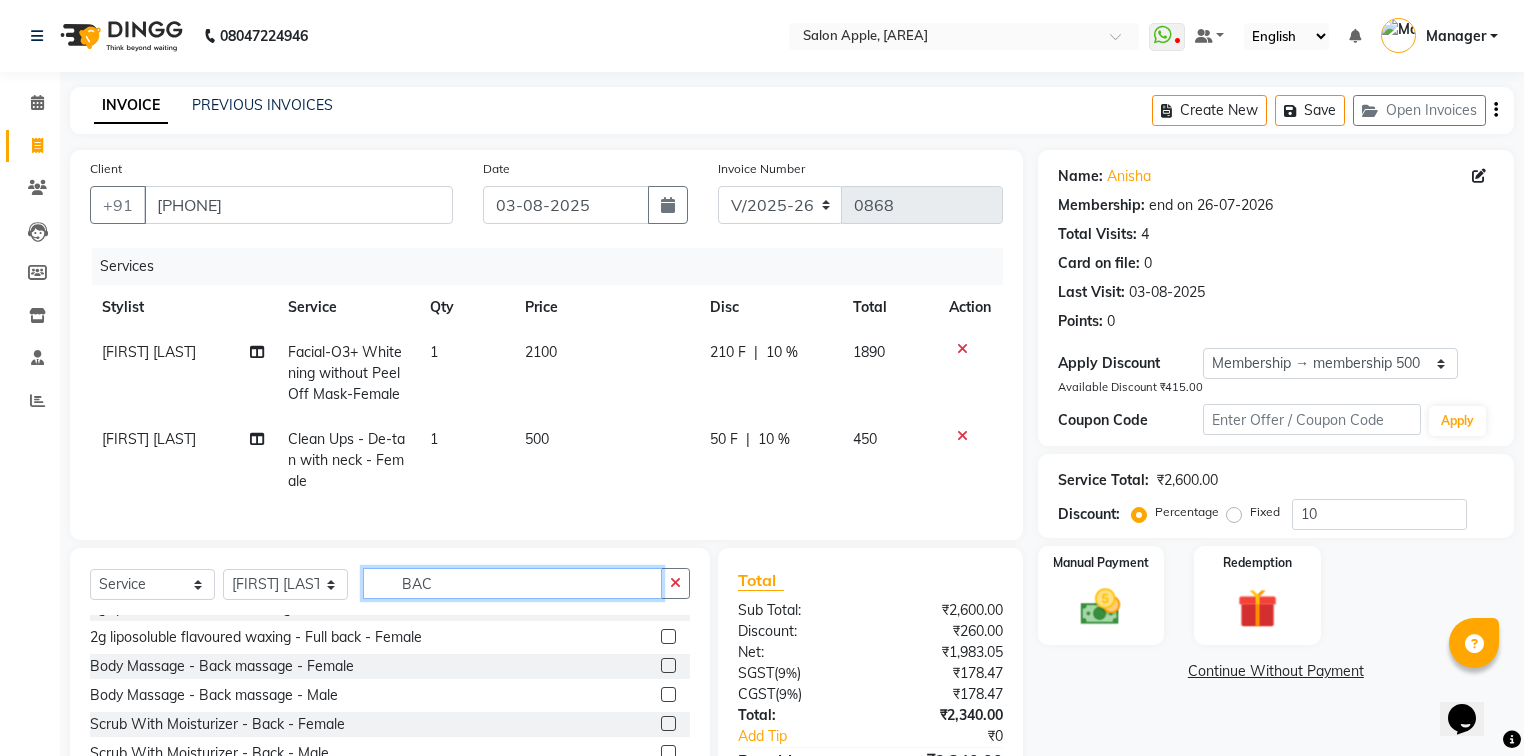 scroll, scrollTop: 323, scrollLeft: 0, axis: vertical 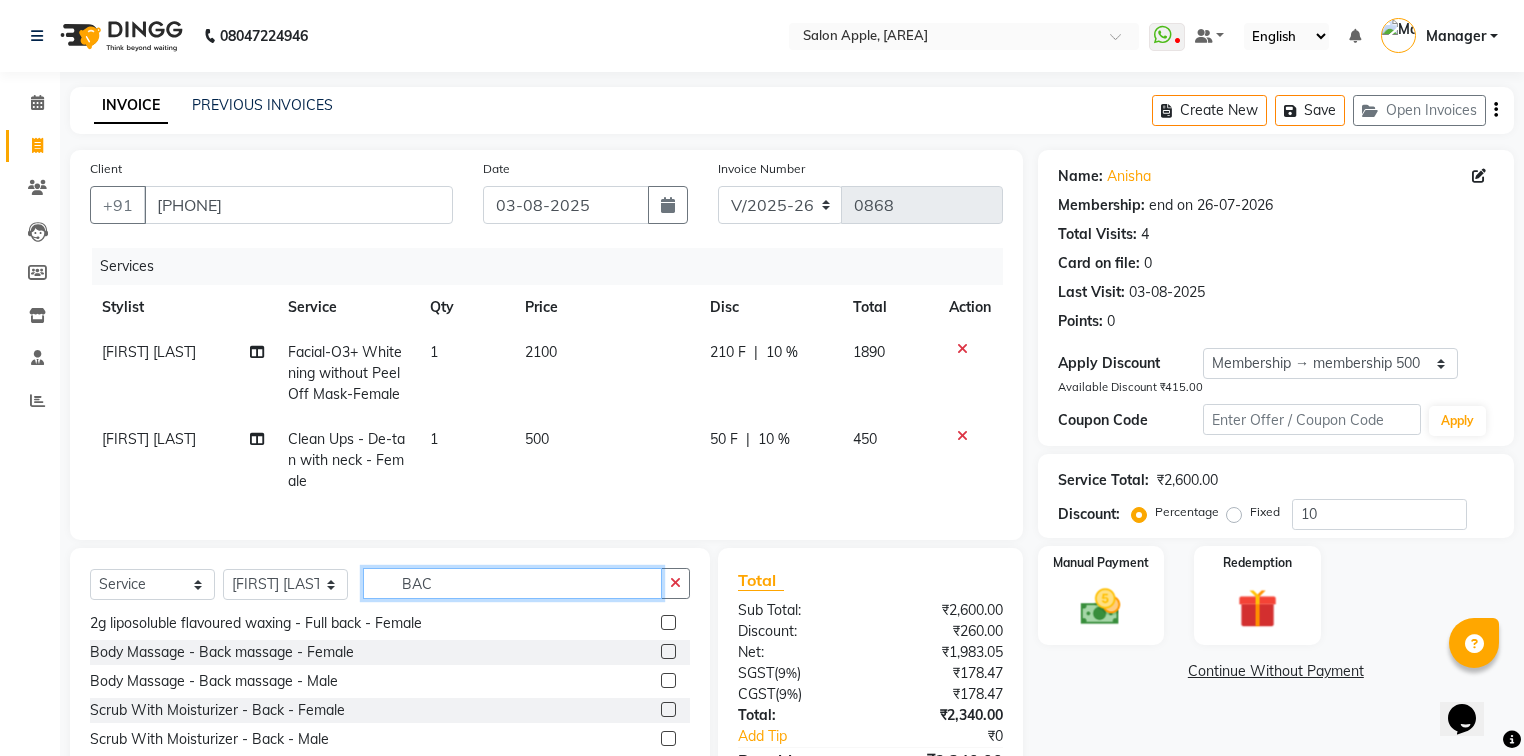 type on "BAC" 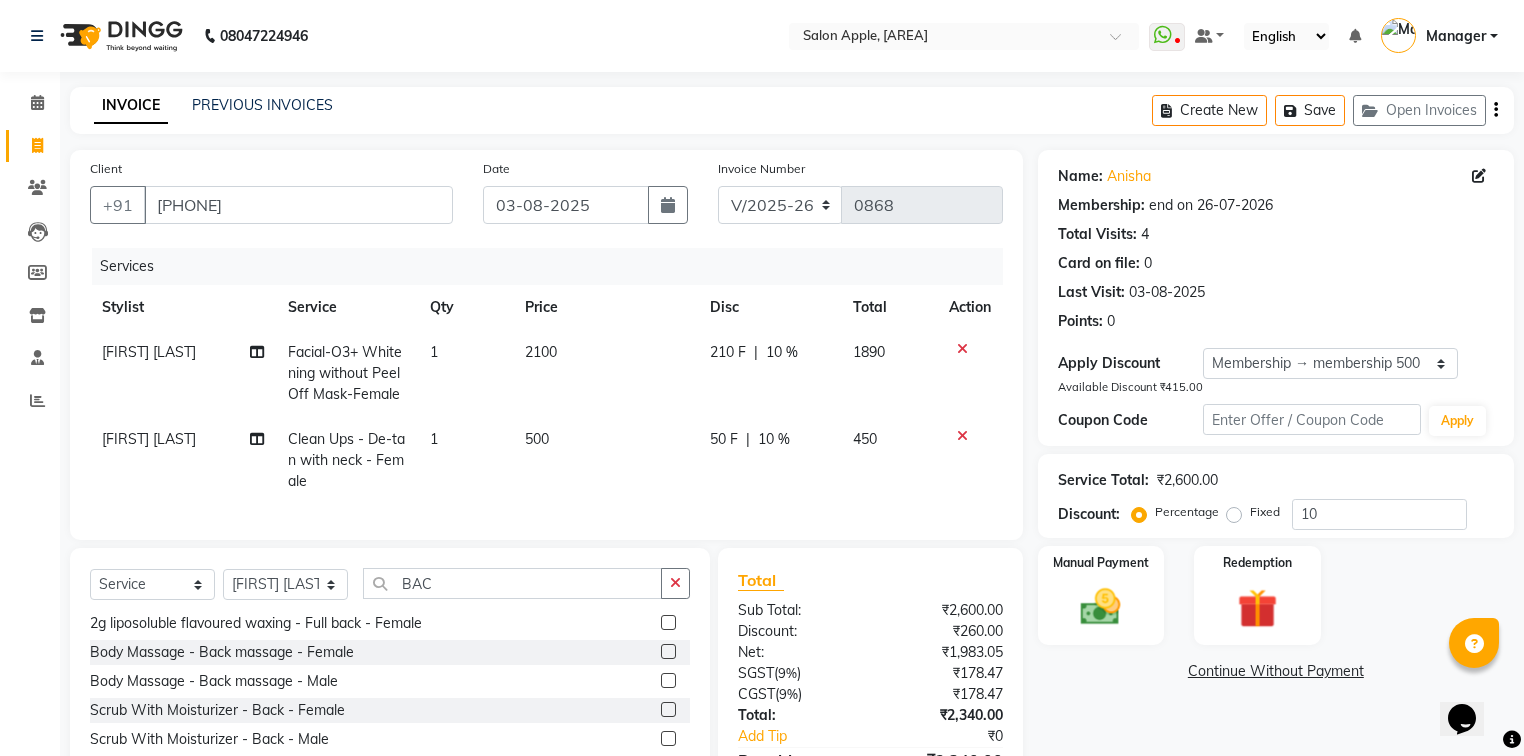 click 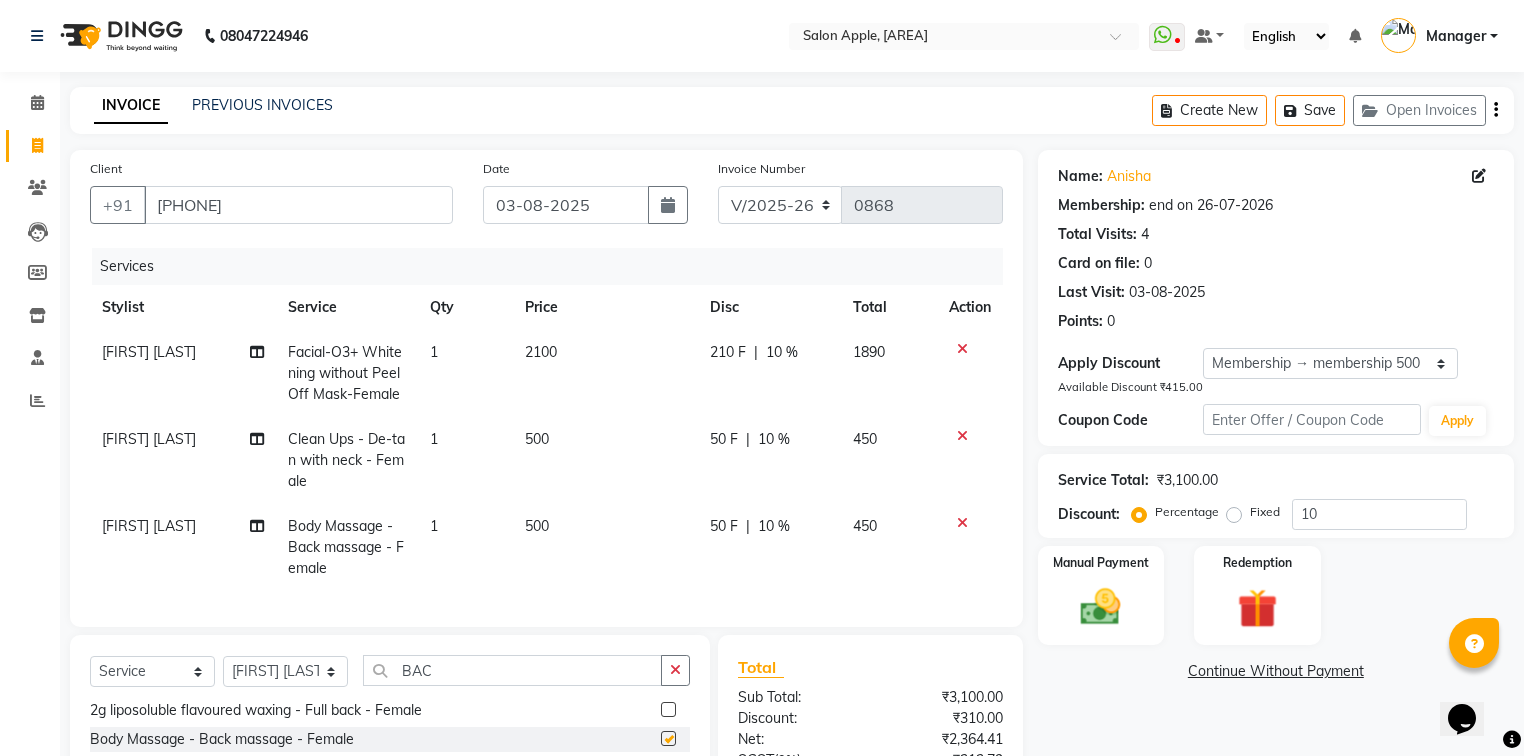 checkbox on "false" 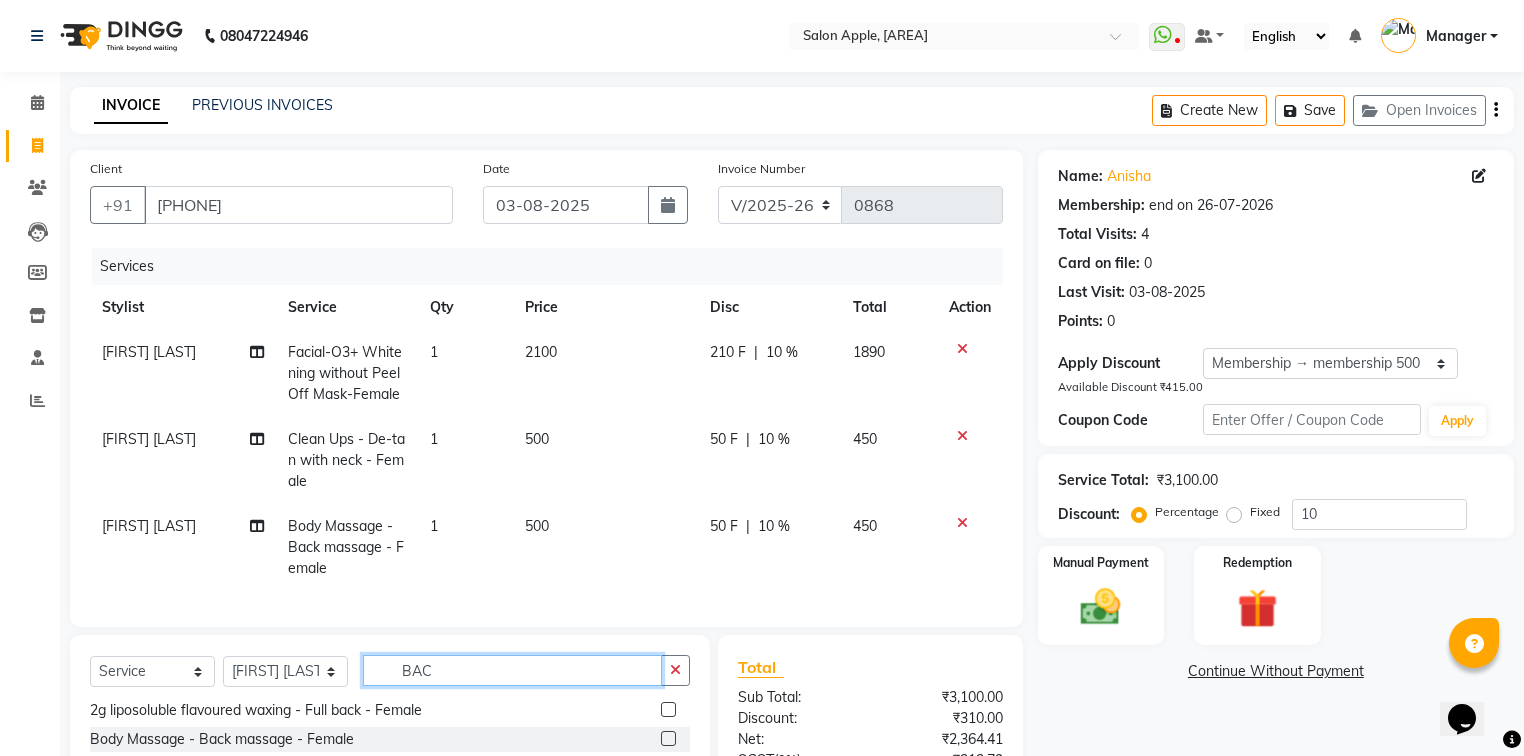 click on "BAC" 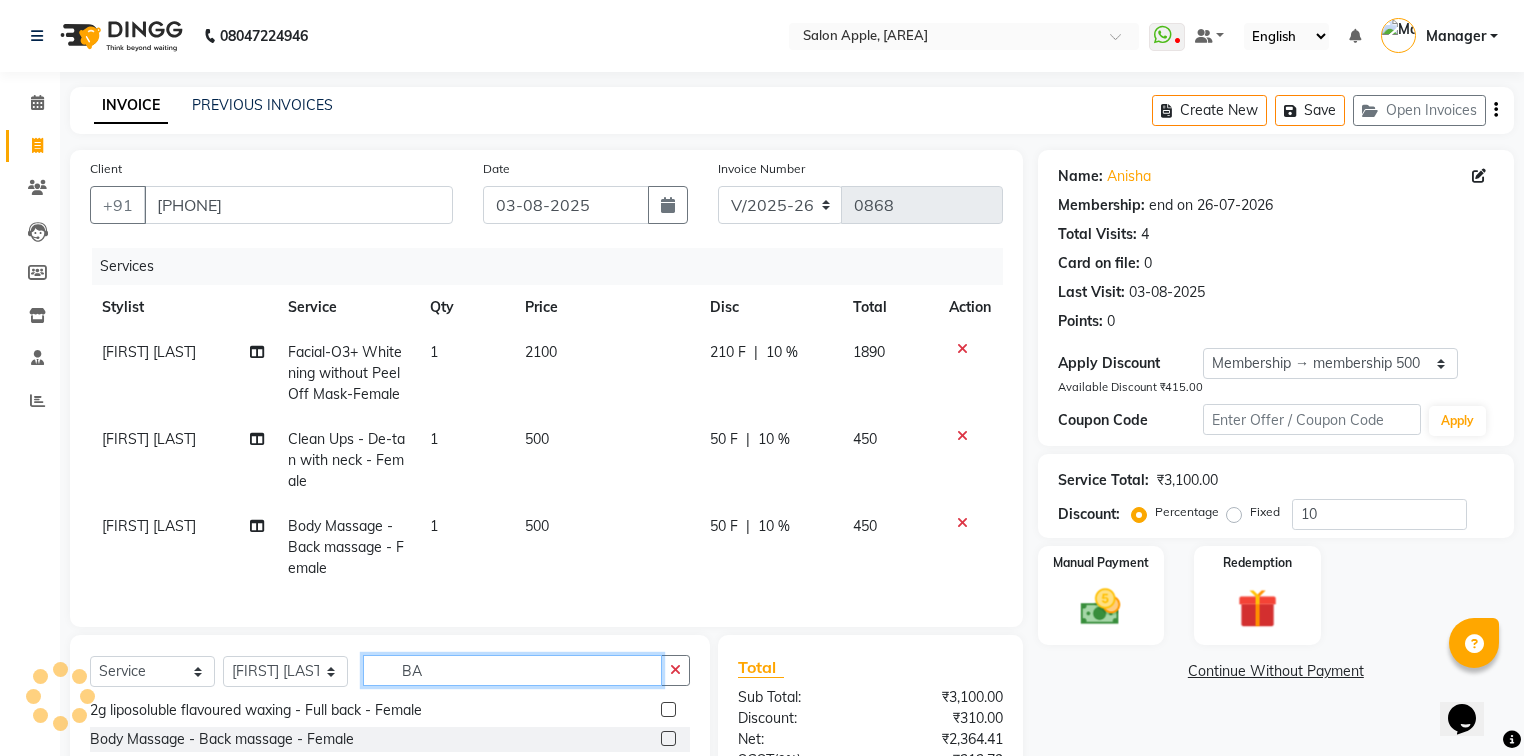 type on "B" 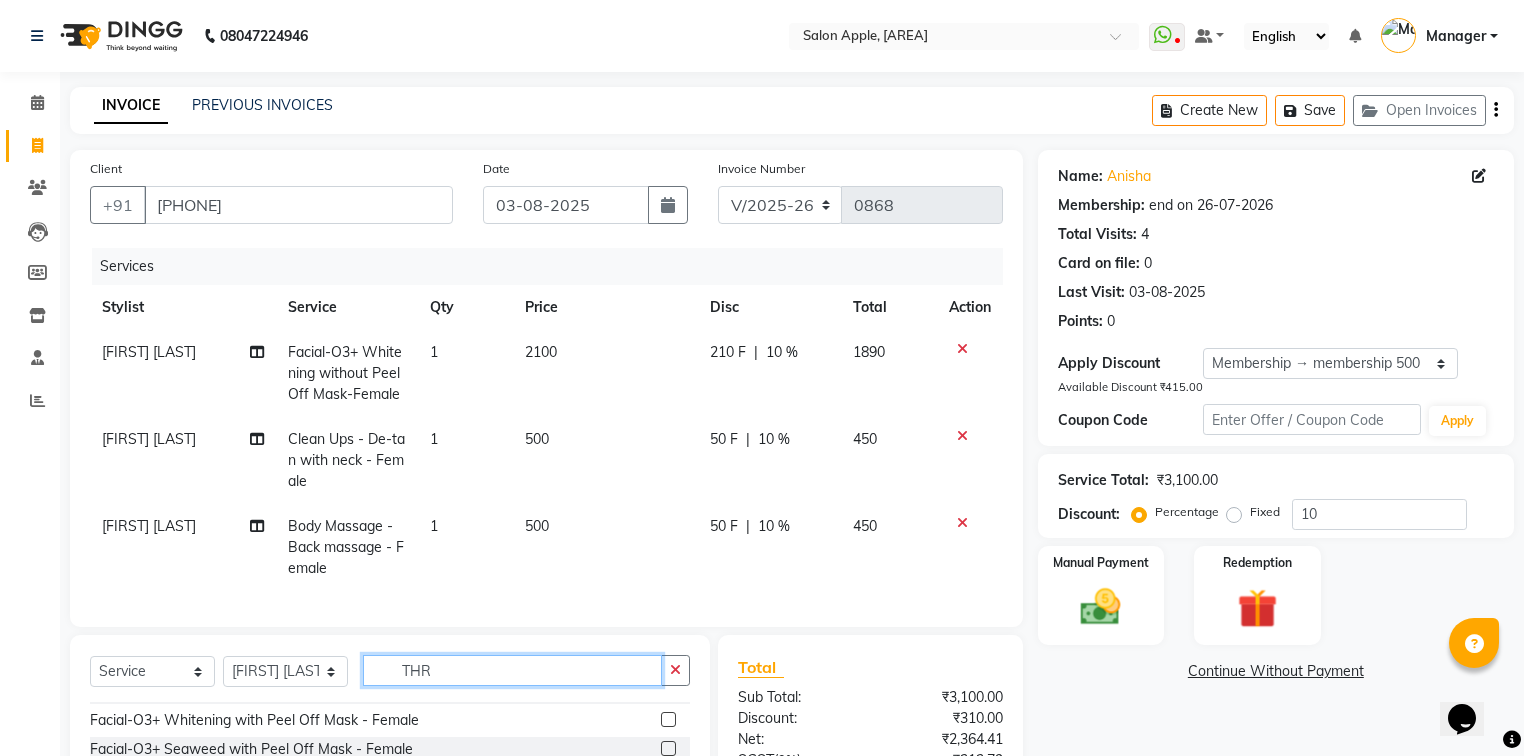 scroll, scrollTop: 60, scrollLeft: 0, axis: vertical 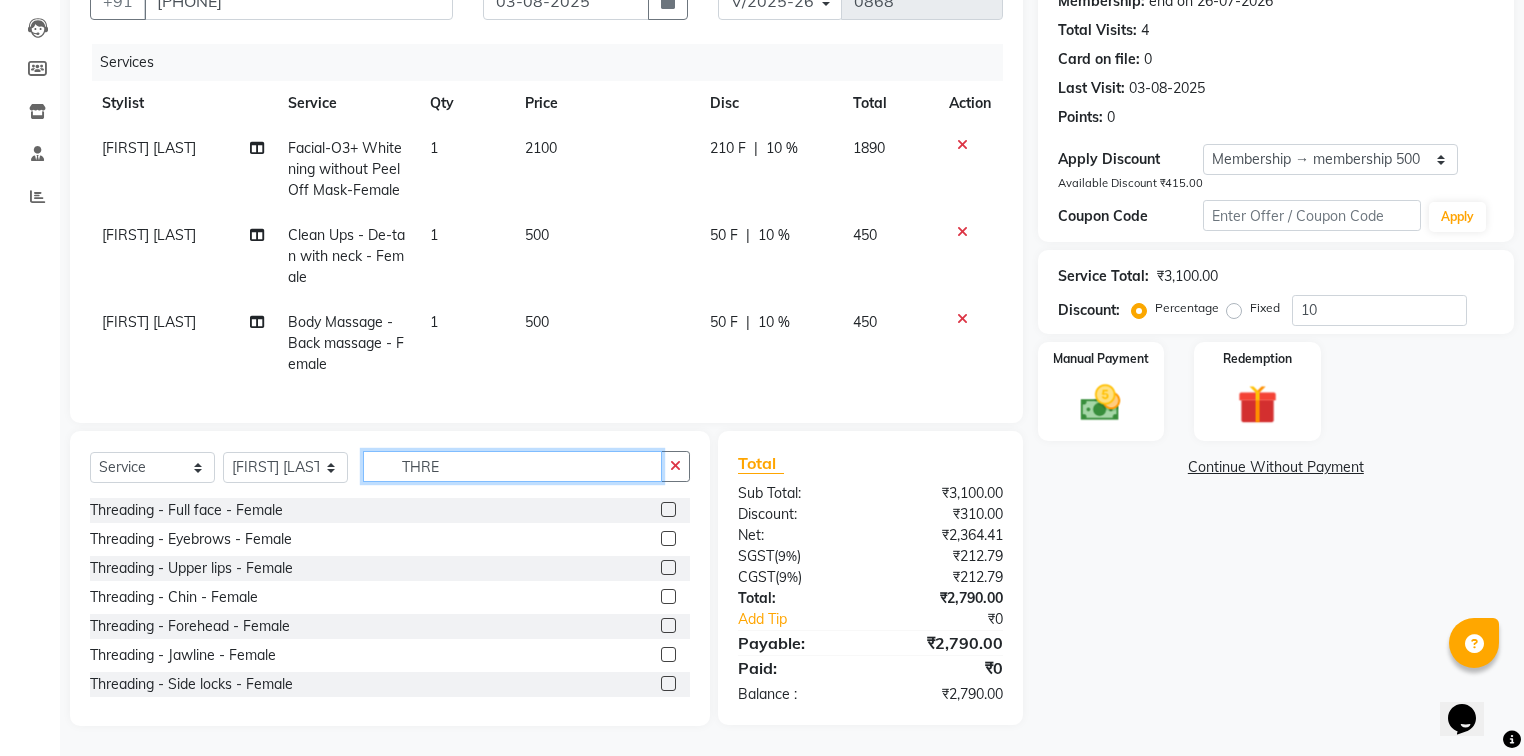 type on "THRE" 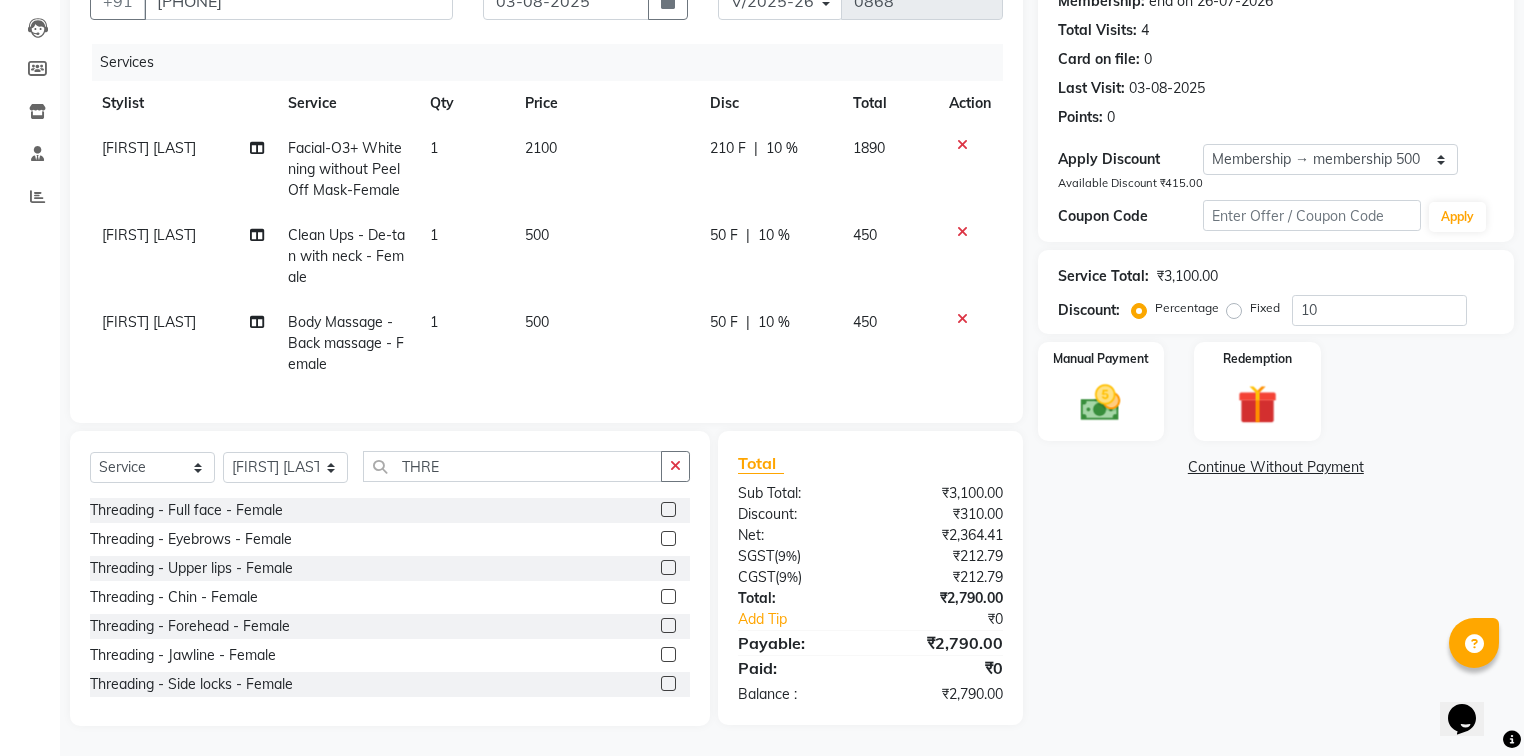 click 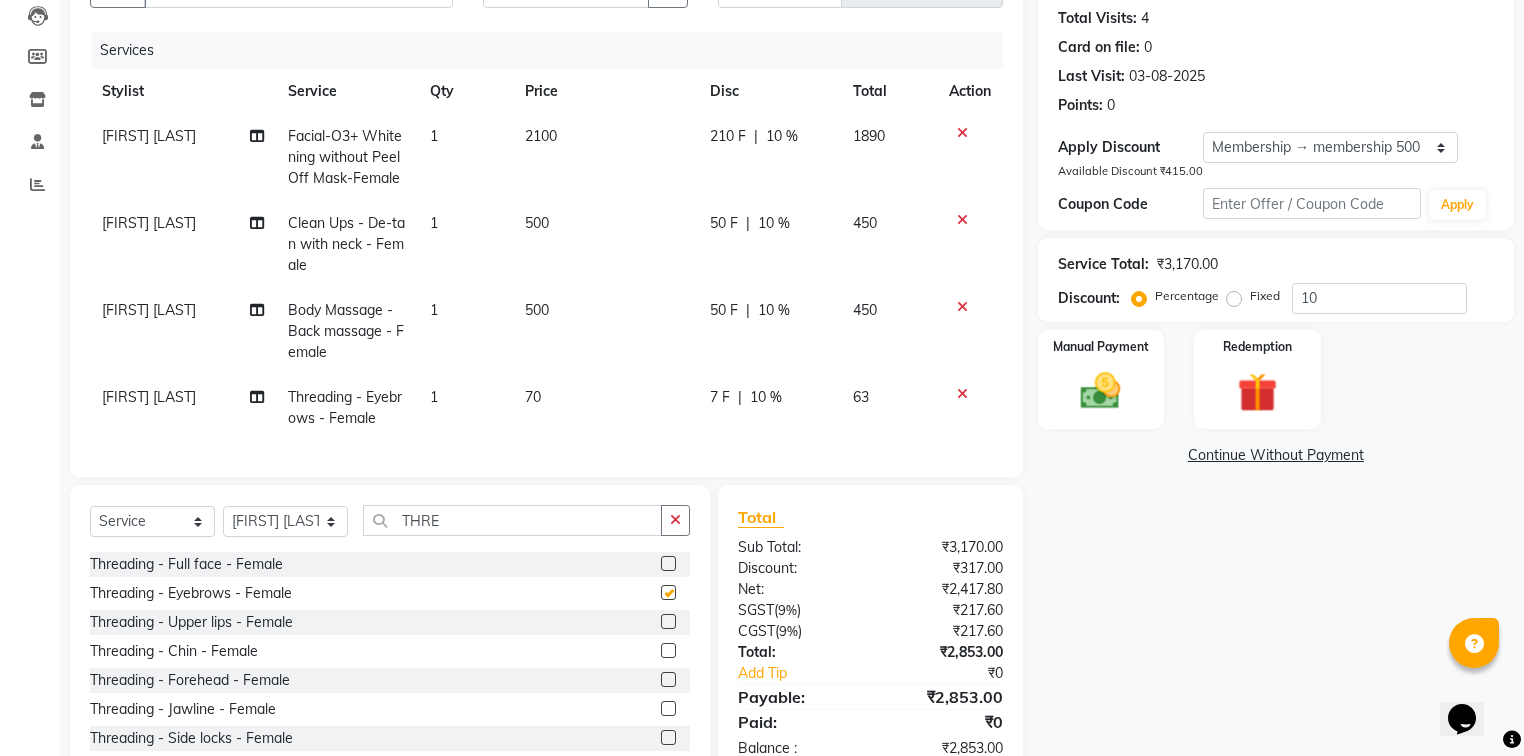 checkbox on "false" 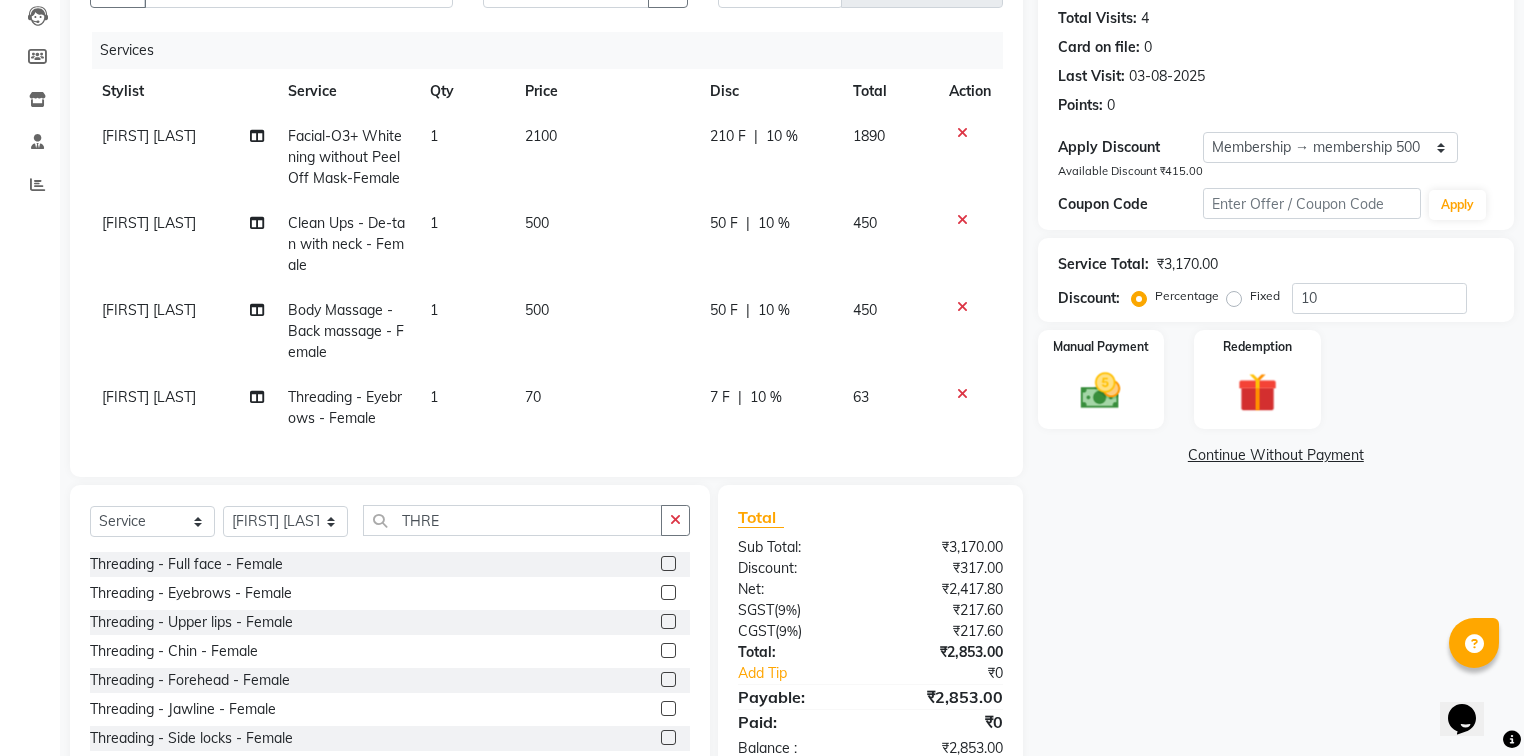 scroll, scrollTop: 60, scrollLeft: 0, axis: vertical 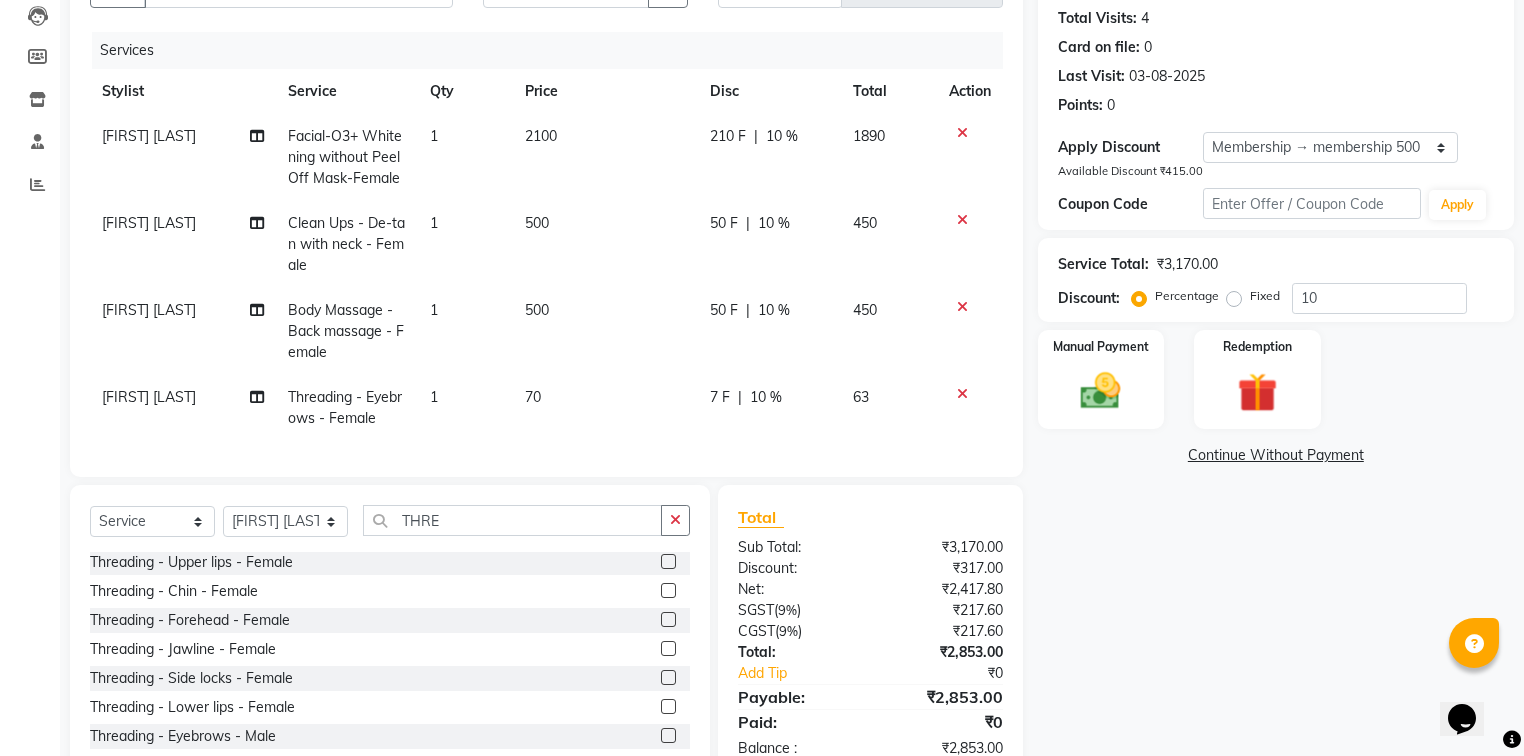 click 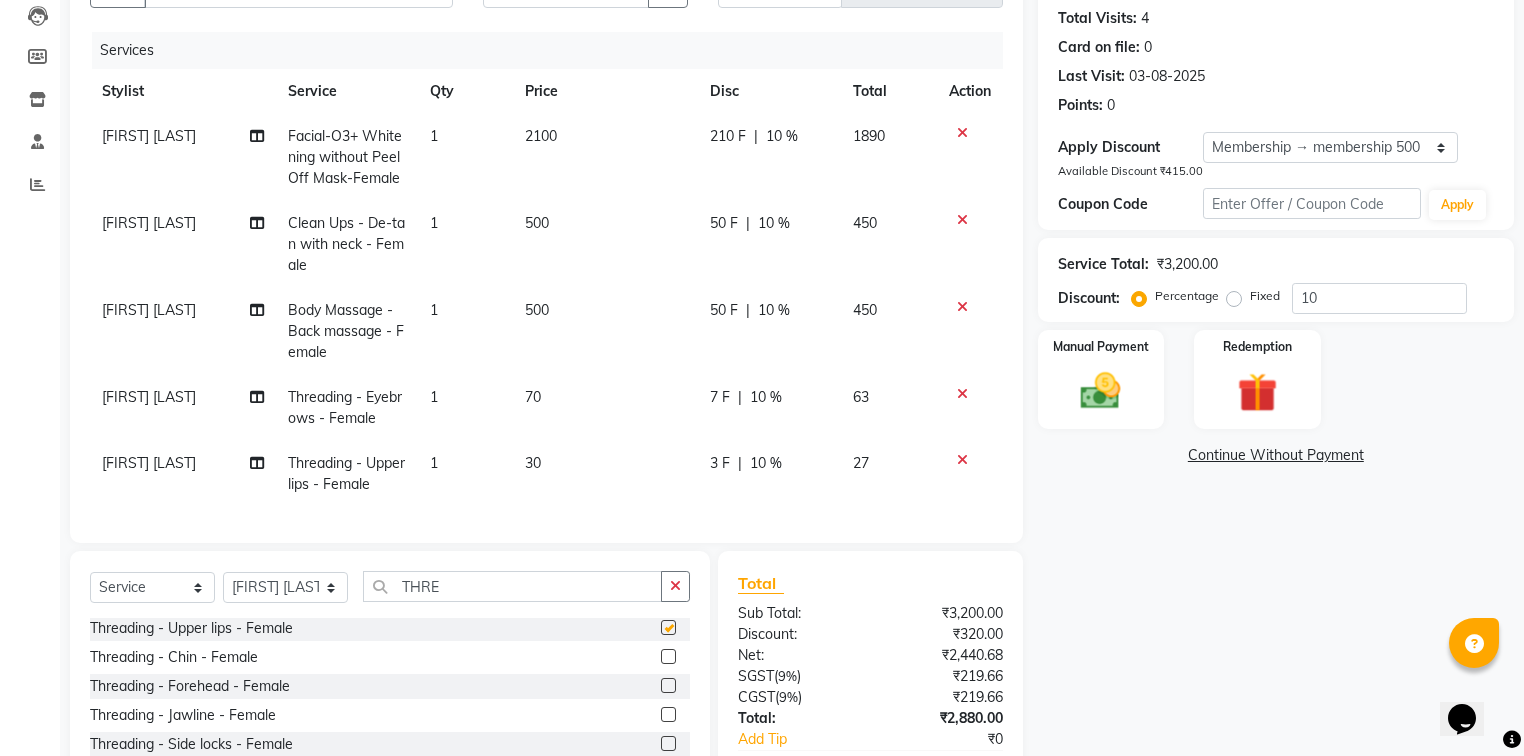 checkbox on "false" 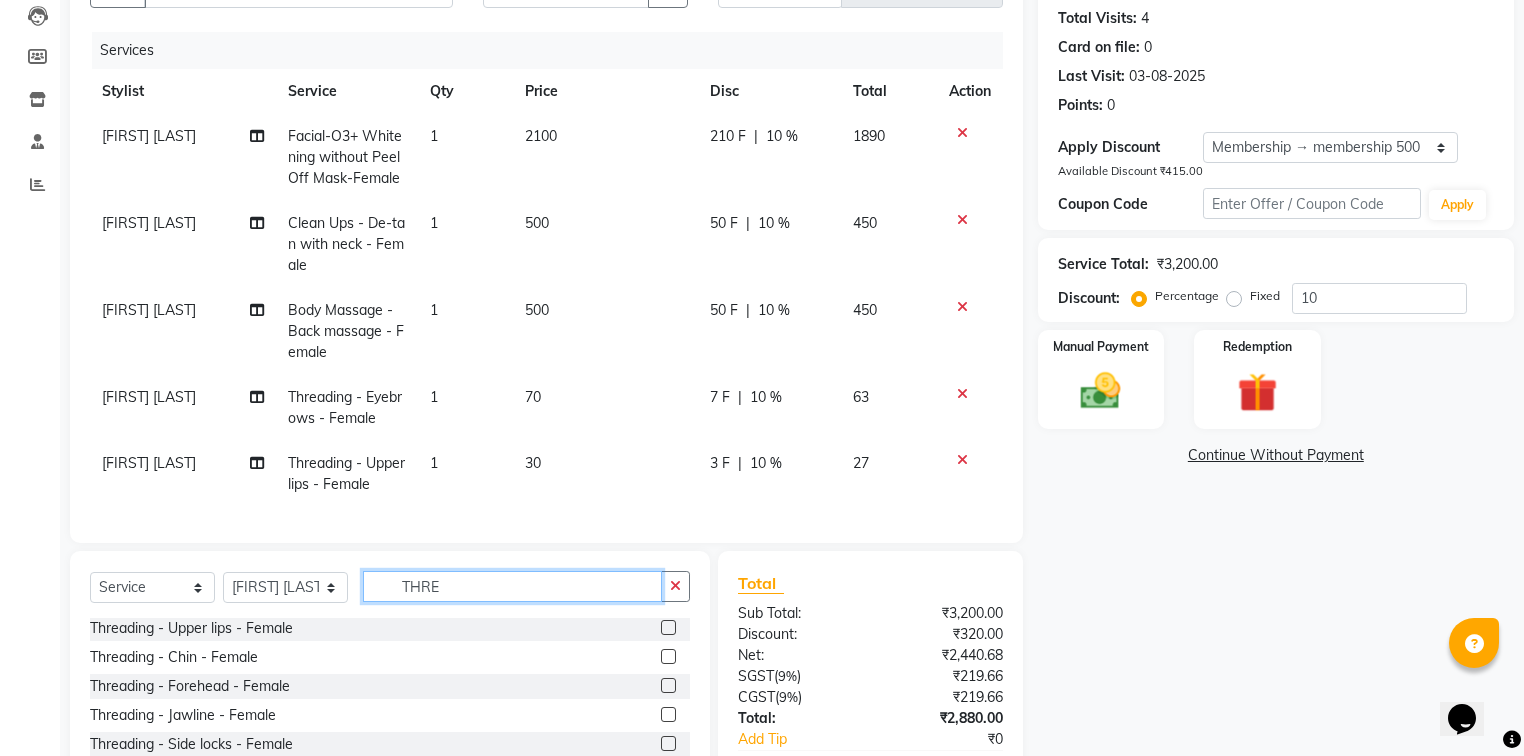 click on "THRE" 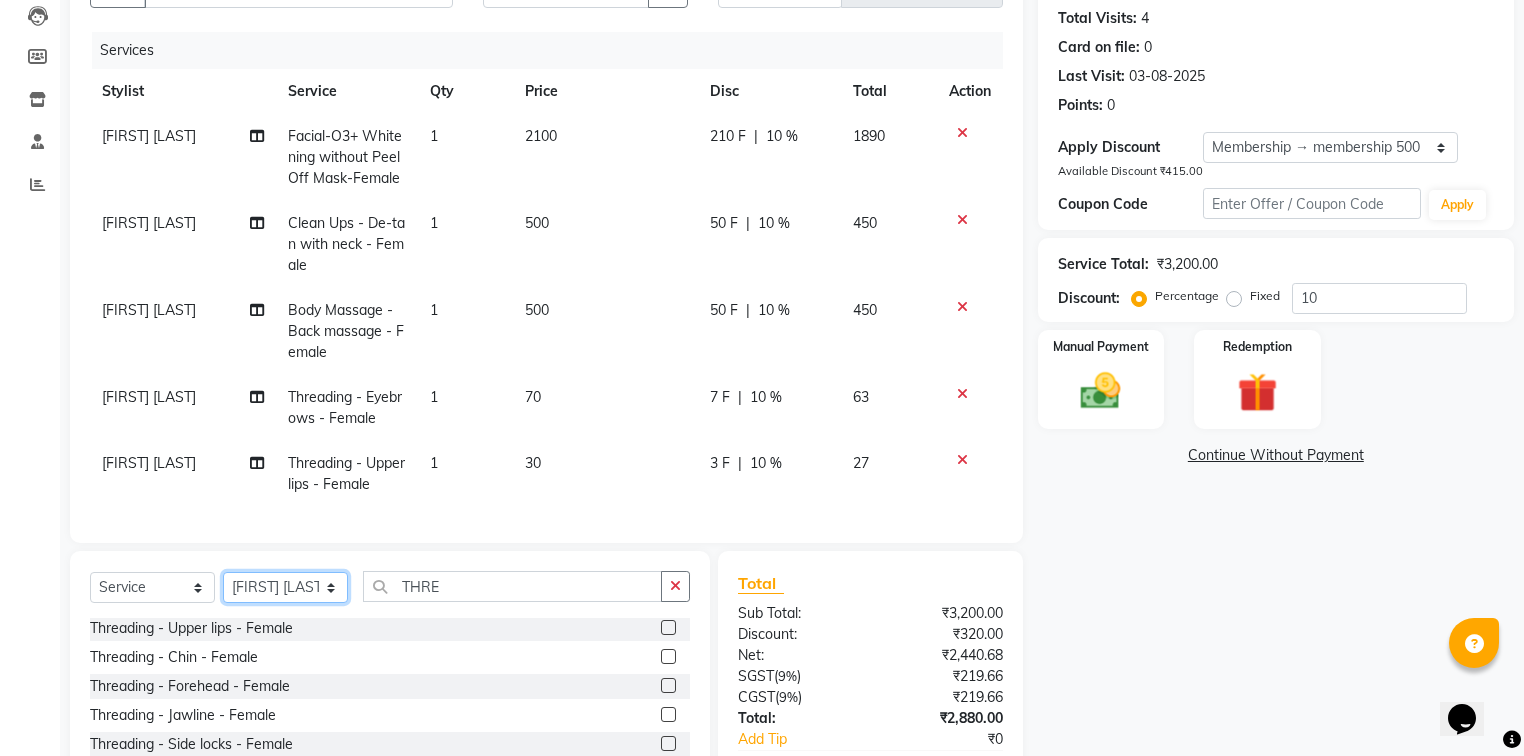 click on "Select Stylist [NAME] [NAME] [NAME] [NAME] [NAME] [NAME] [NAME] [NAME] [NAME] [NAME]" 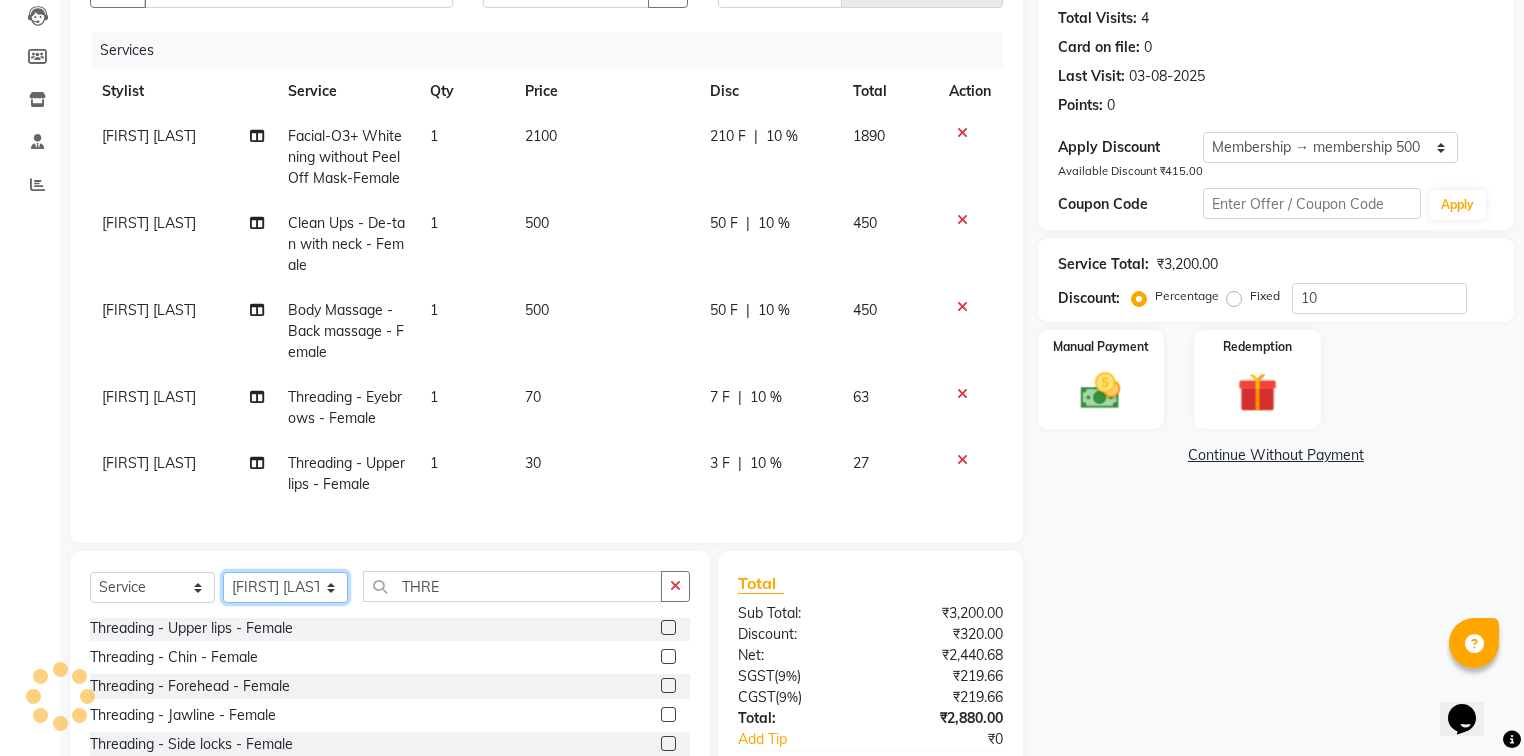 select on "84445" 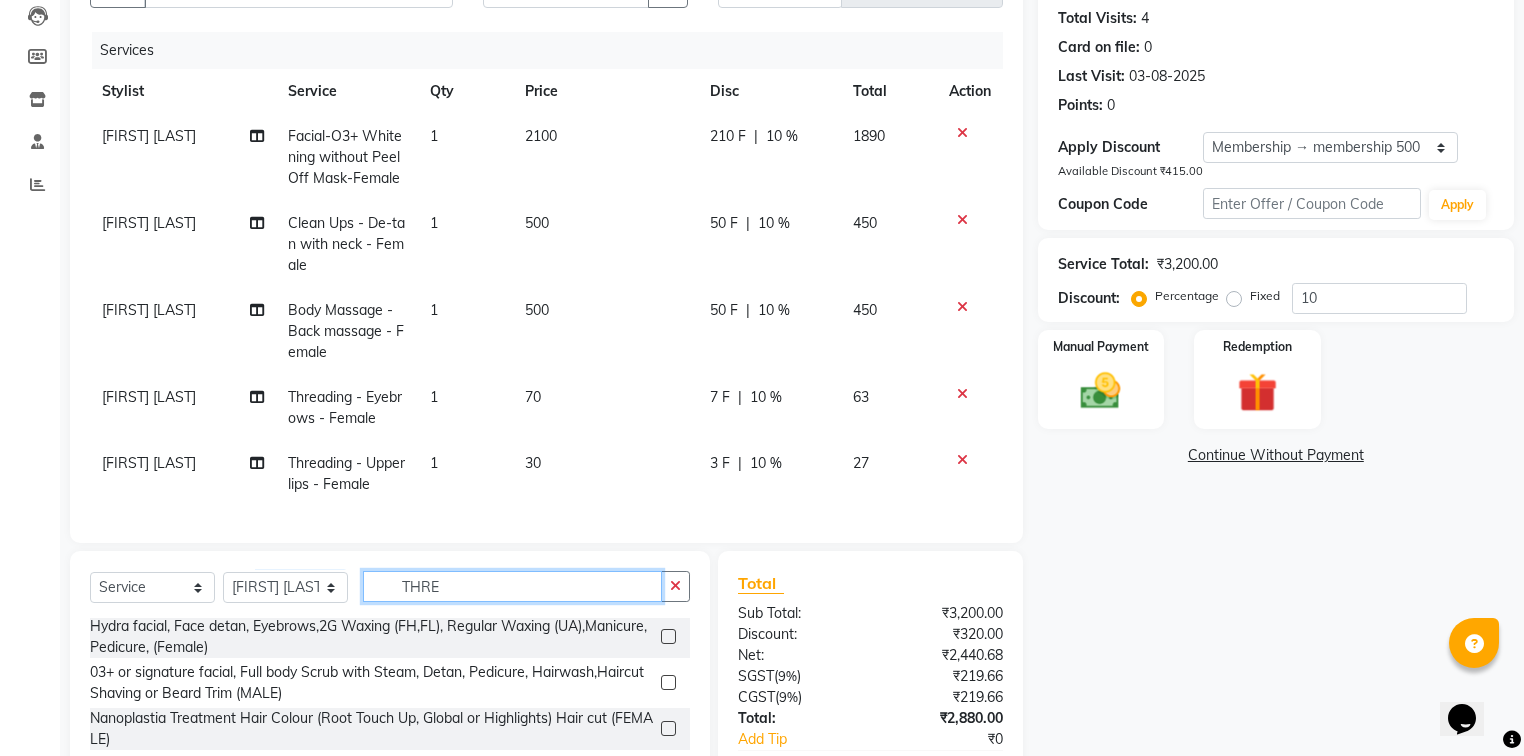 click on "THRE" 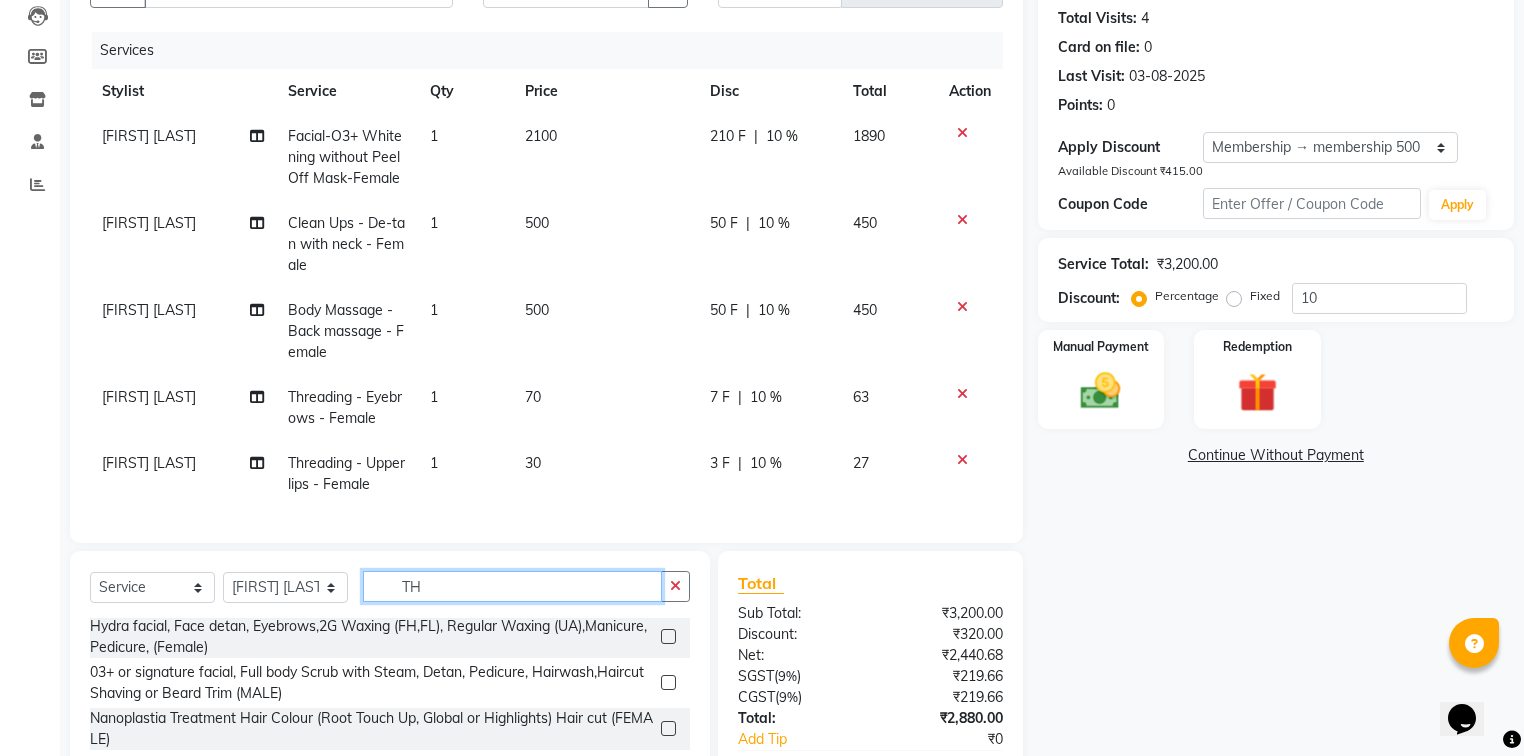 type on "T" 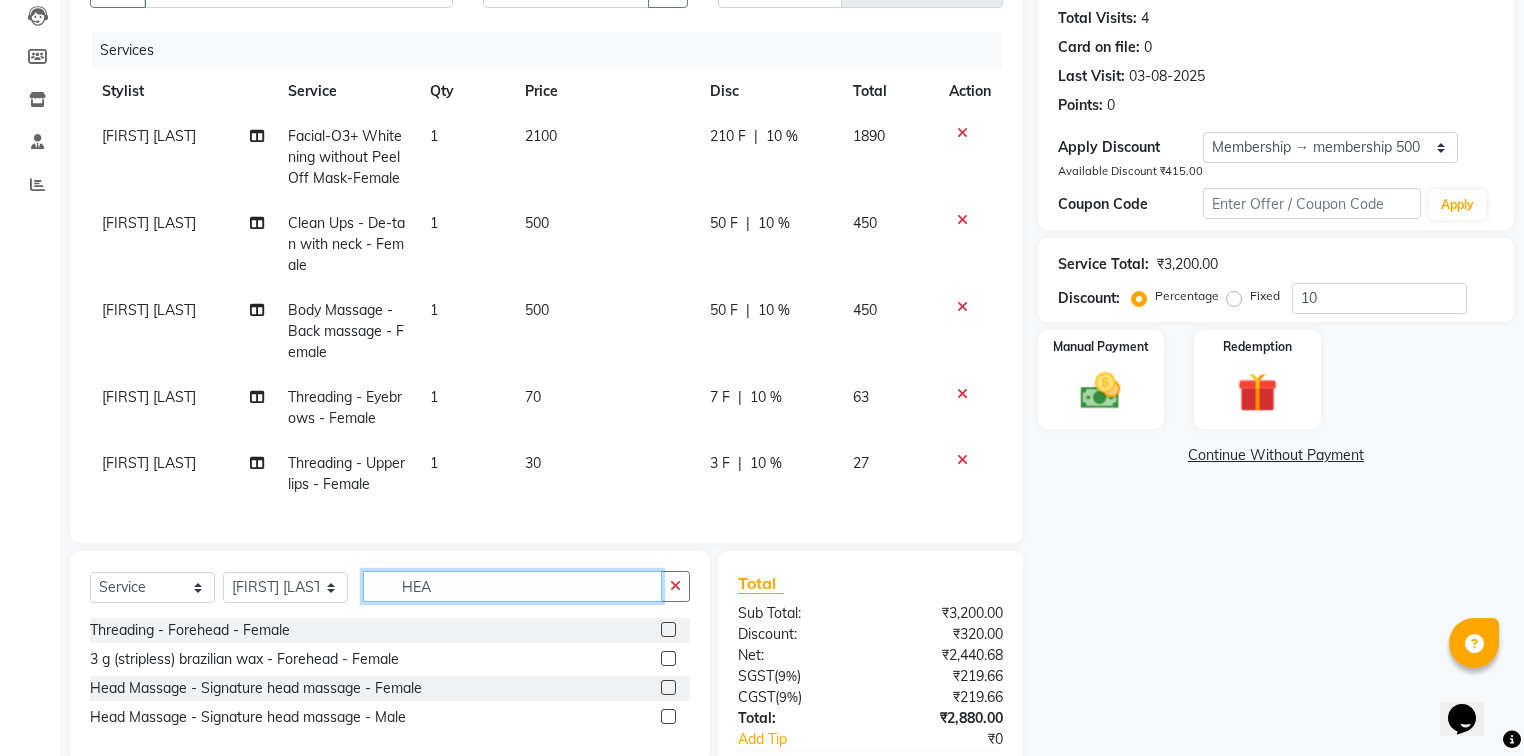 scroll, scrollTop: 0, scrollLeft: 0, axis: both 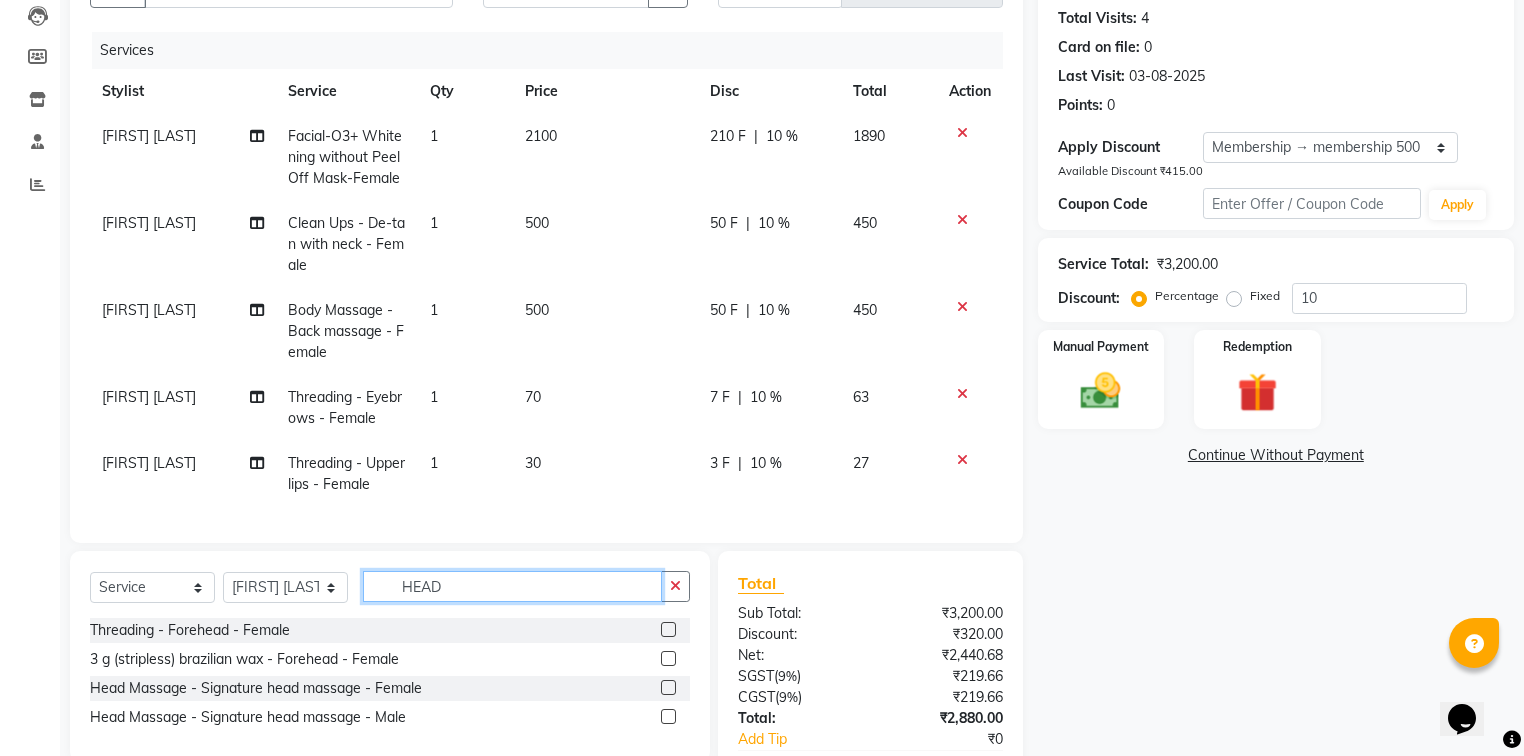 type on "HEAD" 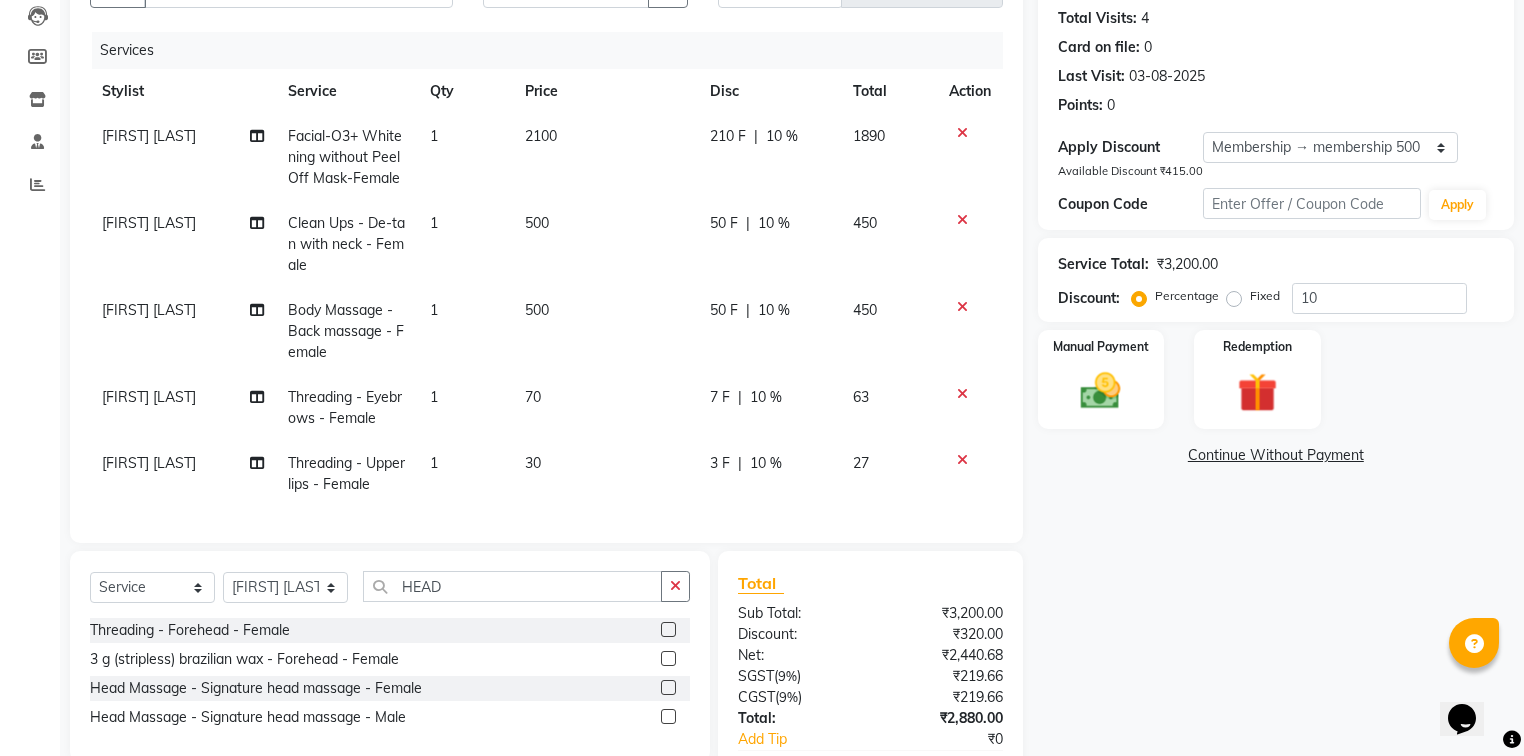 click 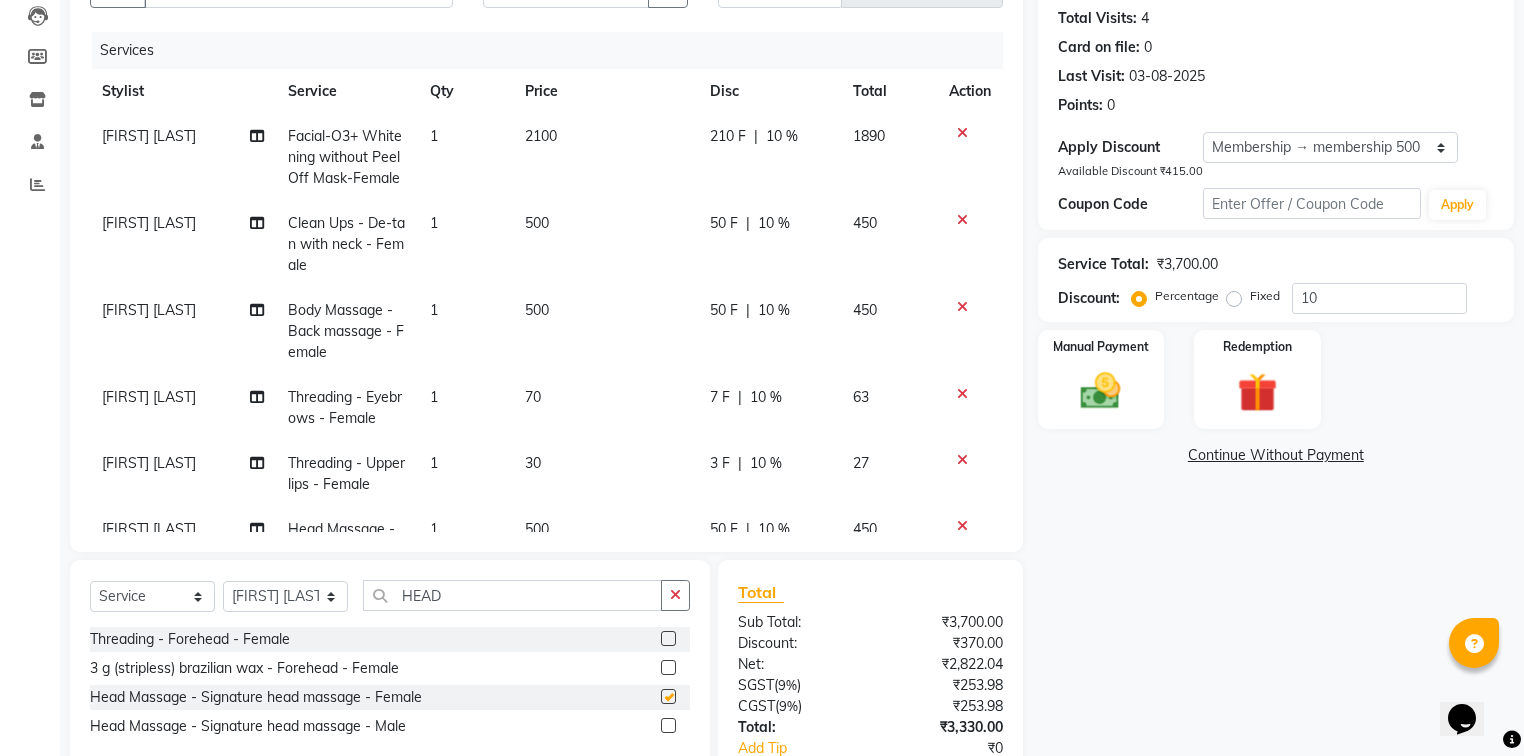 checkbox on "false" 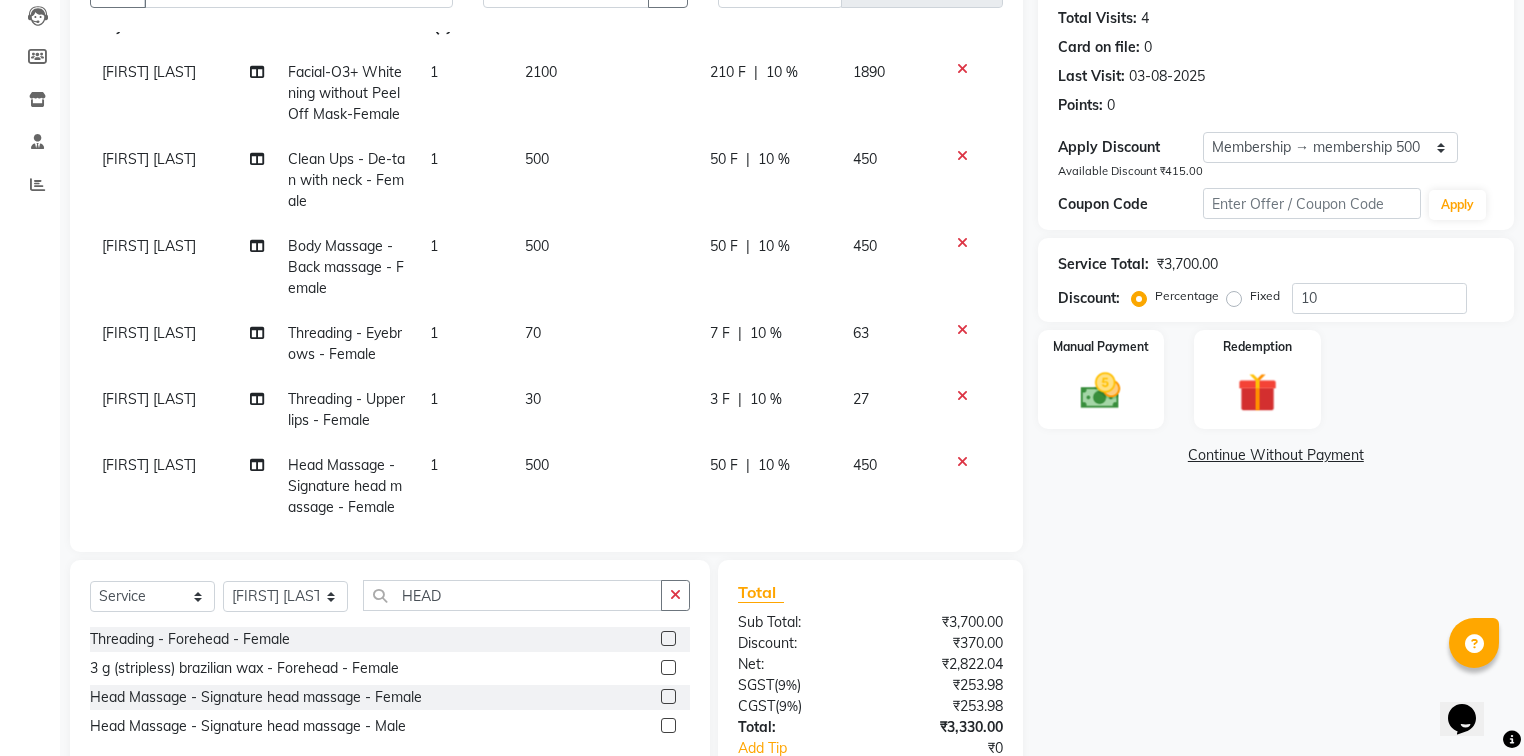 scroll, scrollTop: 90, scrollLeft: 0, axis: vertical 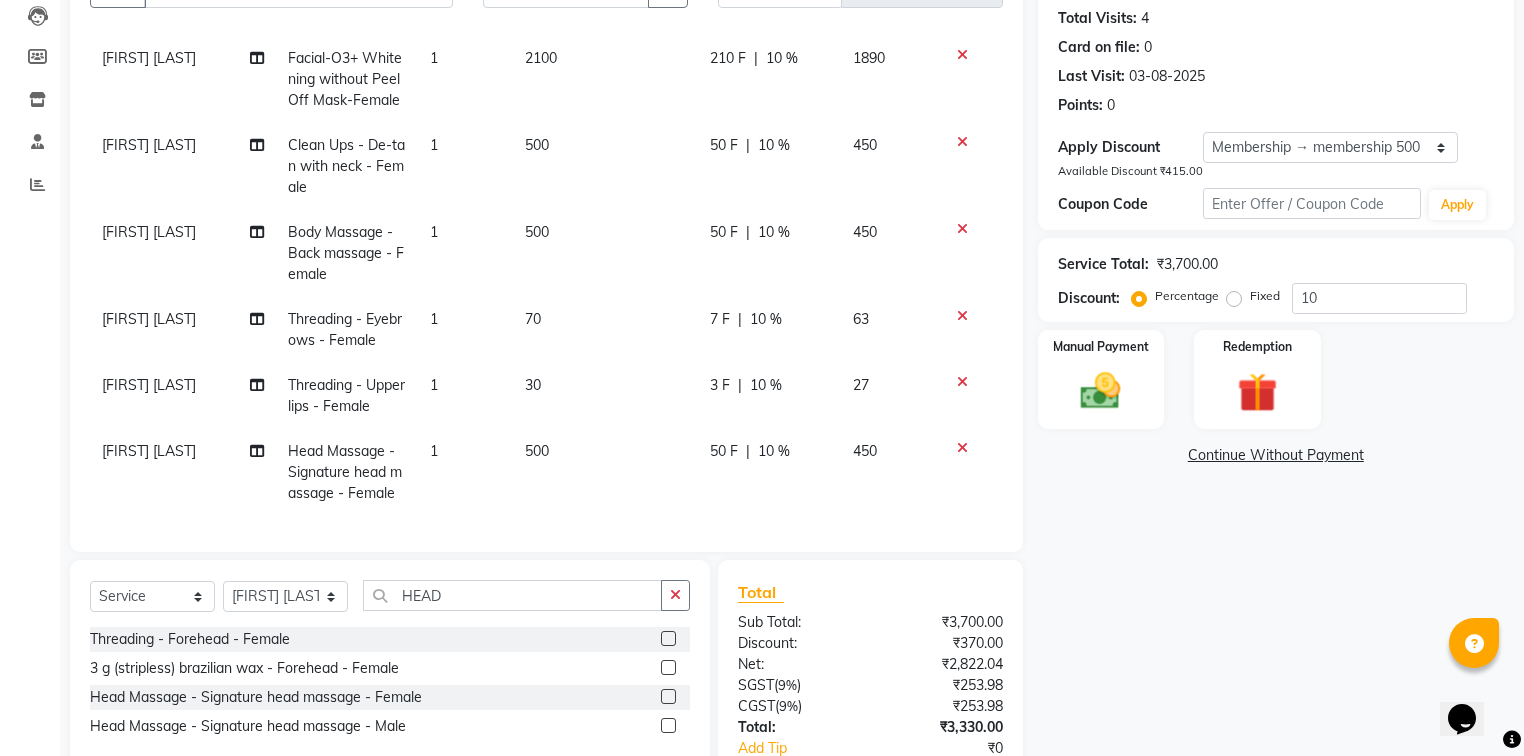 drag, startPoint x: 974, startPoint y: 507, endPoint x: 876, endPoint y: 287, distance: 240.8402 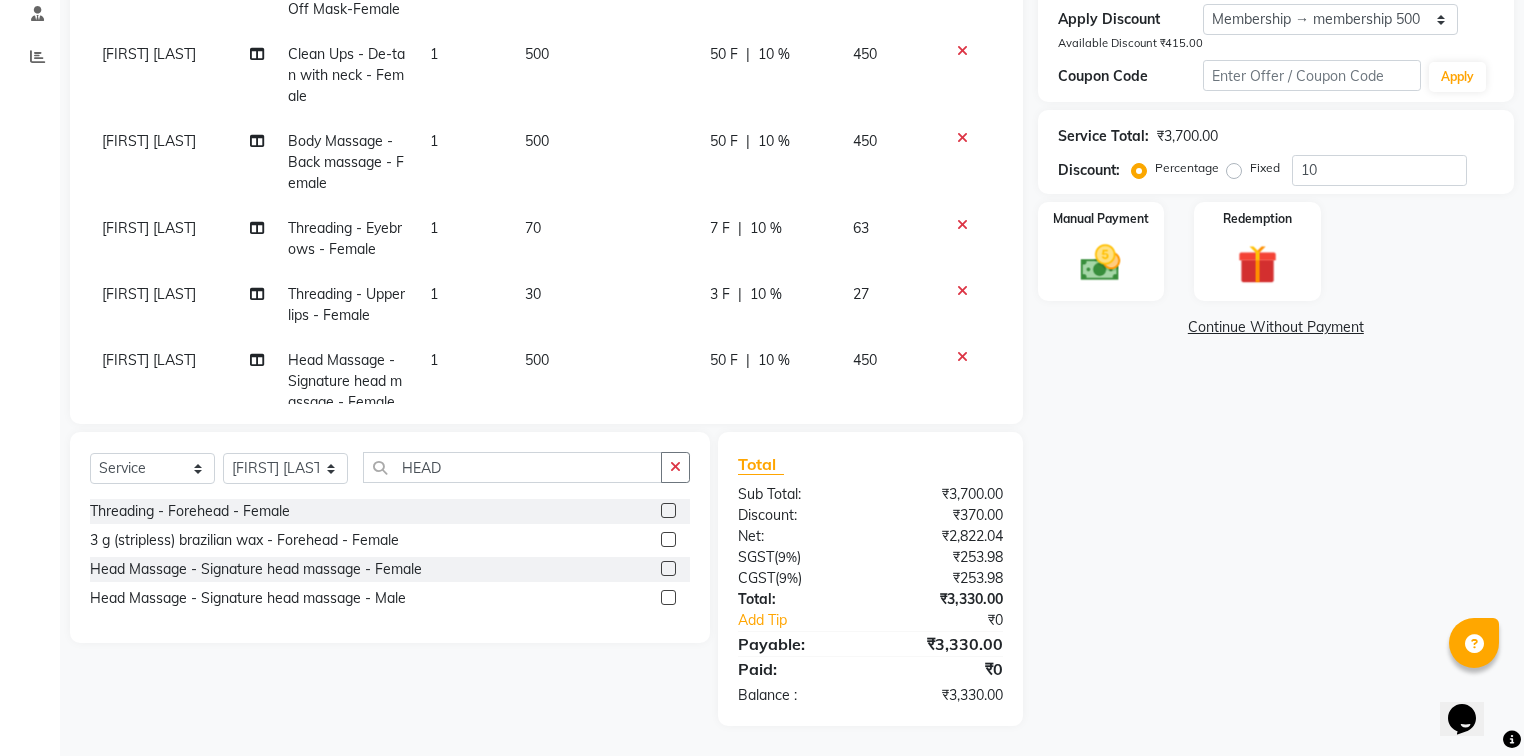 scroll, scrollTop: 0, scrollLeft: 0, axis: both 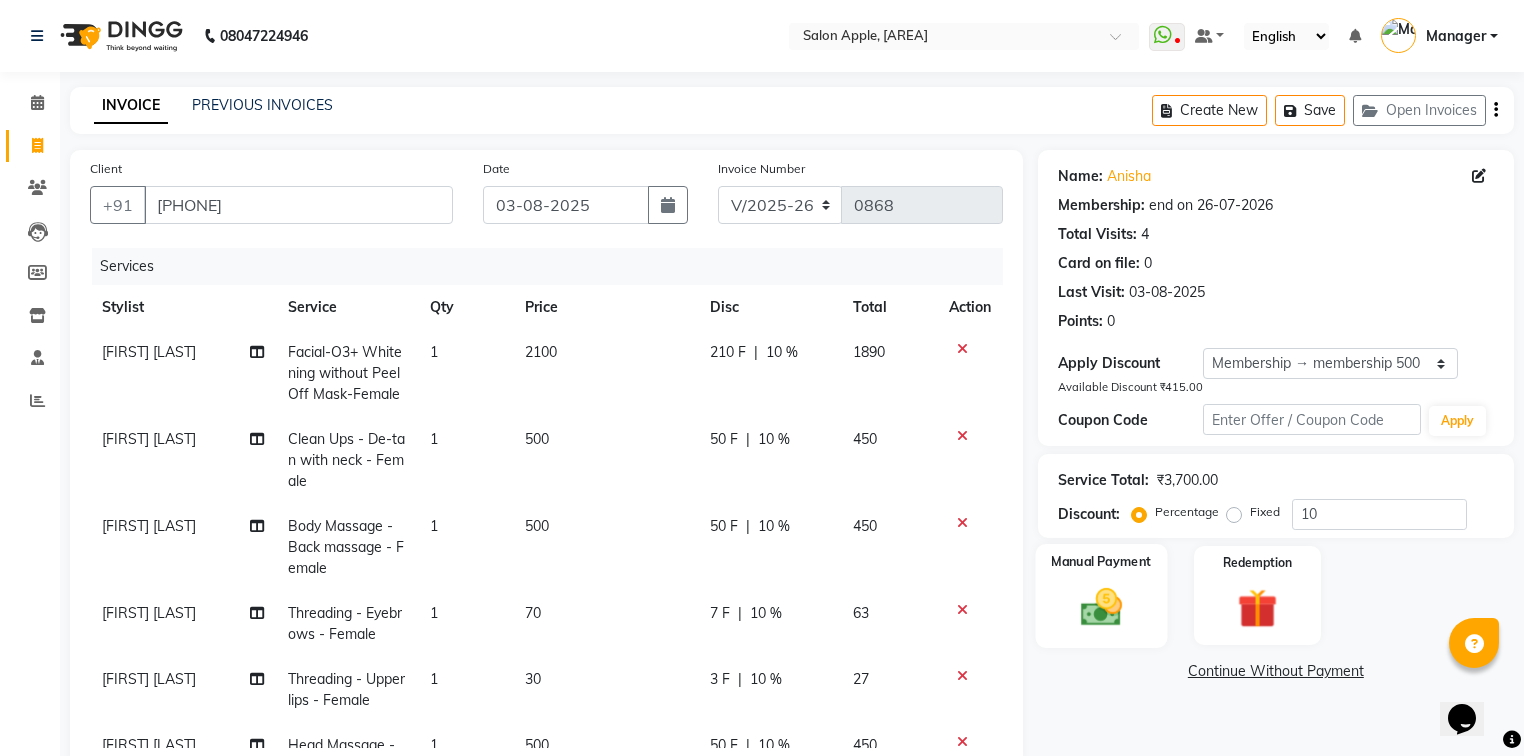 drag, startPoint x: 1061, startPoint y: 595, endPoint x: 1068, endPoint y: 574, distance: 22.135944 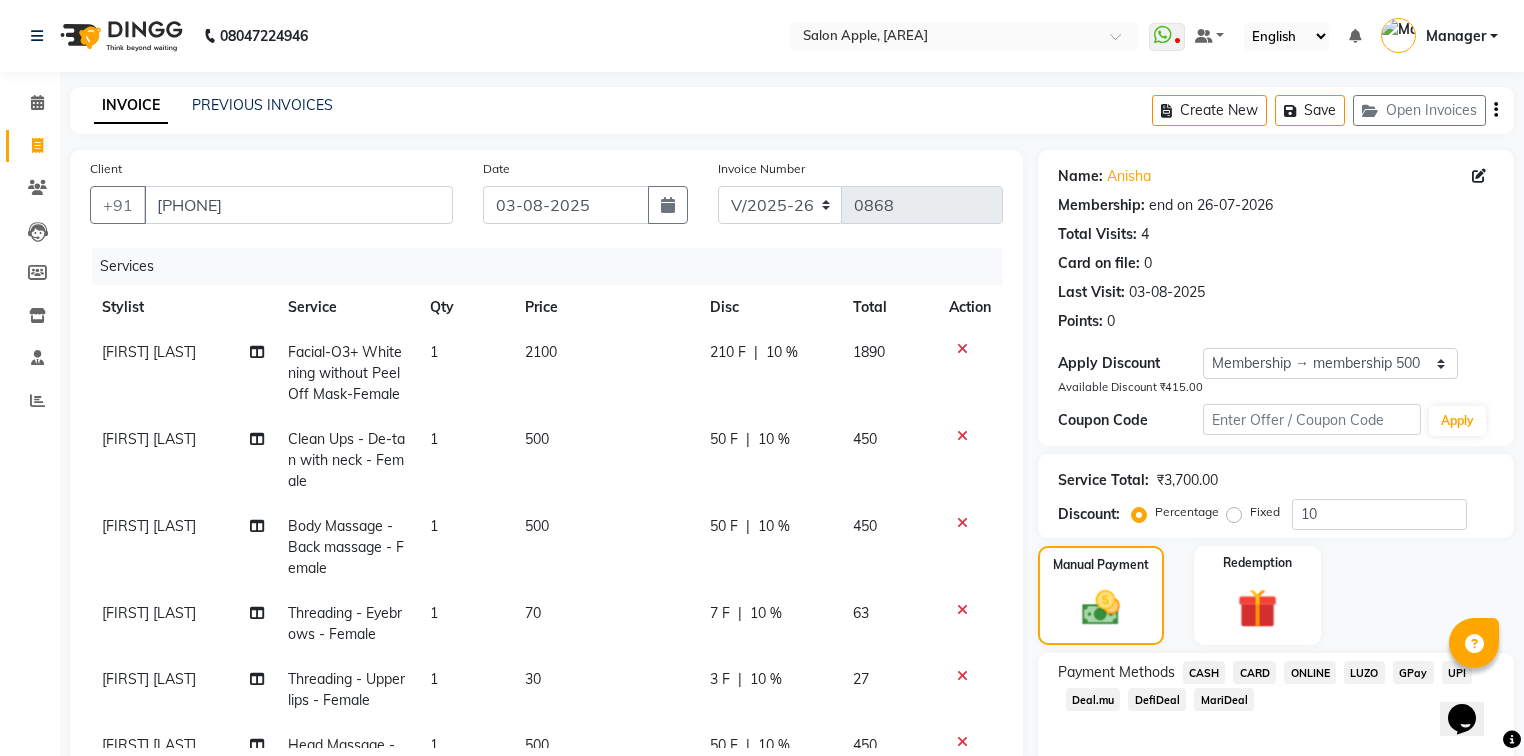 scroll, scrollTop: 344, scrollLeft: 0, axis: vertical 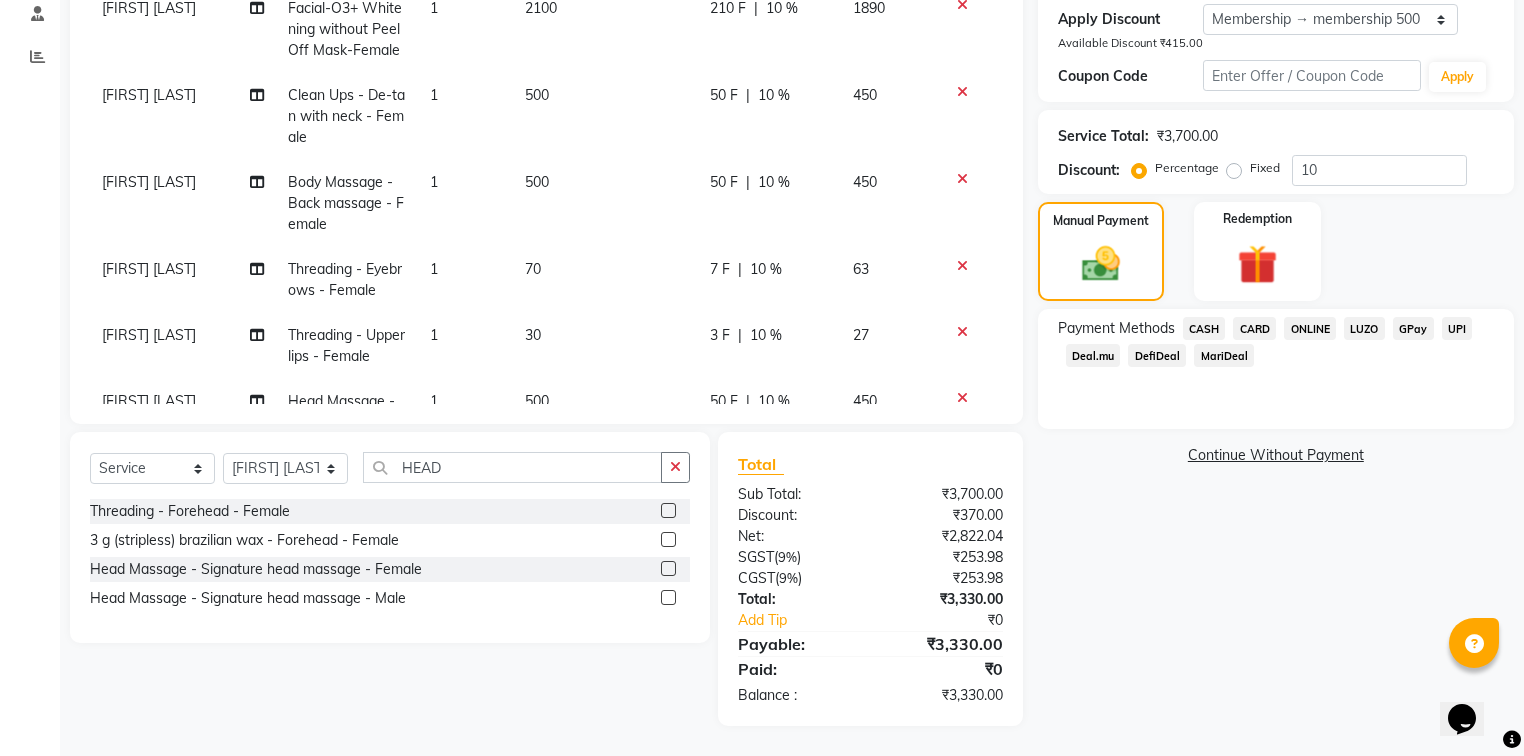 click on "ONLINE" 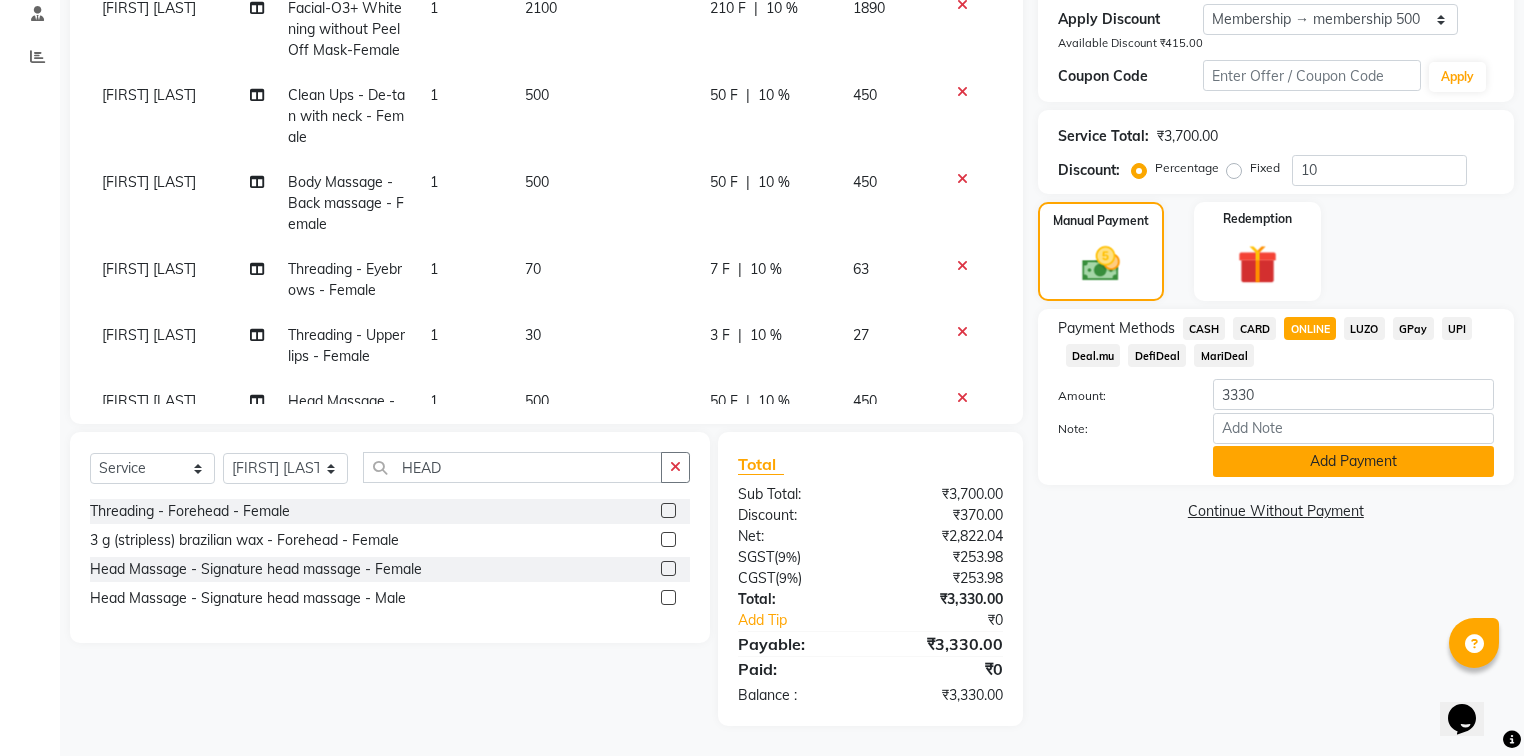 click on "Add Payment" 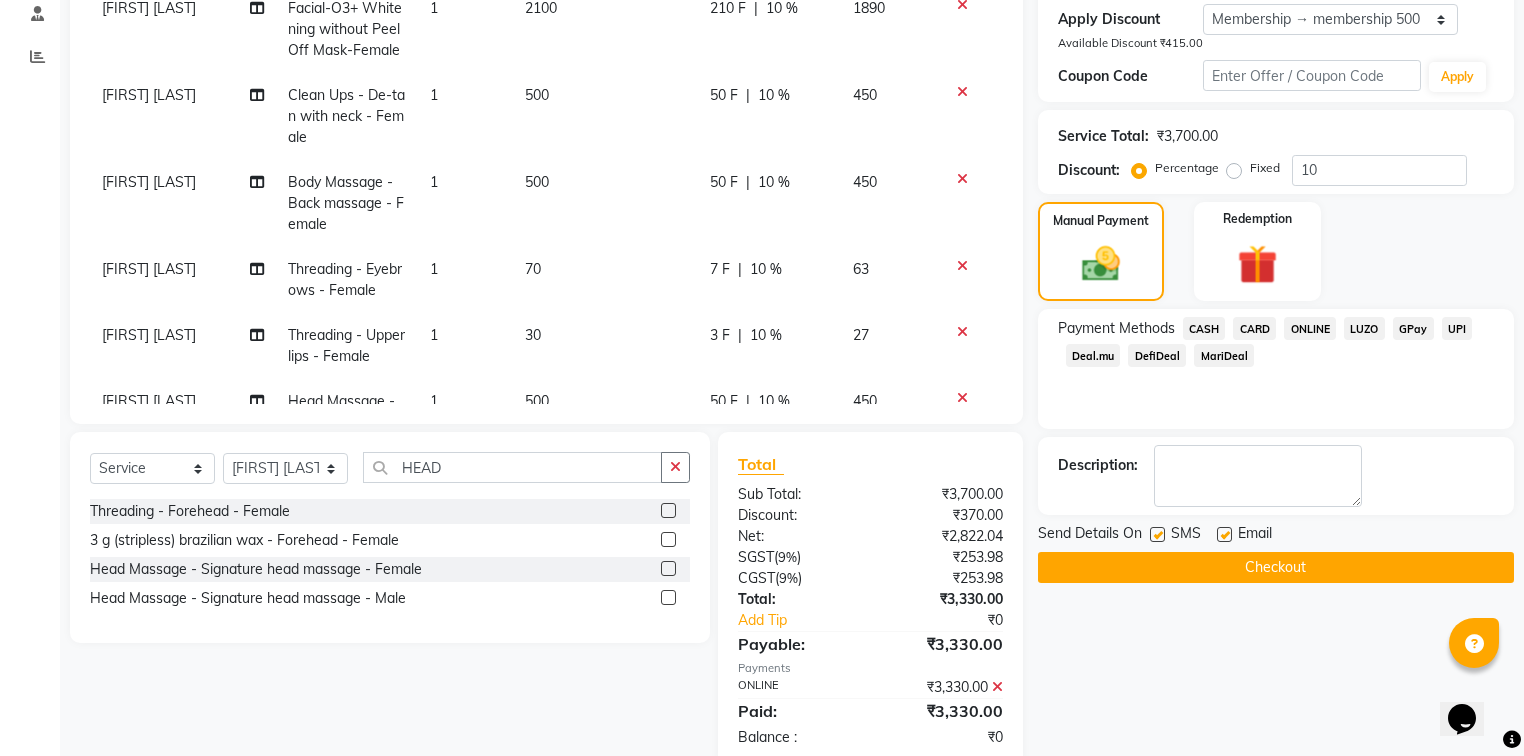 scroll, scrollTop: 386, scrollLeft: 0, axis: vertical 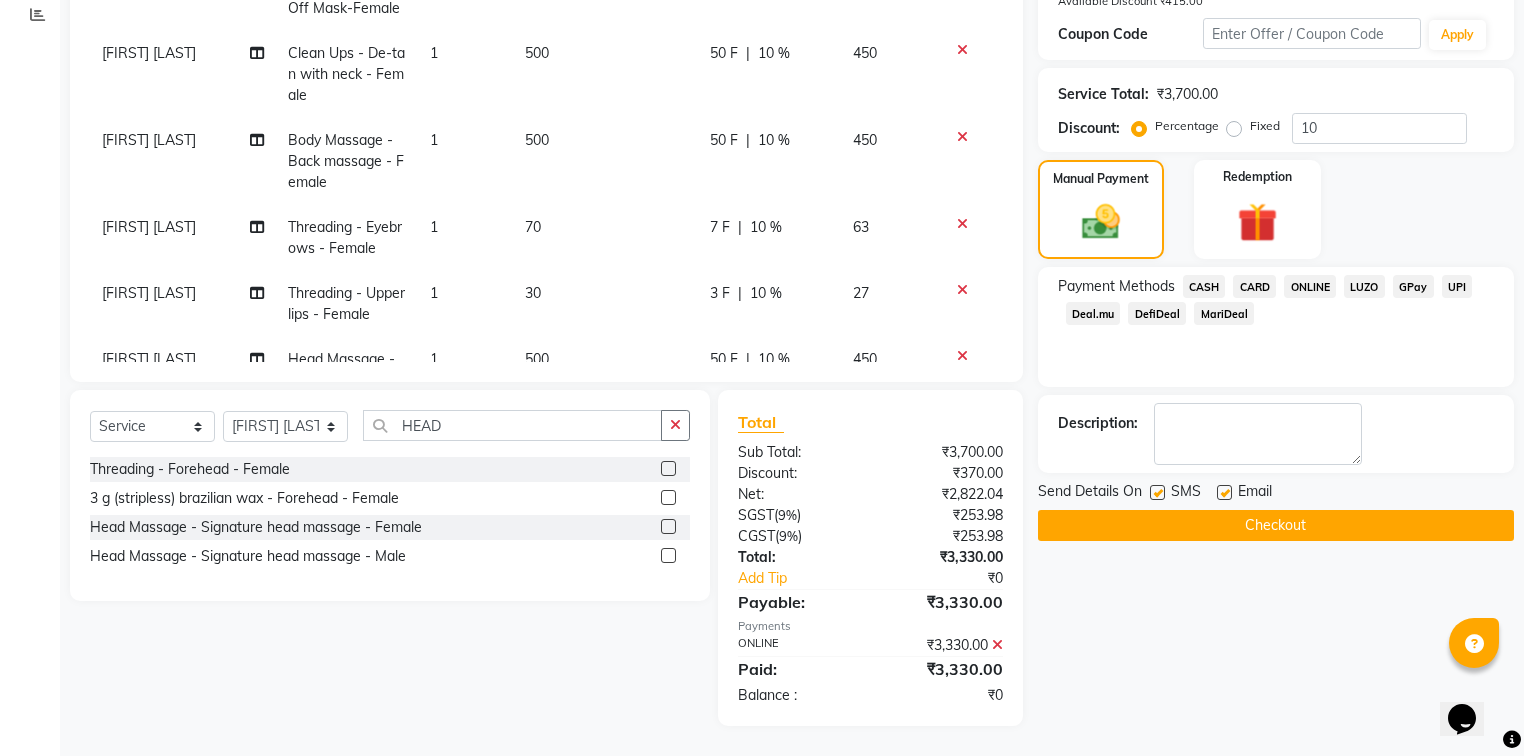click on "Checkout" 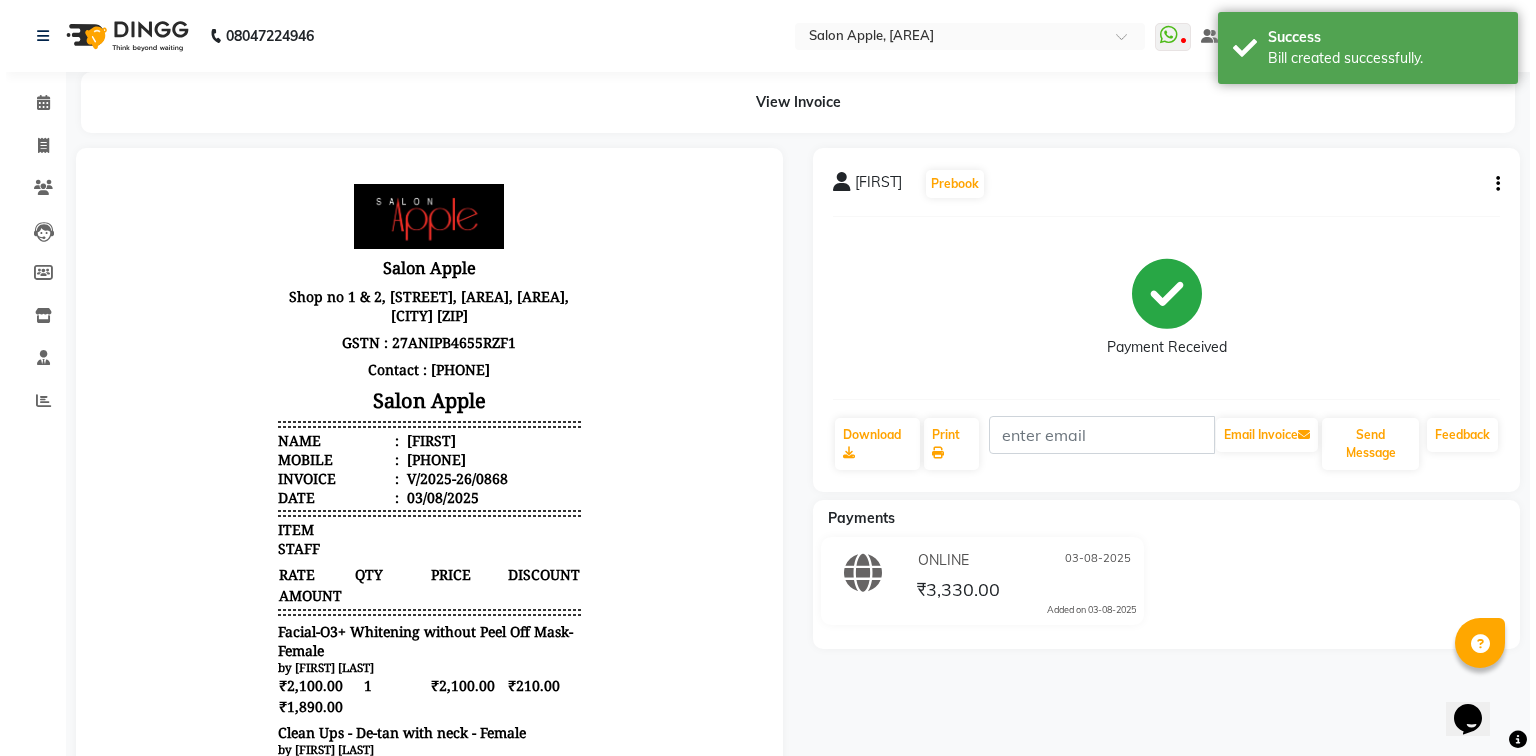 scroll, scrollTop: 0, scrollLeft: 0, axis: both 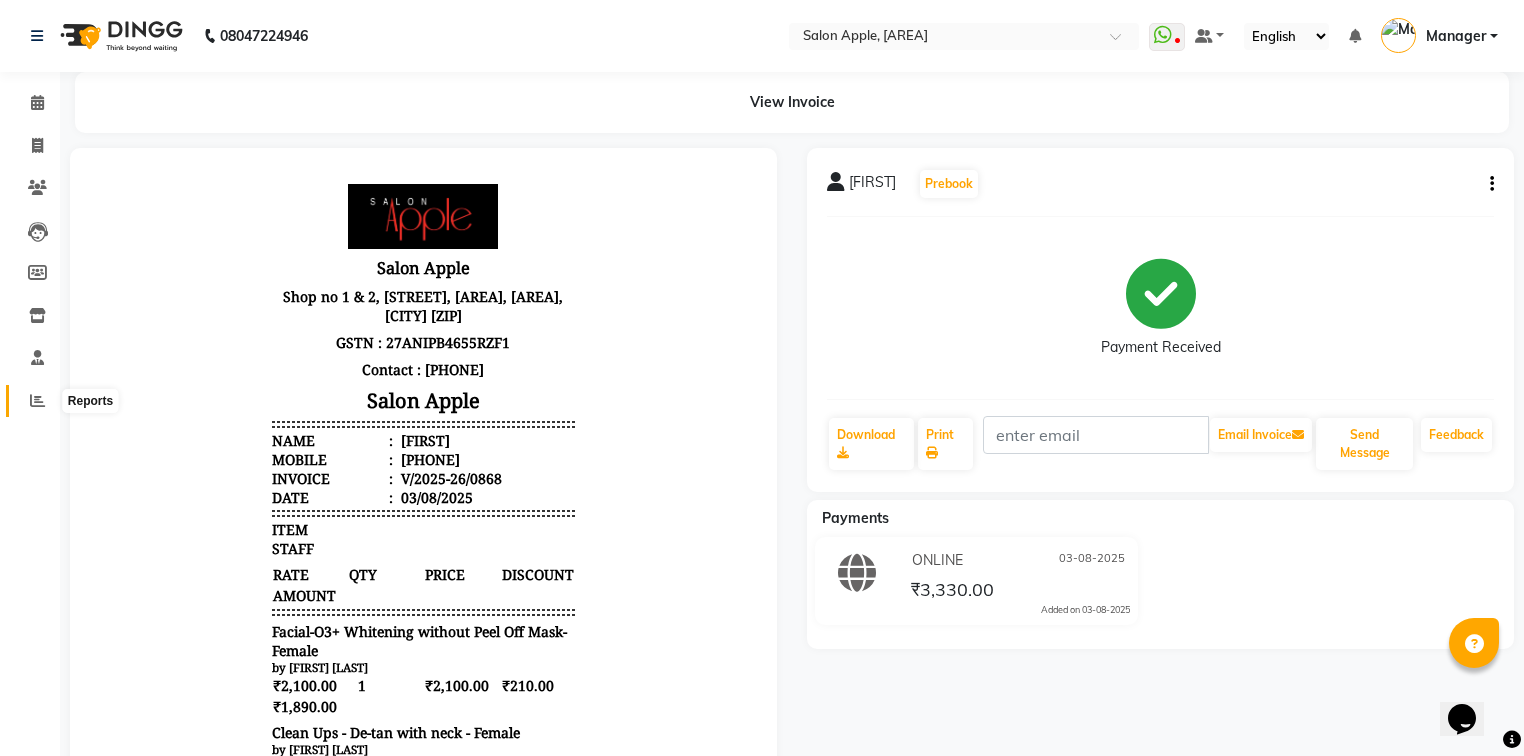 click 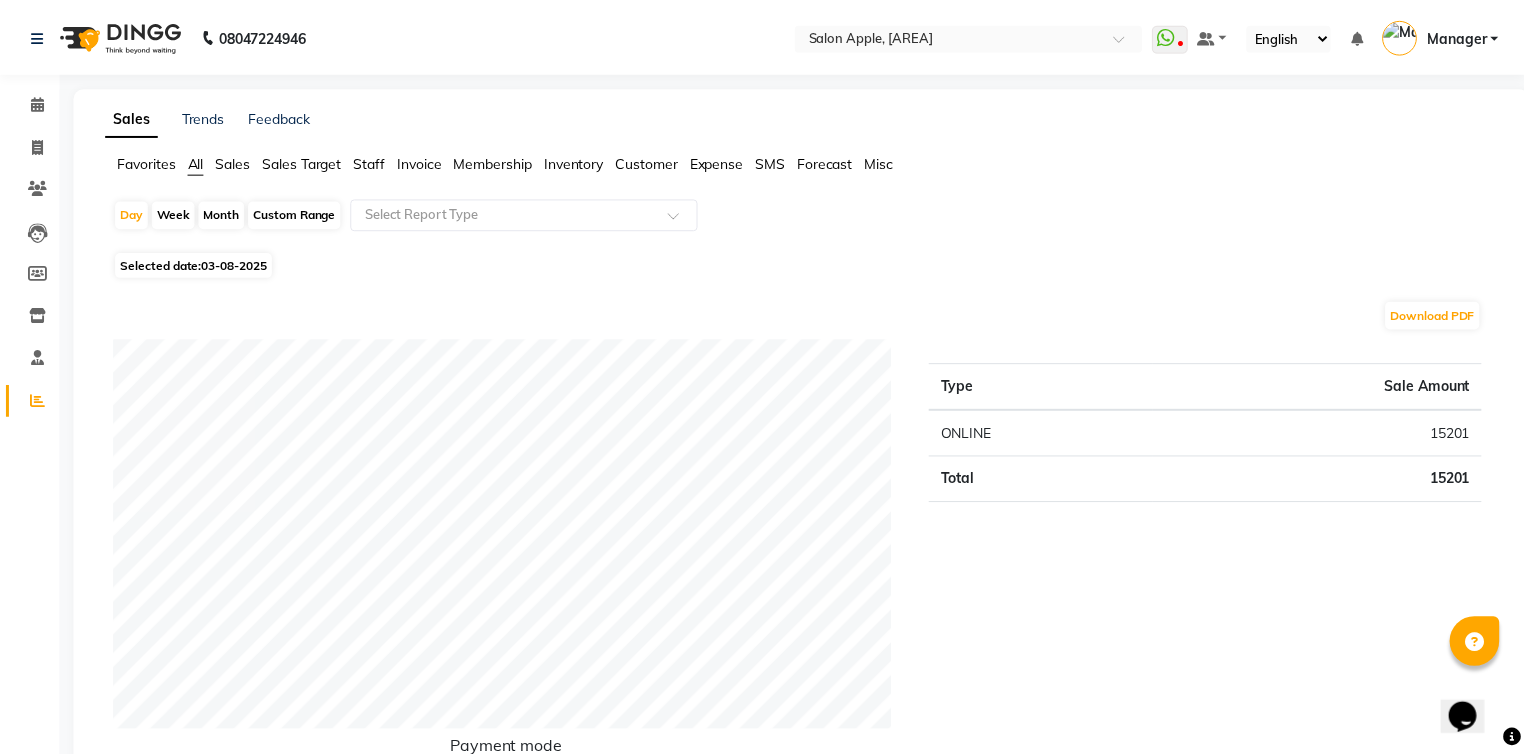 scroll, scrollTop: 80, scrollLeft: 0, axis: vertical 